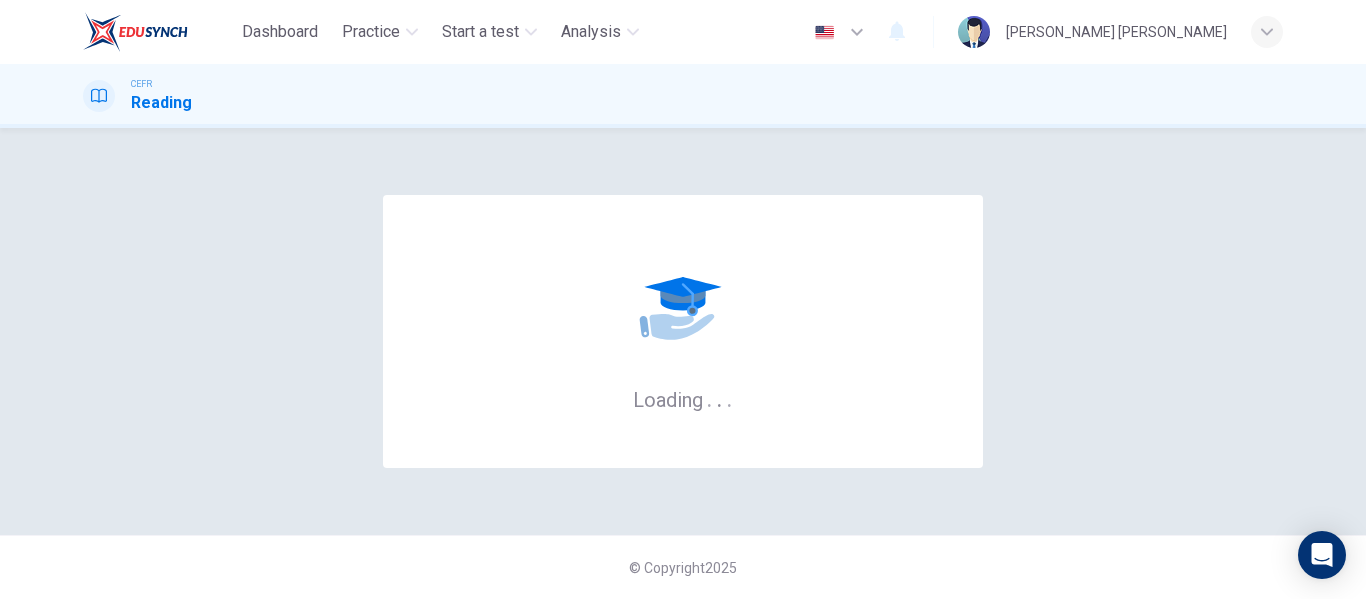 scroll, scrollTop: 0, scrollLeft: 0, axis: both 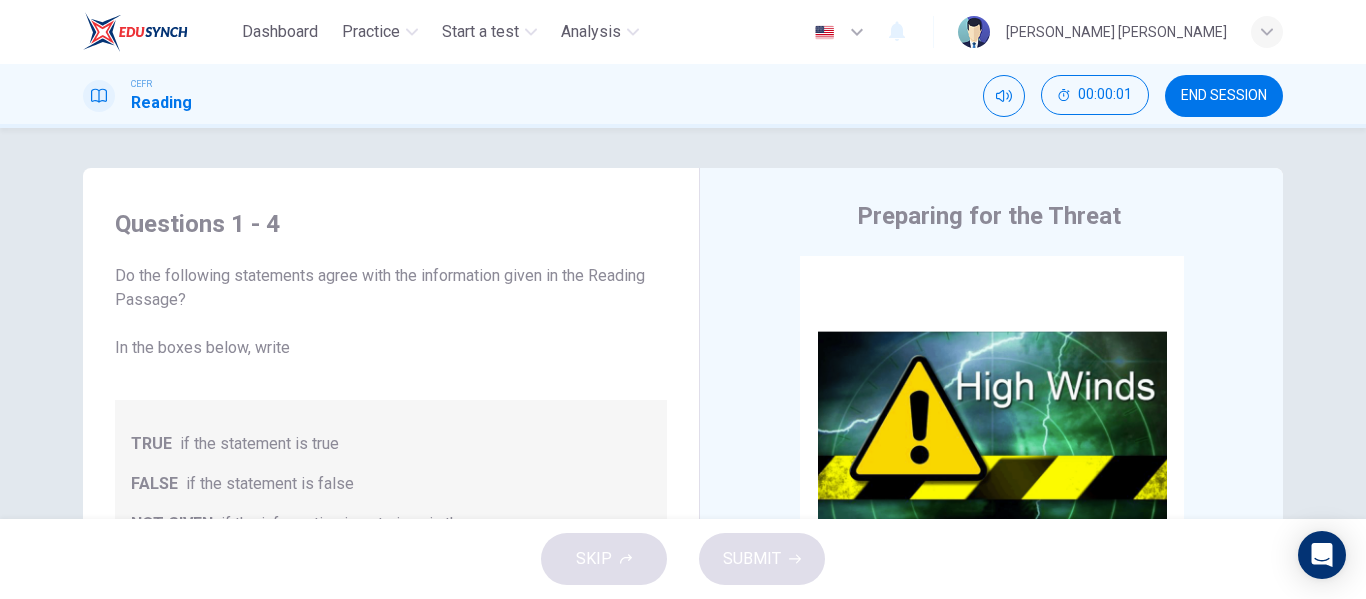 click on "END SESSION" at bounding box center [1224, 96] 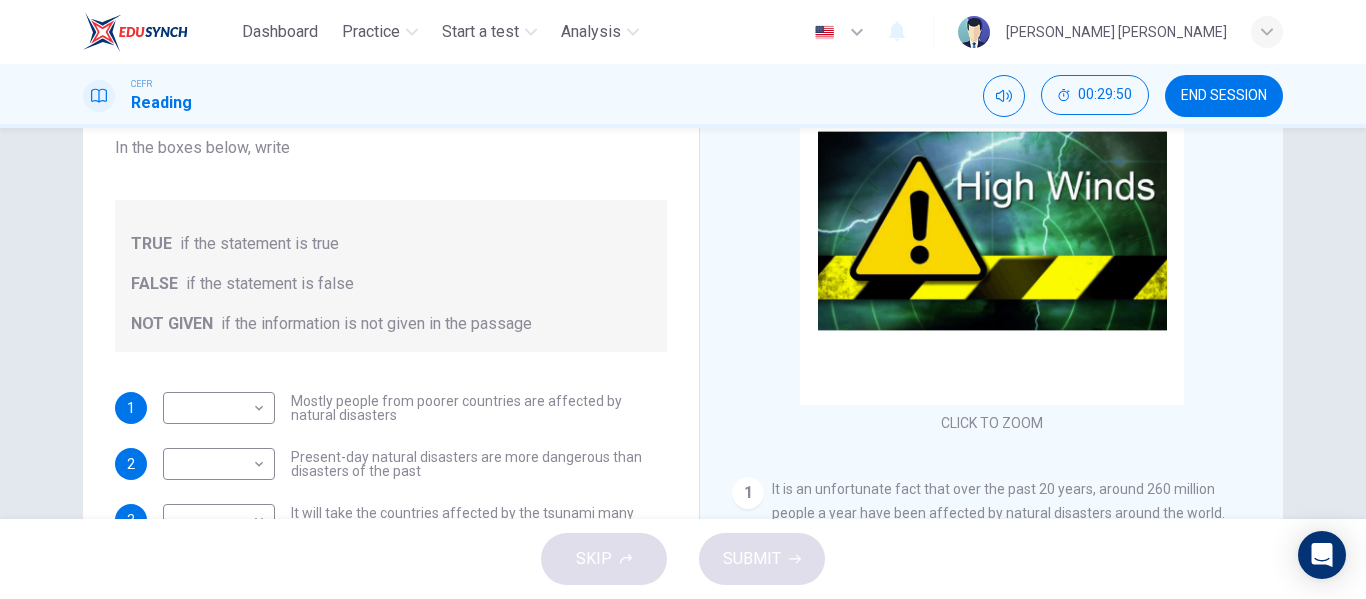 scroll, scrollTop: 300, scrollLeft: 0, axis: vertical 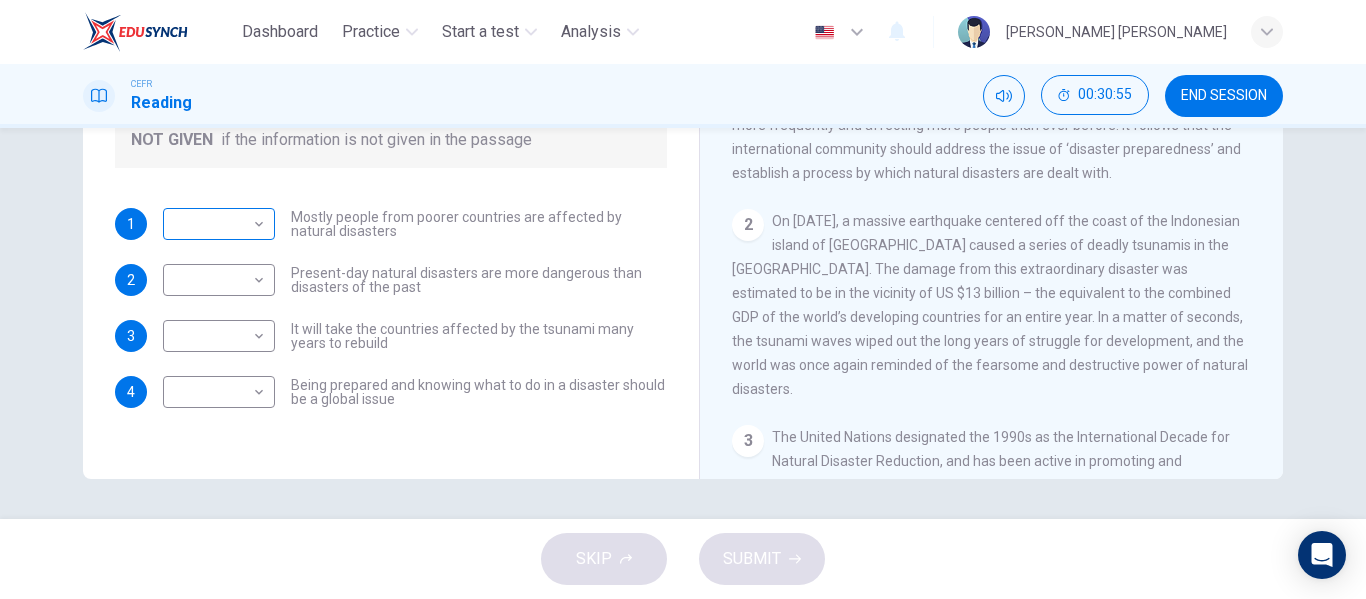 click on "Dashboard Practice Start a test Analysis English en ​ [PERSON_NAME] [PERSON_NAME] CEFR Reading 00:30:55 END SESSION Questions 1 - 4 Do the following statements agree with the information given in the Reading Passage?
In the boxes below, write TRUE if the statement is true FALSE if the statement is false NOT GIVEN if the information is not given in the passage 1 ​ ​ Mostly people from poorer countries are affected by natural disasters 2 ​ ​ Present-day natural disasters are more dangerous than disasters of the past 3 ​ ​ It will take the countries affected by the tsunami many years to rebuild 4 ​ ​ Being prepared and knowing what to do in a disaster should be a global issue Preparing for the Threat CLICK TO ZOOM Click to Zoom 1 2 3 4 5 6 SKIP SUBMIT EduSynch - Online Language Proficiency Testing
Dashboard Practice Start a test Analysis Notifications © Copyright  2025" at bounding box center (683, 299) 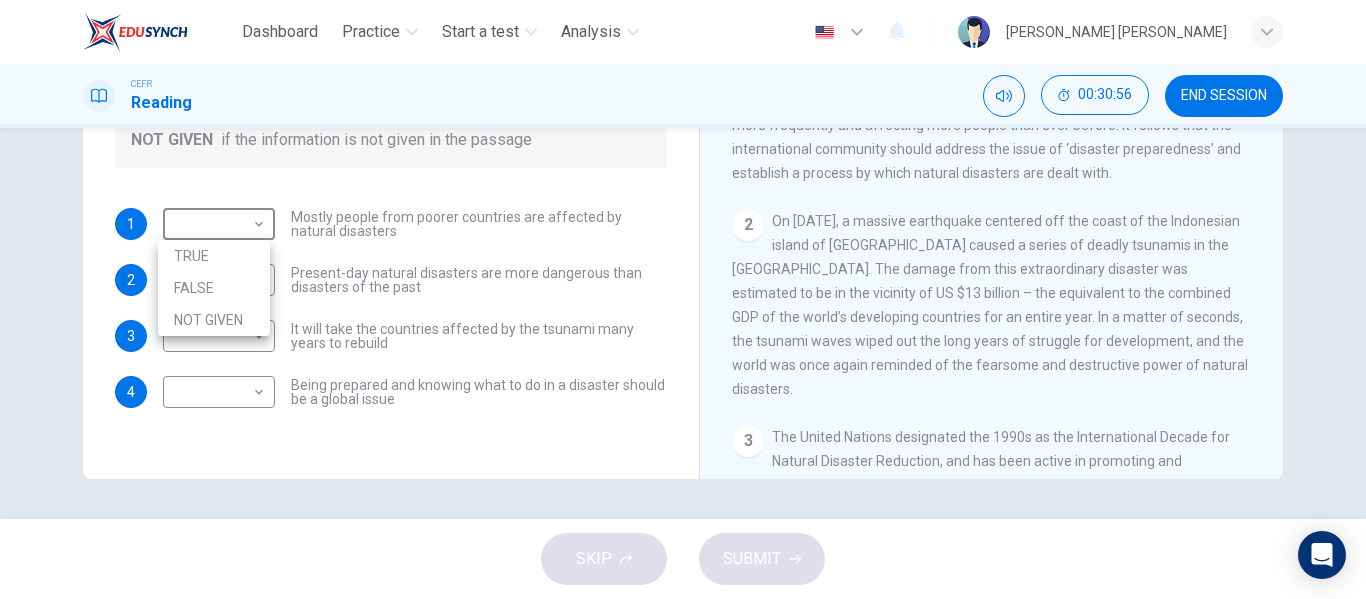 click on "TRUE" at bounding box center [214, 256] 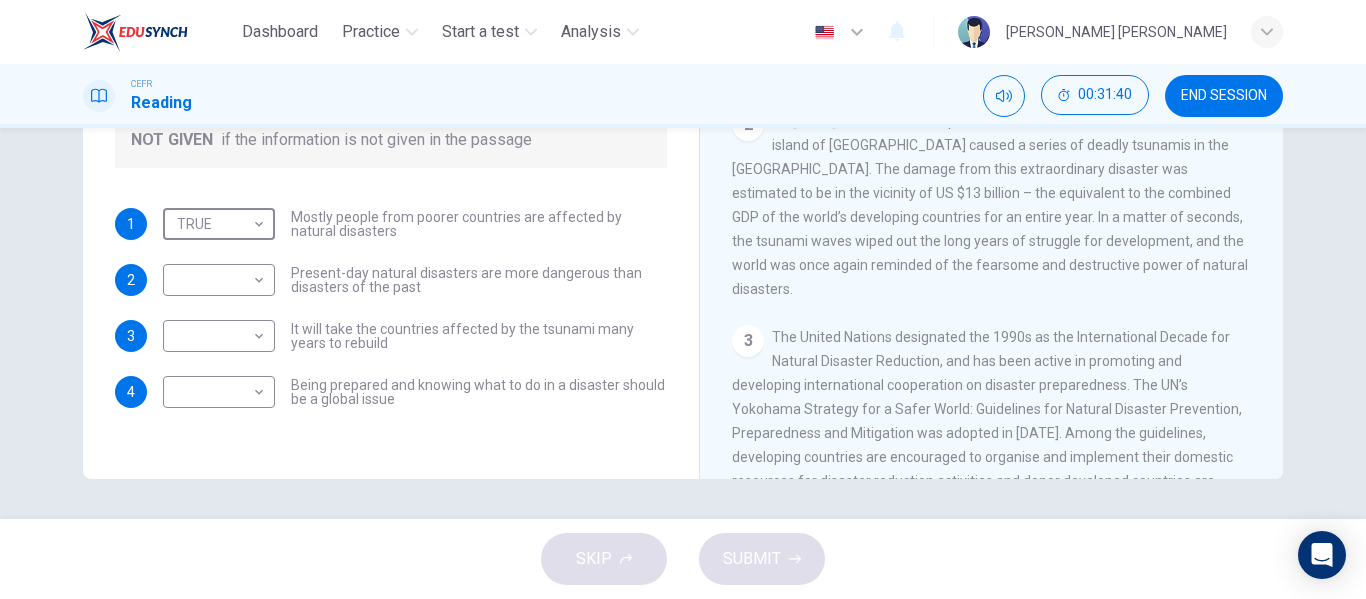 scroll, scrollTop: 500, scrollLeft: 0, axis: vertical 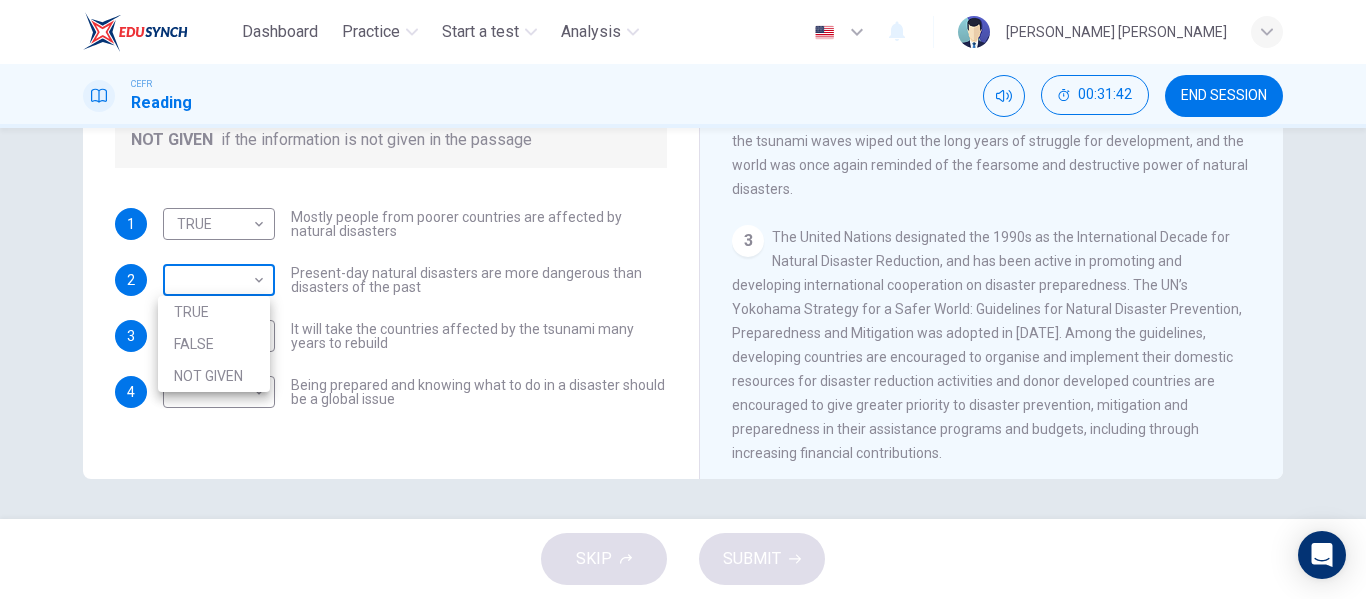 click on "Dashboard Practice Start a test Analysis English en ​ [PERSON_NAME] [PERSON_NAME] CEFR Reading 00:31:42 END SESSION Questions 1 - 4 Do the following statements agree with the information given in the Reading Passage?
In the boxes below, write TRUE if the statement is true FALSE if the statement is false NOT GIVEN if the information is not given in the passage 1 TRUE TRUE ​ Mostly people from poorer countries are affected by natural disasters 2 ​ ​ Present-day natural disasters are more dangerous than disasters of the past 3 ​ ​ It will take the countries affected by the tsunami many years to rebuild 4 ​ ​ Being prepared and knowing what to do in a disaster should be a global issue Preparing for the Threat CLICK TO ZOOM Click to Zoom 1 2 3 4 5 6 SKIP SUBMIT EduSynch - Online Language Proficiency Testing
Dashboard Practice Start a test Analysis Notifications © Copyright  2025 TRUE FALSE NOT GIVEN" at bounding box center [683, 299] 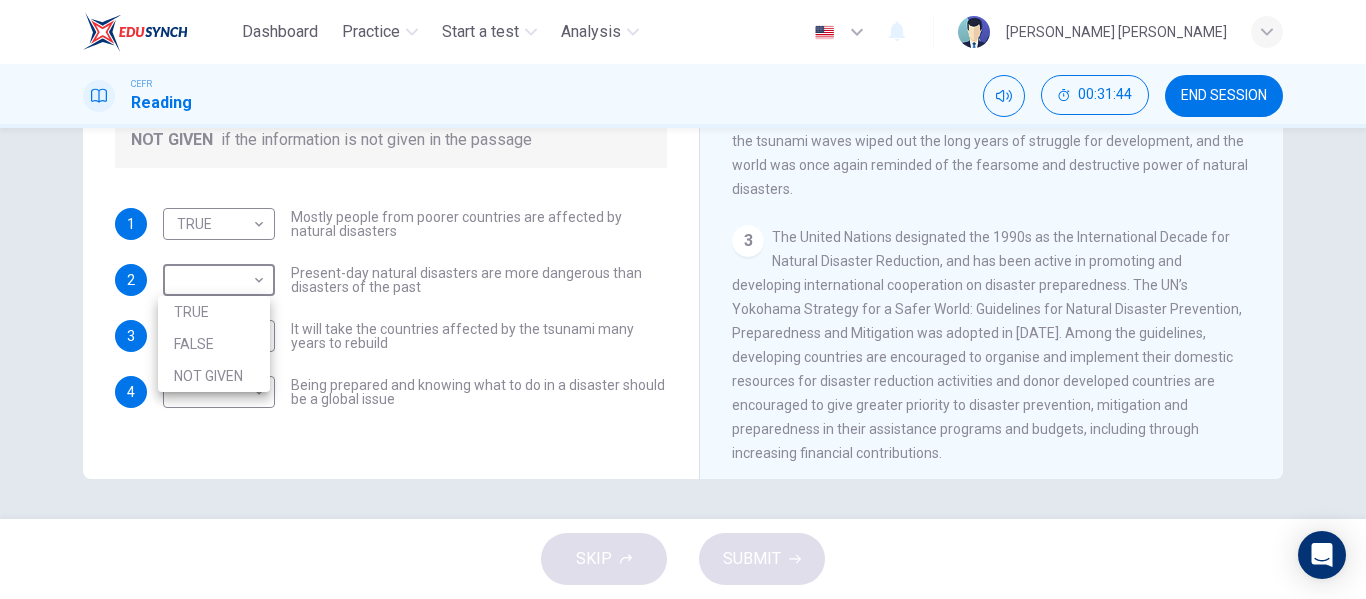 click on "NOT GIVEN" at bounding box center (214, 376) 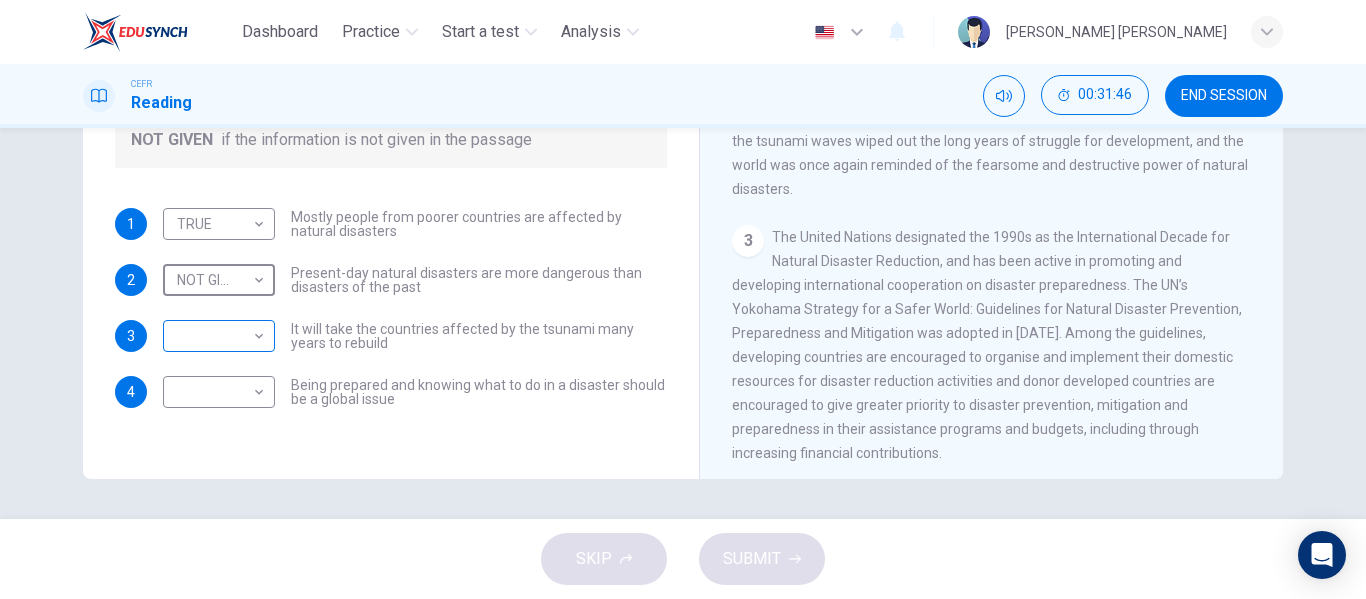 click on "Dashboard Practice Start a test Analysis English en ​ [PERSON_NAME] [PERSON_NAME] CEFR Reading 00:31:46 END SESSION Questions 1 - 4 Do the following statements agree with the information given in the Reading Passage?
In the boxes below, write TRUE if the statement is true FALSE if the statement is false NOT GIVEN if the information is not given in the passage 1 TRUE TRUE ​ Mostly people from poorer countries are affected by natural disasters 2 NOT GIVEN NOT GIVEN ​ Present-day natural disasters are more dangerous than disasters of the past 3 ​ ​ It will take the countries affected by the tsunami many years to rebuild 4 ​ ​ Being prepared and knowing what to do in a disaster should be a global issue Preparing for the Threat CLICK TO ZOOM Click to Zoom 1 2 3 4 5 6 SKIP SUBMIT EduSynch - Online Language Proficiency Testing
Dashboard Practice Start a test Analysis Notifications © Copyright  2025" at bounding box center [683, 299] 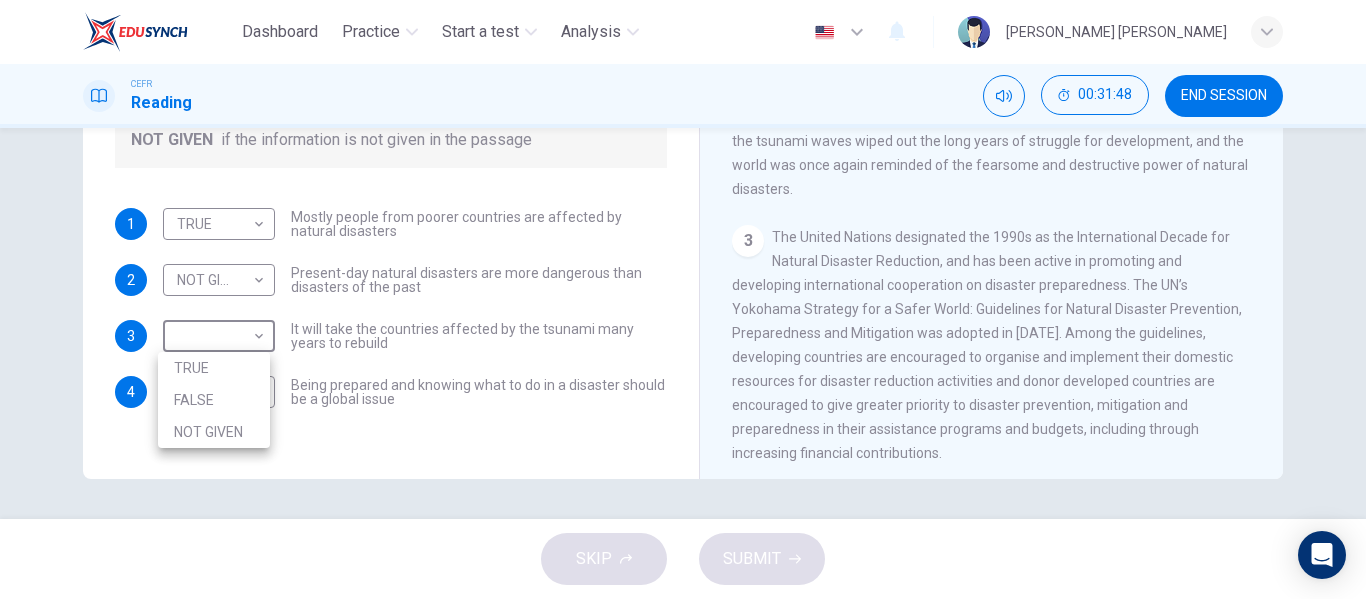 click on "NOT GIVEN" at bounding box center (214, 432) 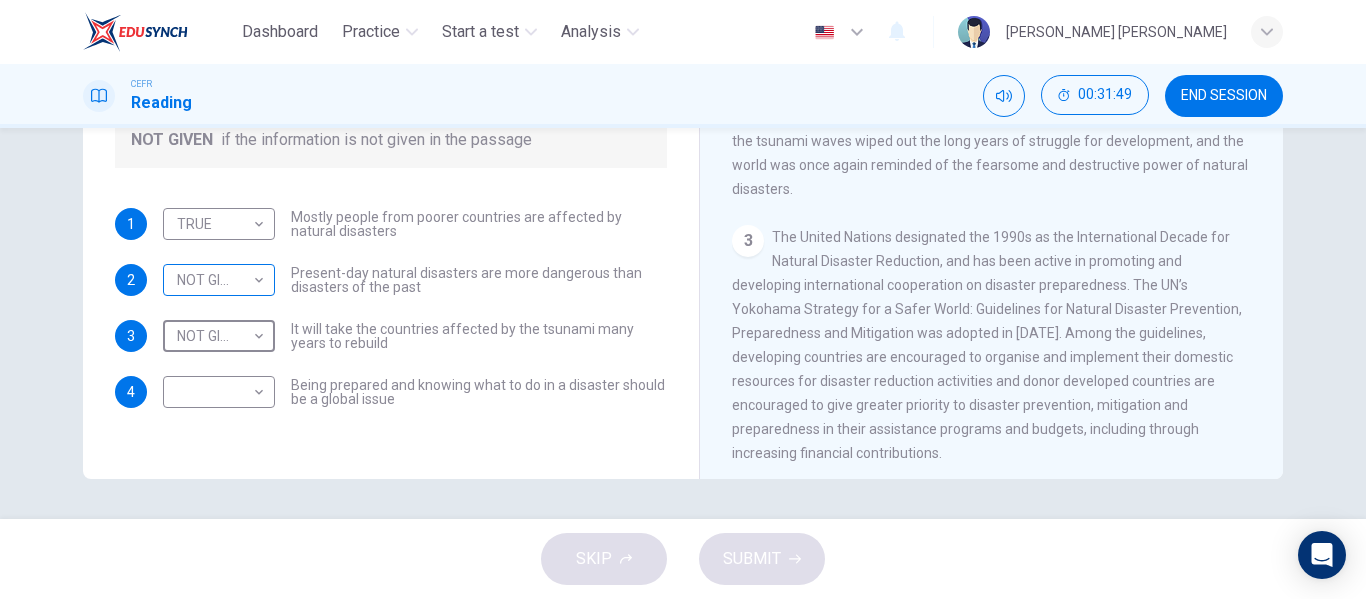 click on "Dashboard Practice Start a test Analysis English en ​ [PERSON_NAME] [PERSON_NAME] CEFR Reading 00:31:49 END SESSION Questions 1 - 4 Do the following statements agree with the information given in the Reading Passage?
In the boxes below, write TRUE if the statement is true FALSE if the statement is false NOT GIVEN if the information is not given in the passage 1 TRUE TRUE ​ Mostly people from poorer countries are affected by natural disasters 2 NOT GIVEN NOT GIVEN ​ Present-day natural disasters are more dangerous than disasters of the past 3 NOT GIVEN NOT GIVEN ​ It will take the countries affected by the tsunami many years to rebuild 4 ​ ​ Being prepared and knowing what to do in a disaster should be a global issue Preparing for the Threat CLICK TO ZOOM Click to Zoom 1 2 3 4 5 6 SKIP SUBMIT EduSynch - Online Language Proficiency Testing
Dashboard Practice Start a test Analysis Notifications © Copyright  2025" at bounding box center (683, 299) 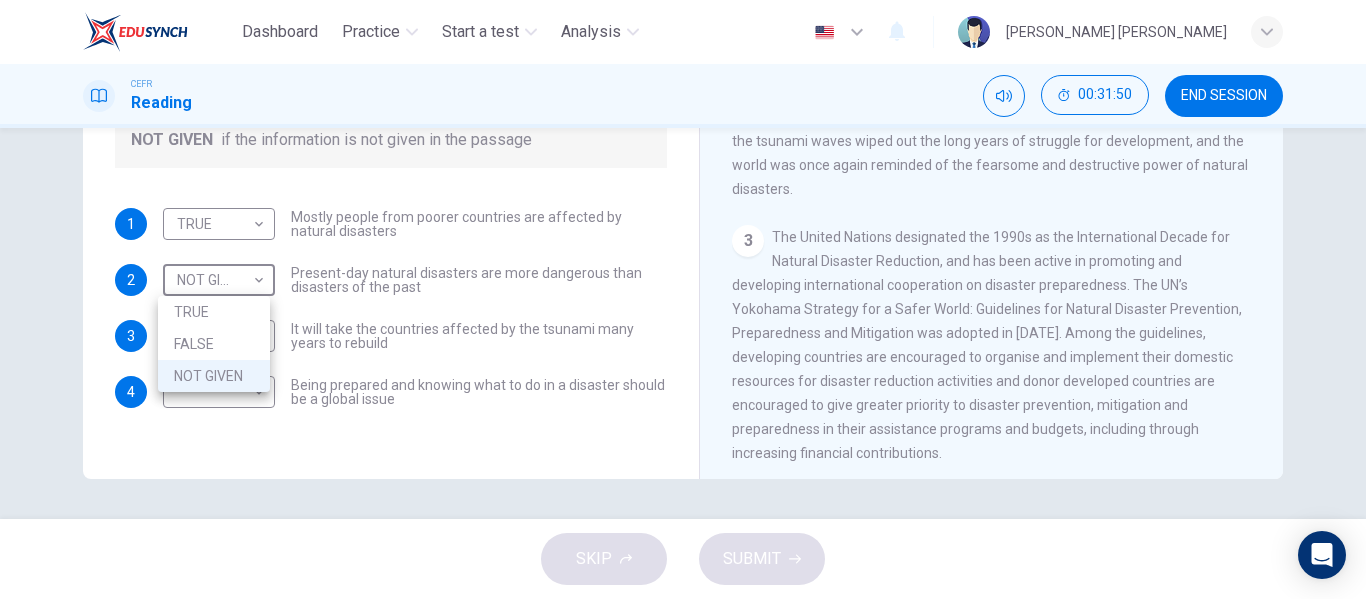 click on "FALSE" at bounding box center (214, 344) 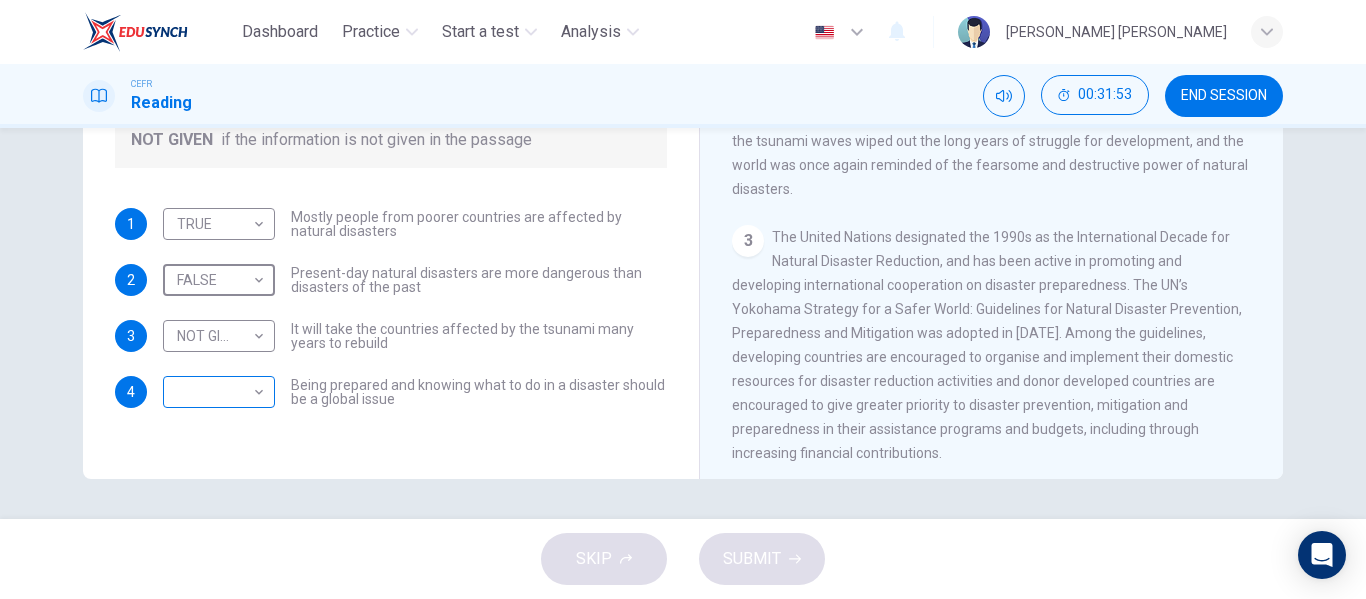 click on "Dashboard Practice Start a test Analysis English en ​ [PERSON_NAME] [PERSON_NAME] CEFR Reading 00:31:53 END SESSION Questions 1 - 4 Do the following statements agree with the information given in the Reading Passage?
In the boxes below, write TRUE if the statement is true FALSE if the statement is false NOT GIVEN if the information is not given in the passage 1 TRUE TRUE ​ Mostly people from poorer countries are affected by natural disasters 2 FALSE FALSE ​ Present-day natural disasters are more dangerous than disasters of the past 3 NOT GIVEN NOT GIVEN ​ It will take the countries affected by the tsunami many years to rebuild 4 ​ ​ Being prepared and knowing what to do in a disaster should be a global issue Preparing for the Threat CLICK TO ZOOM Click to Zoom 1 2 3 4 5 6 SKIP SUBMIT EduSynch - Online Language Proficiency Testing
Dashboard Practice Start a test Analysis Notifications © Copyright  2025" at bounding box center [683, 299] 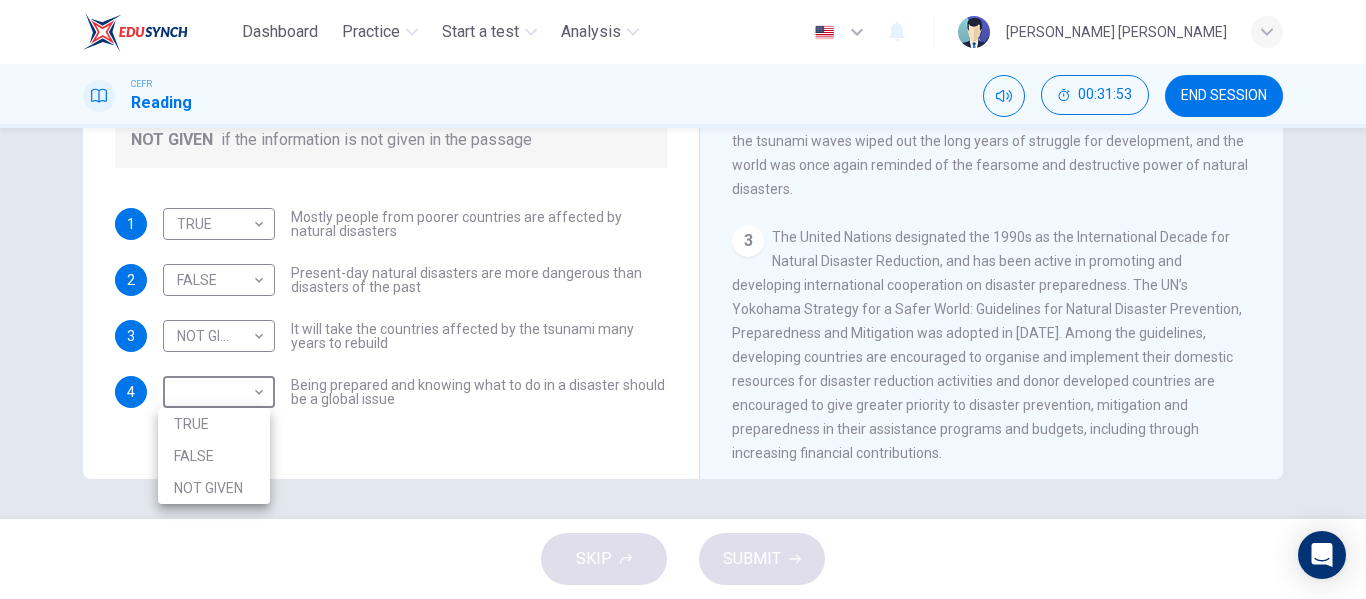 click on "TRUE" at bounding box center [214, 424] 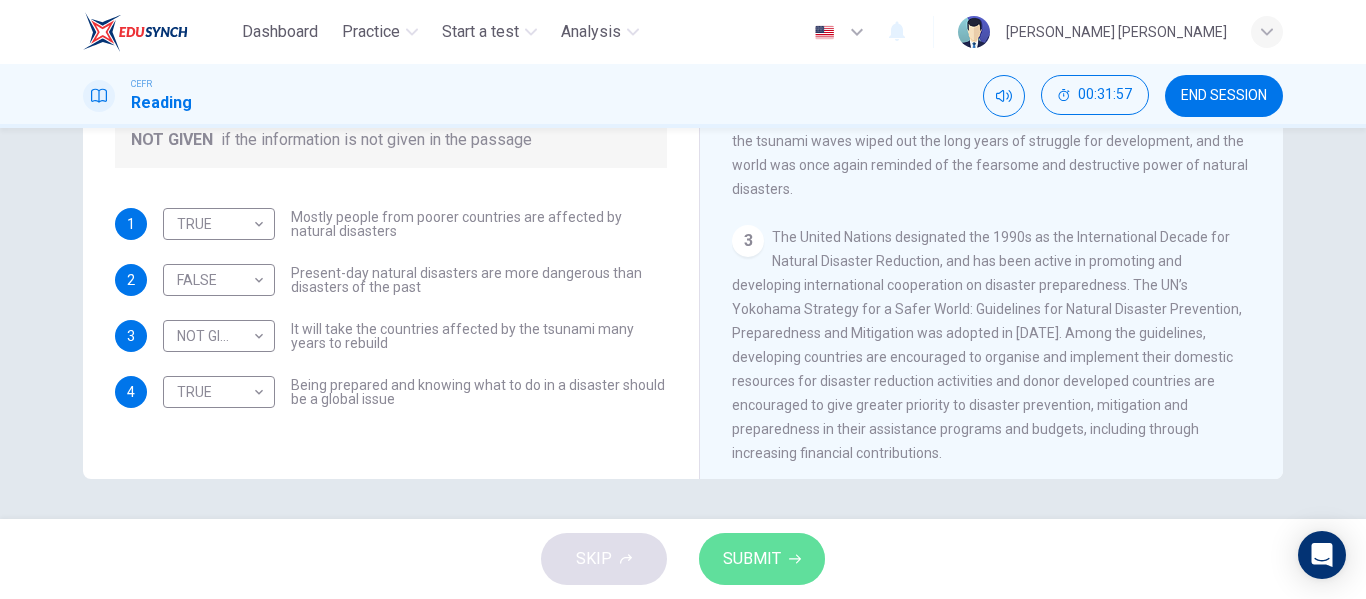 click on "SUBMIT" at bounding box center [752, 559] 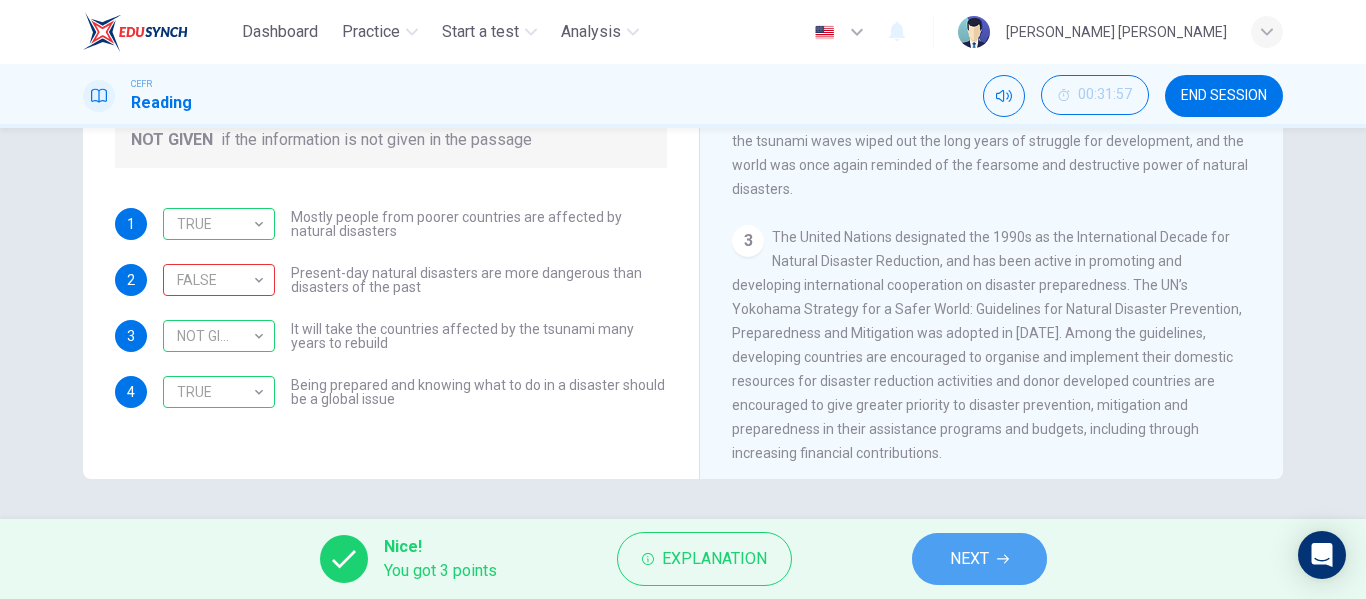 click on "NEXT" at bounding box center (969, 559) 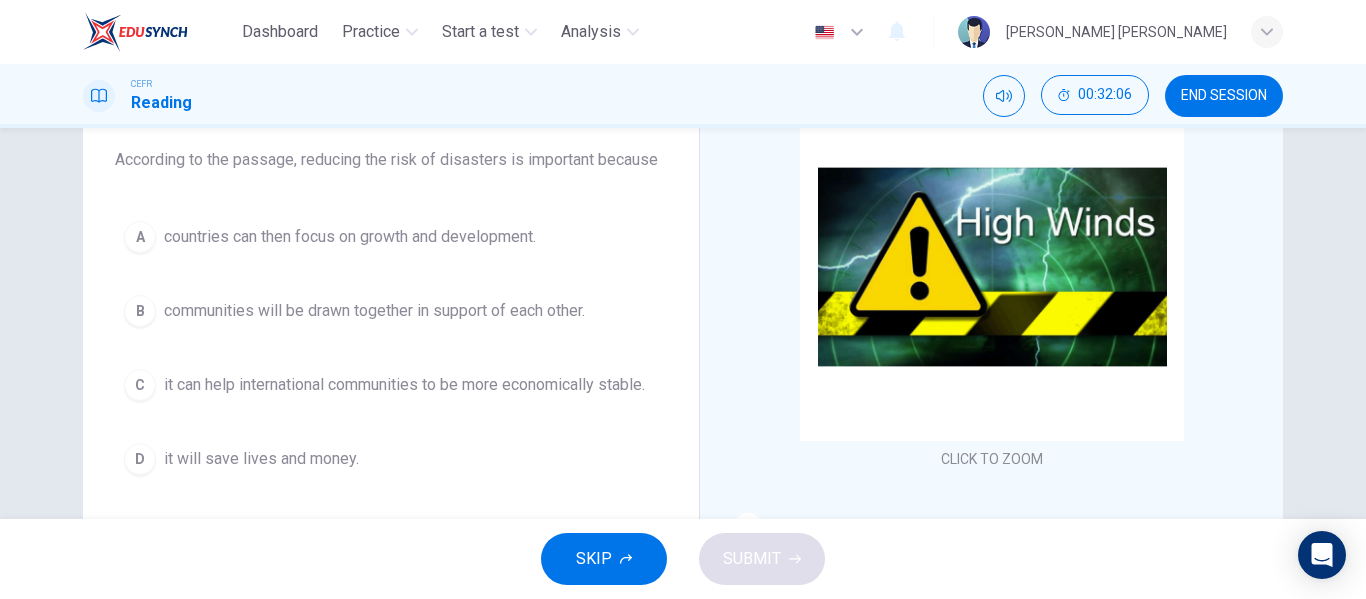 scroll, scrollTop: 184, scrollLeft: 0, axis: vertical 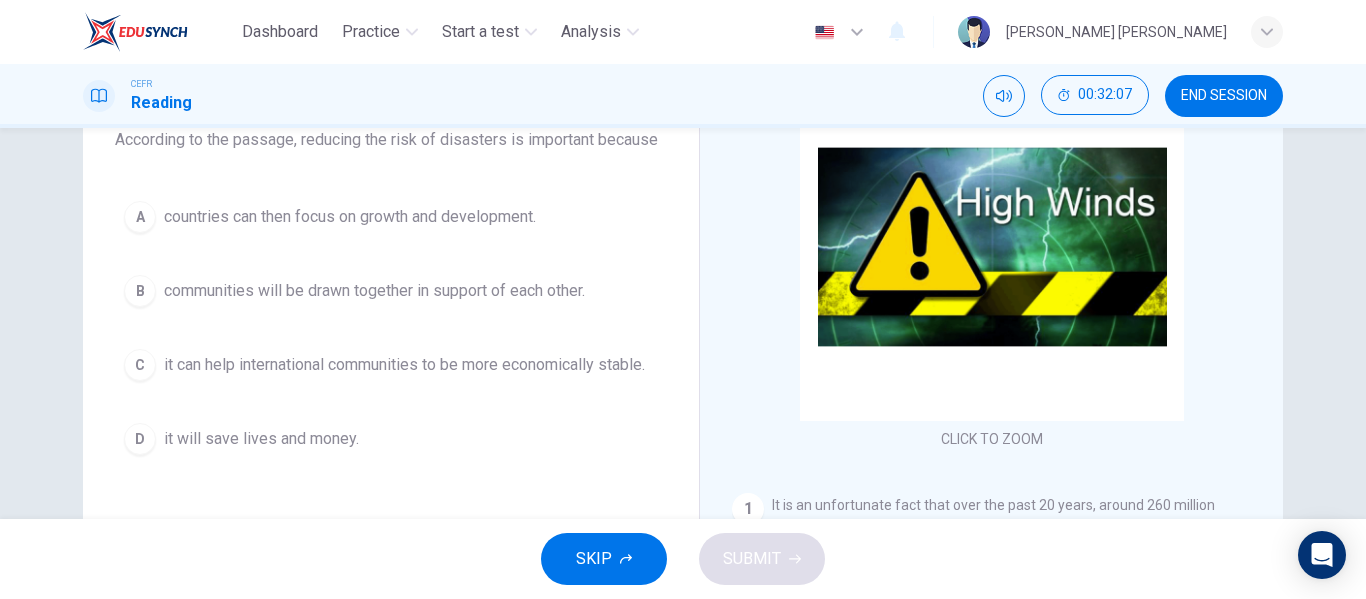click on "A countries can then focus on growth and development." at bounding box center [391, 217] 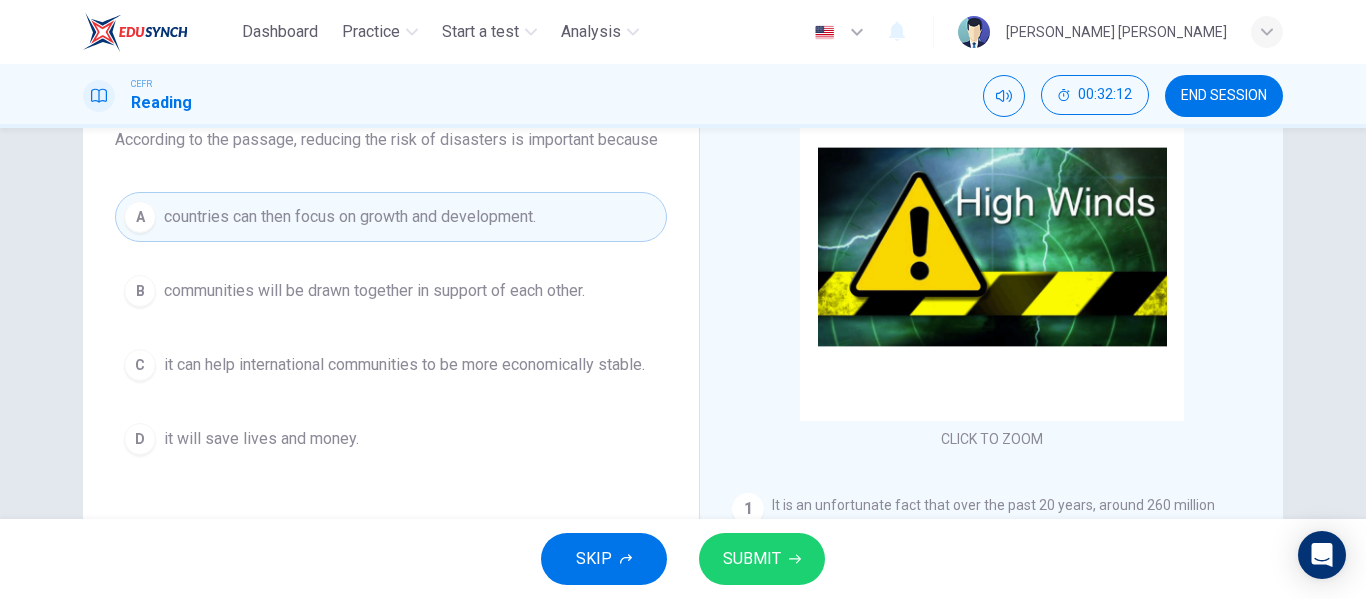 click on "A countries can then focus on growth and development. B communities will be drawn together in support of each other. C it can help international communities to be more economically stable. D it will save lives and money." at bounding box center (391, 328) 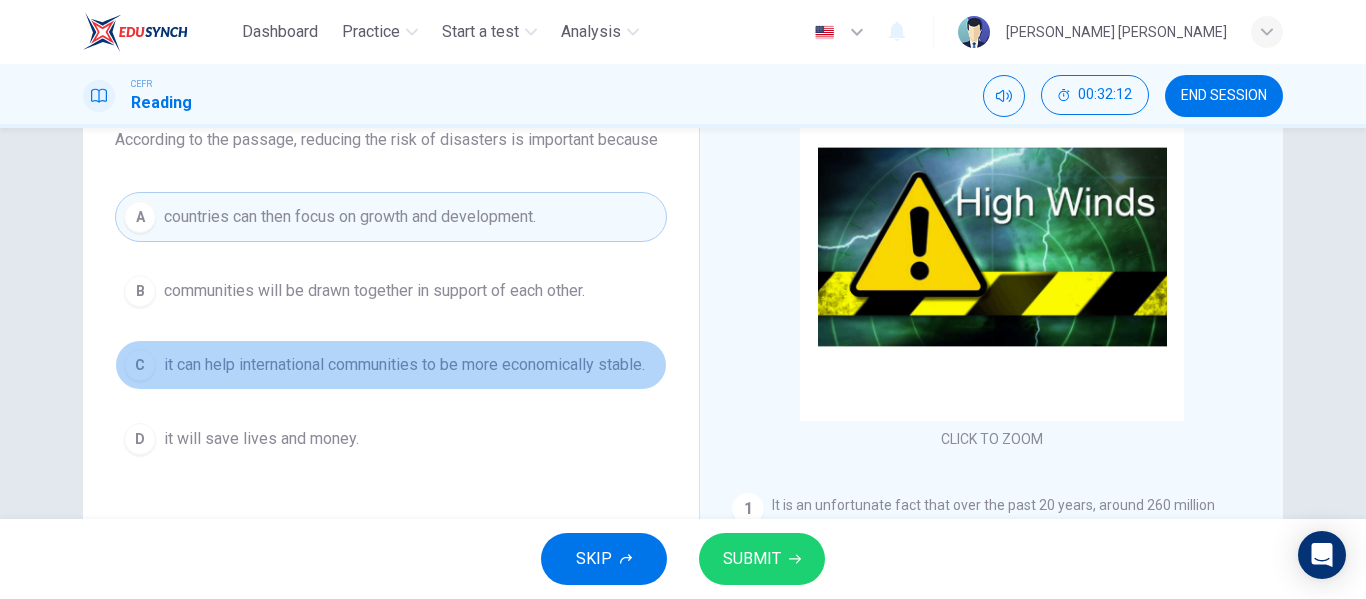 click on "it can help international communities to be more economically stable." at bounding box center [404, 365] 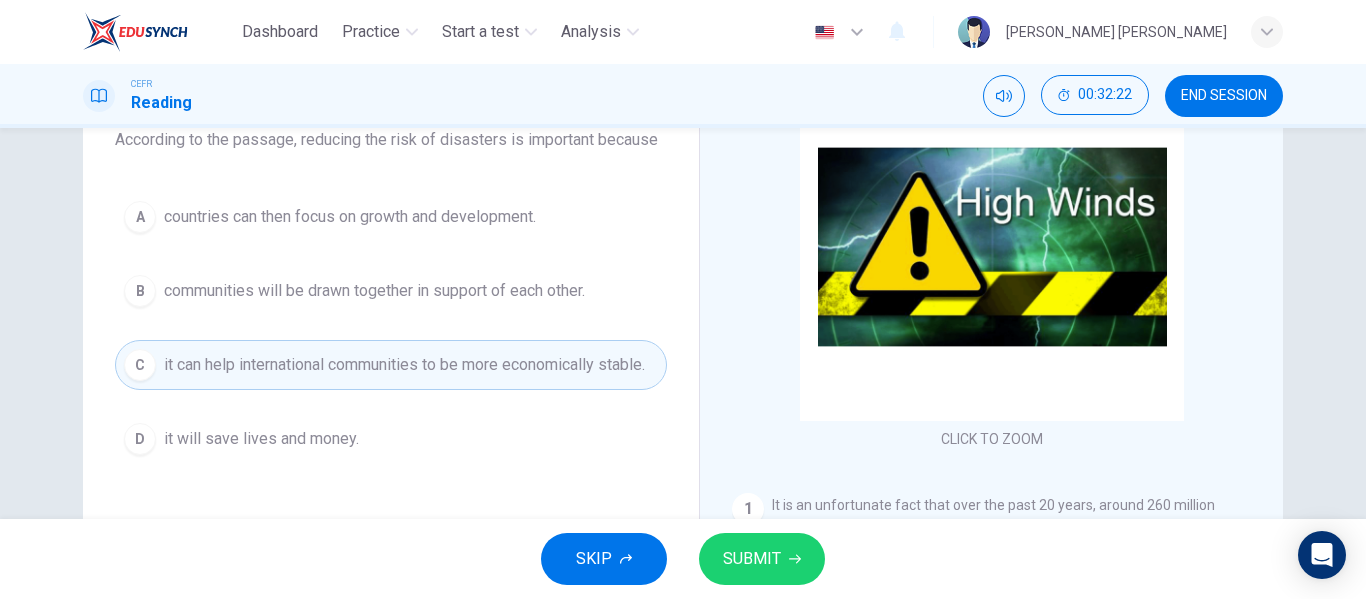 click on "countries can then focus on growth and development." at bounding box center [350, 217] 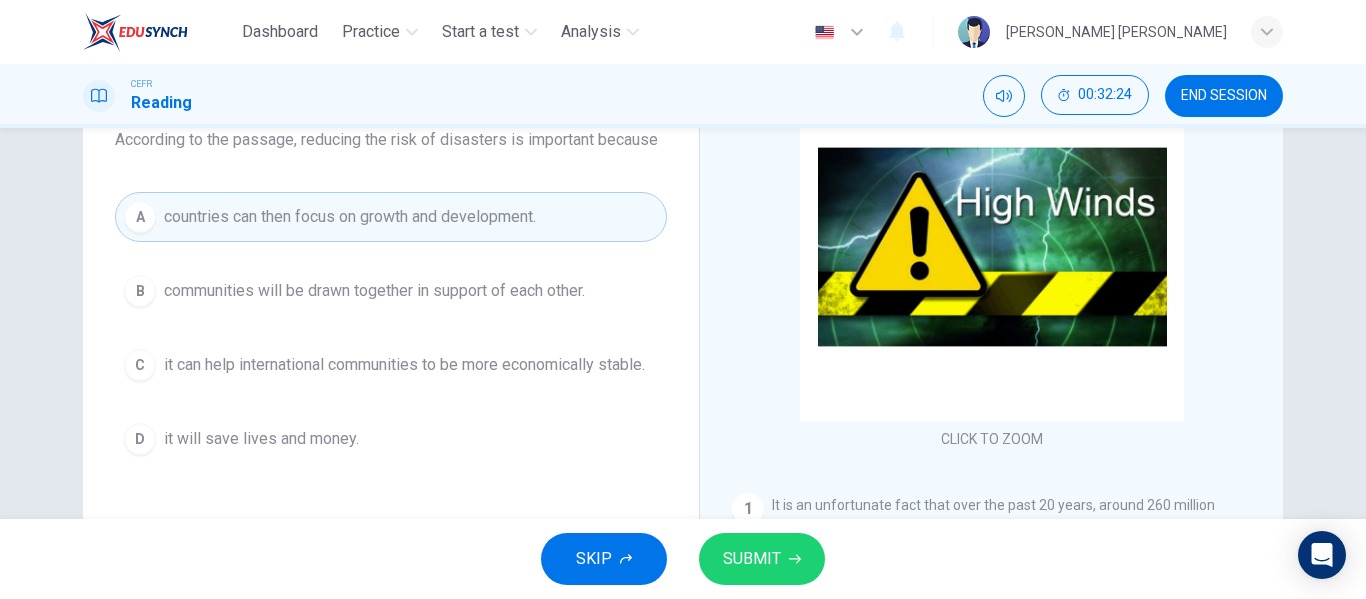 click on "SUBMIT" at bounding box center (762, 559) 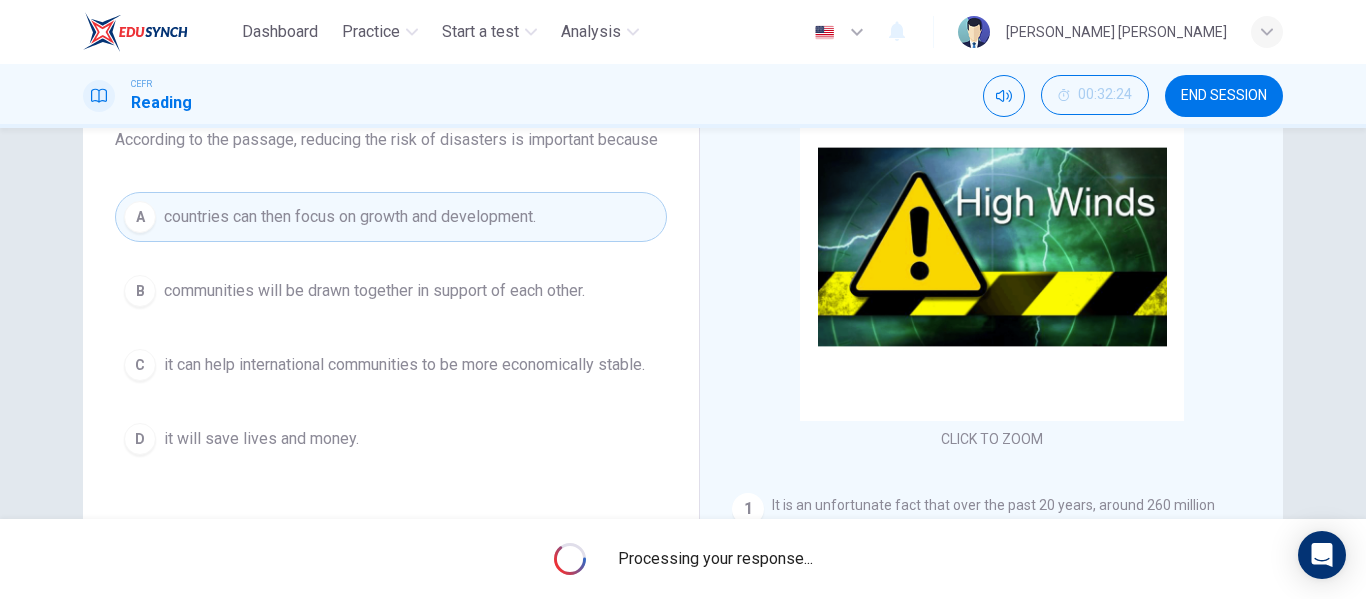 click on "D it will save lives and money." at bounding box center (391, 439) 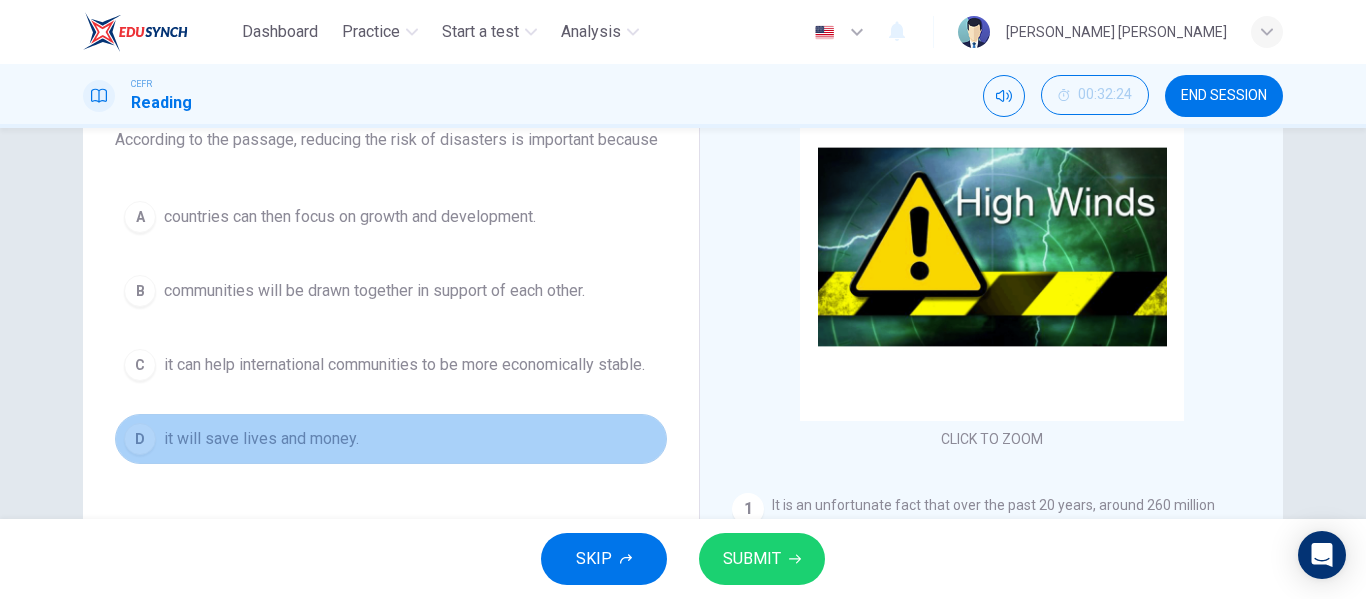 click on "D it will save lives and money." at bounding box center (391, 439) 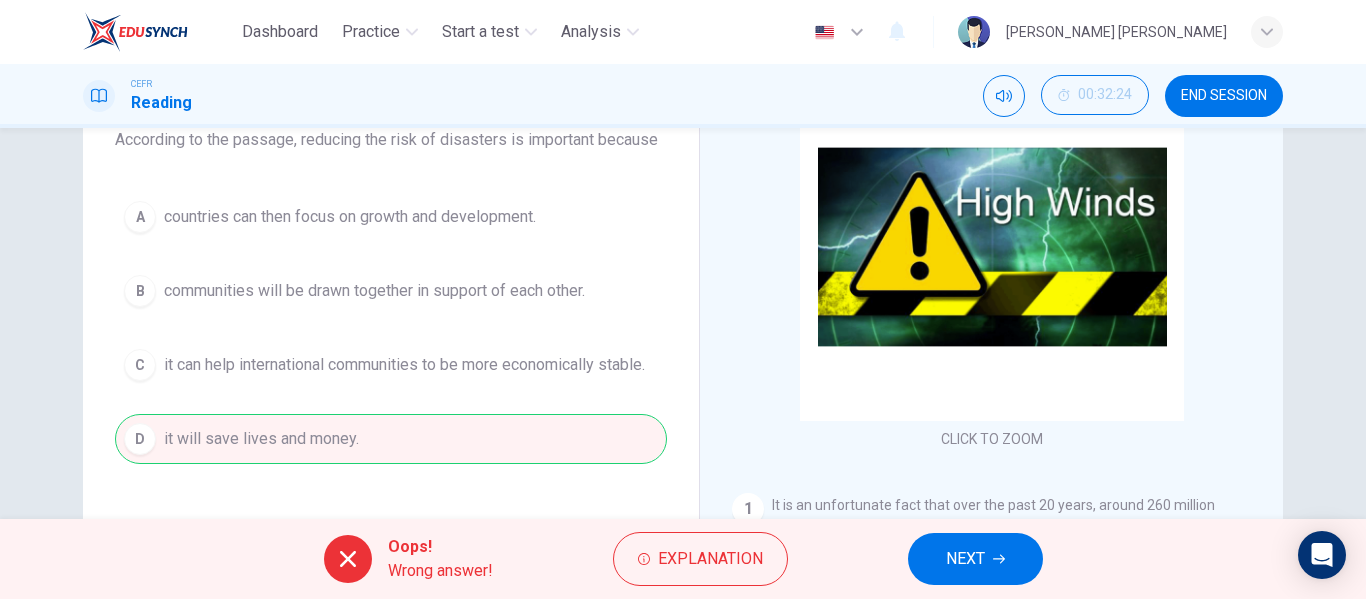 click 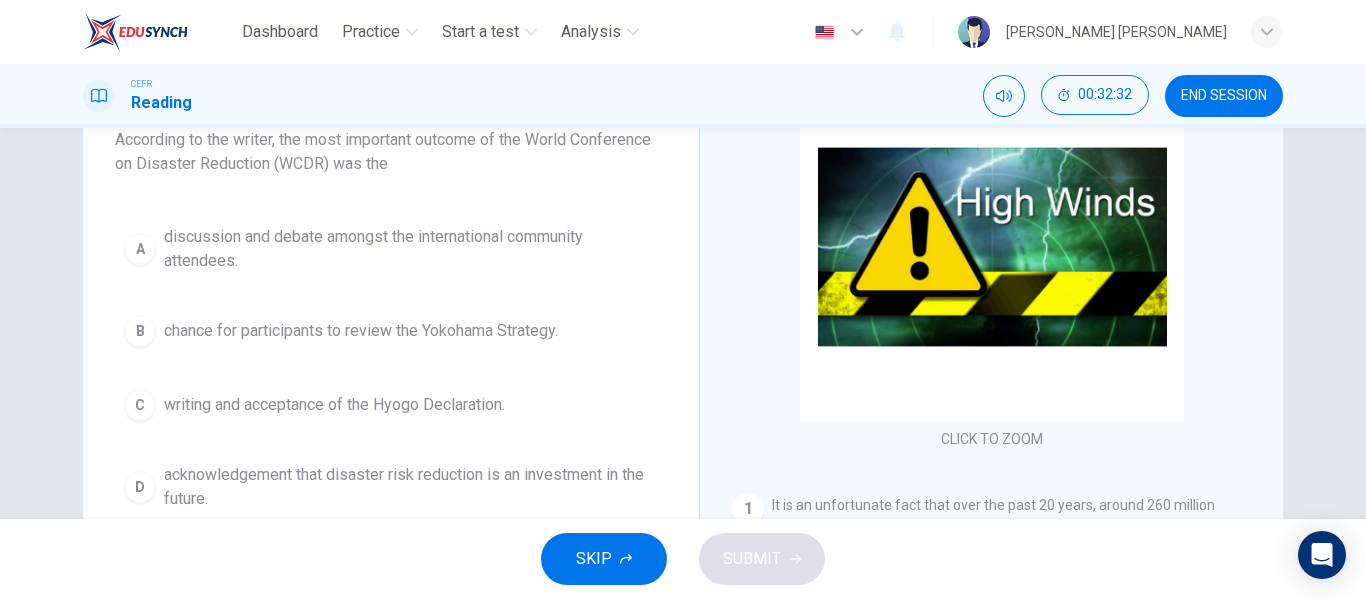 click on "writing and acceptance of the Hyogo Declaration." at bounding box center (334, 405) 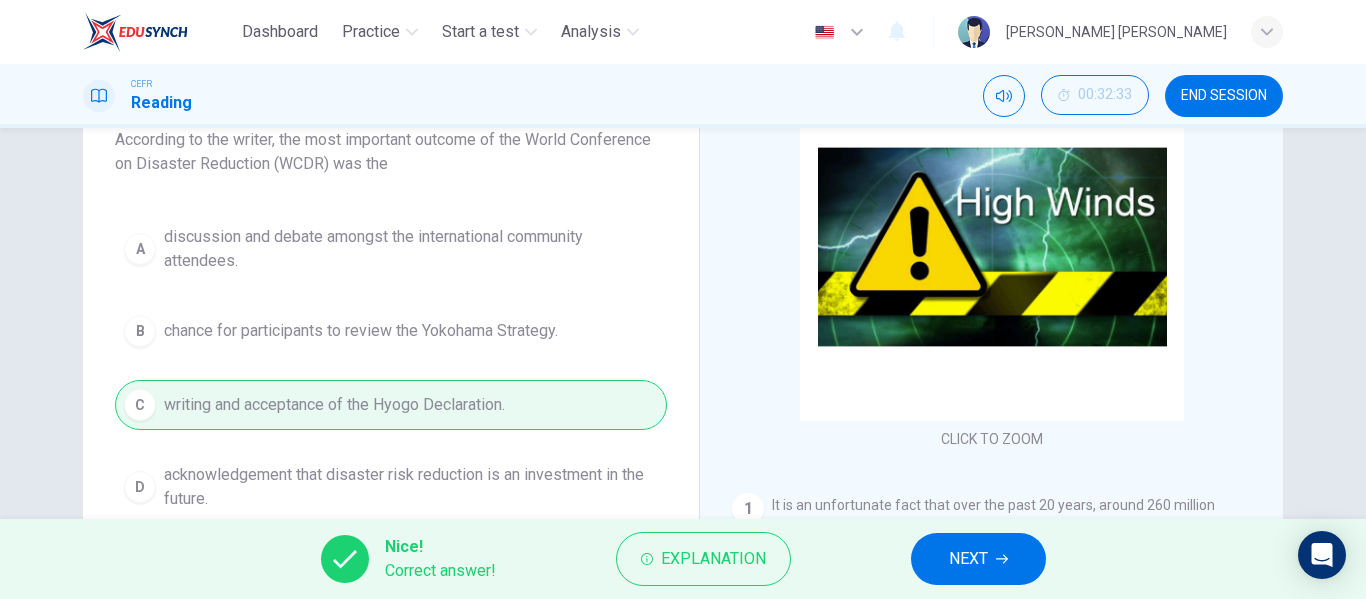 click on "NEXT" at bounding box center [978, 559] 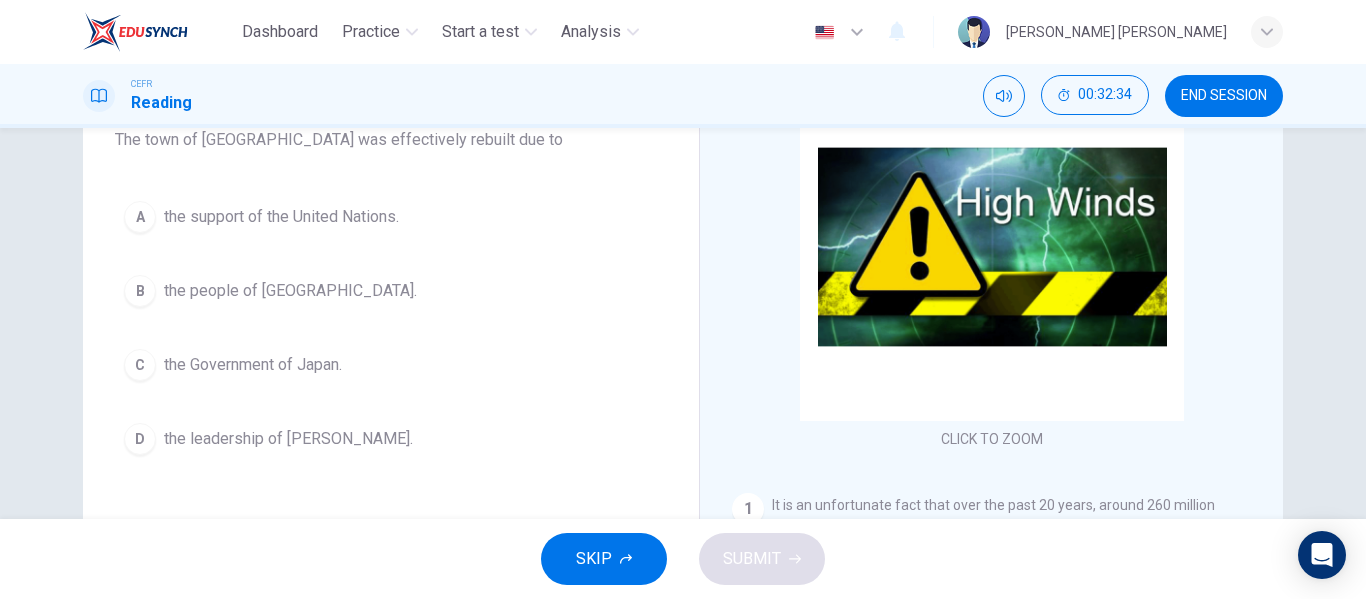 click on "the people of [GEOGRAPHIC_DATA]." at bounding box center [290, 291] 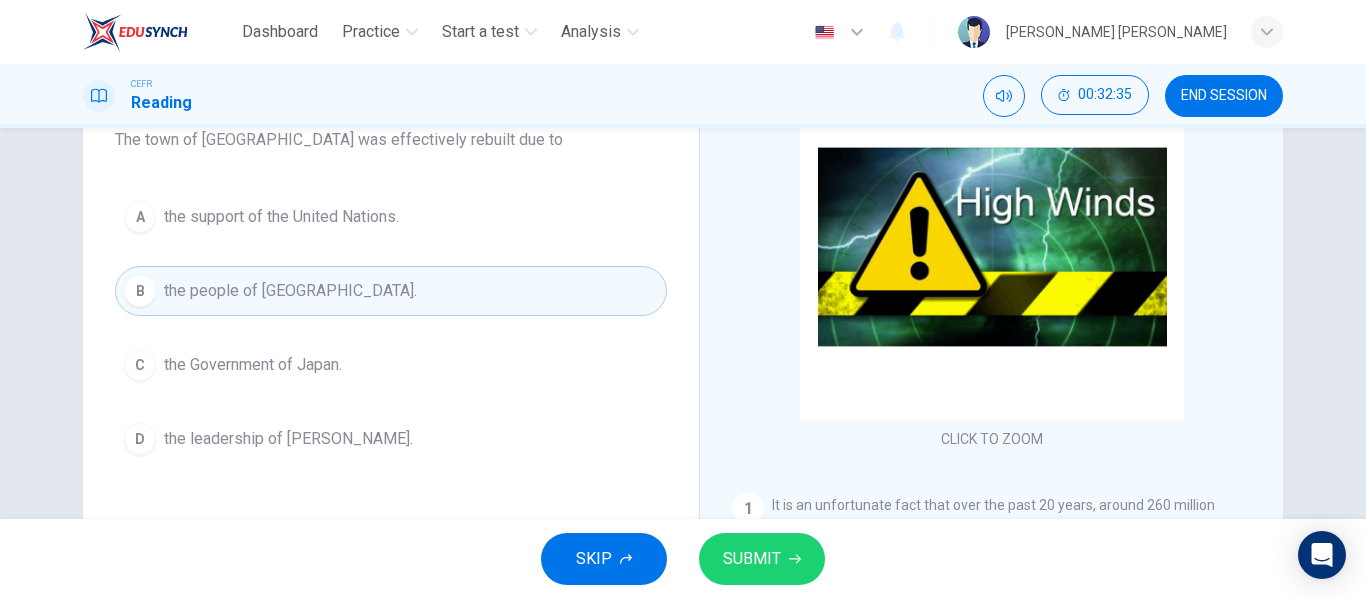 click on "SUBMIT" at bounding box center [762, 559] 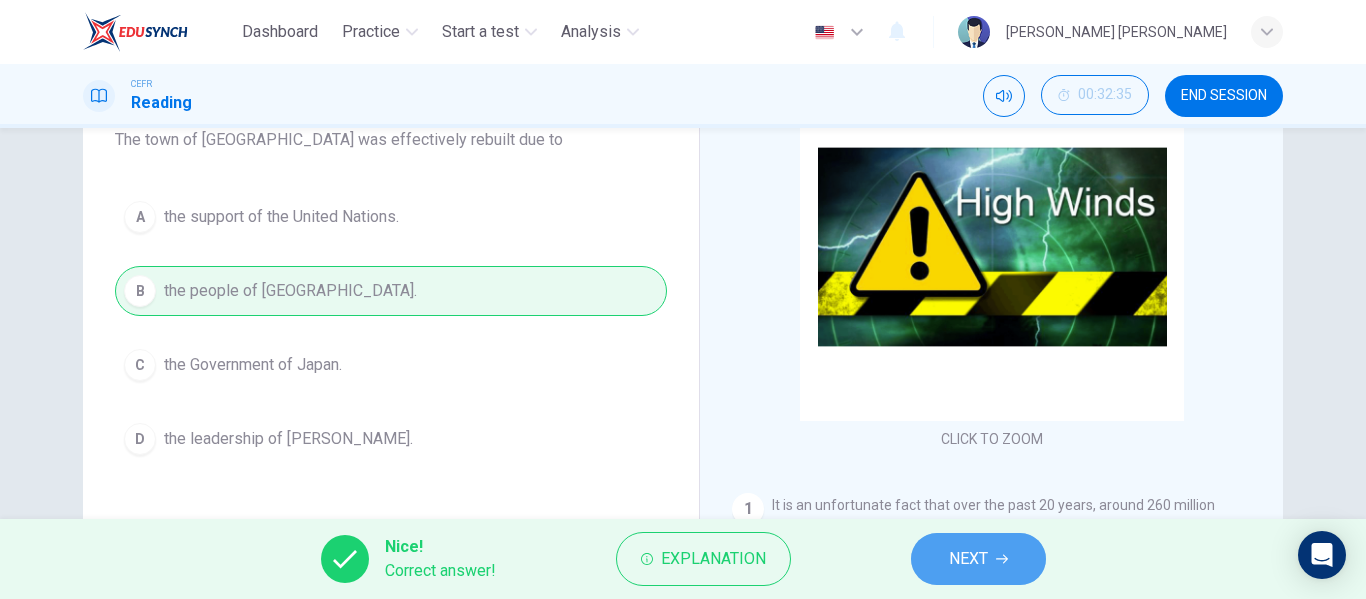 click on "NEXT" at bounding box center (968, 559) 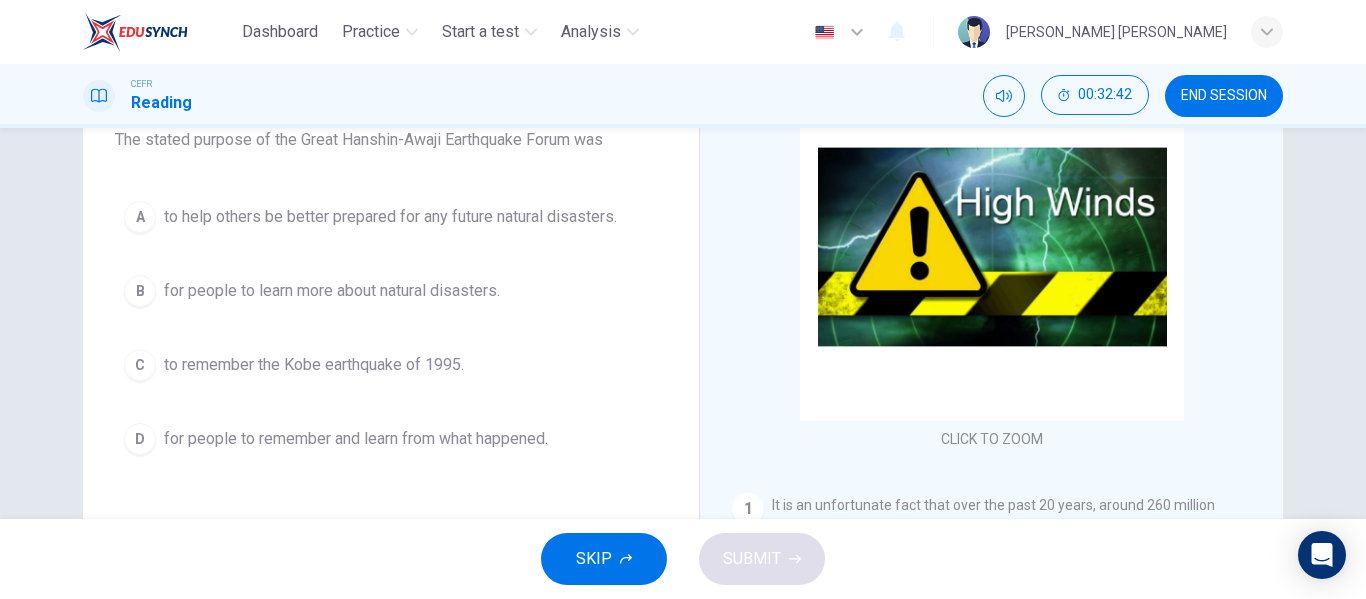 click on "A to help others be better prepared for any future natural disasters. B for people to learn more about natural disasters. C to remember the Kobe earthquake of 1995. D for people to remember and learn from what happened." at bounding box center (391, 328) 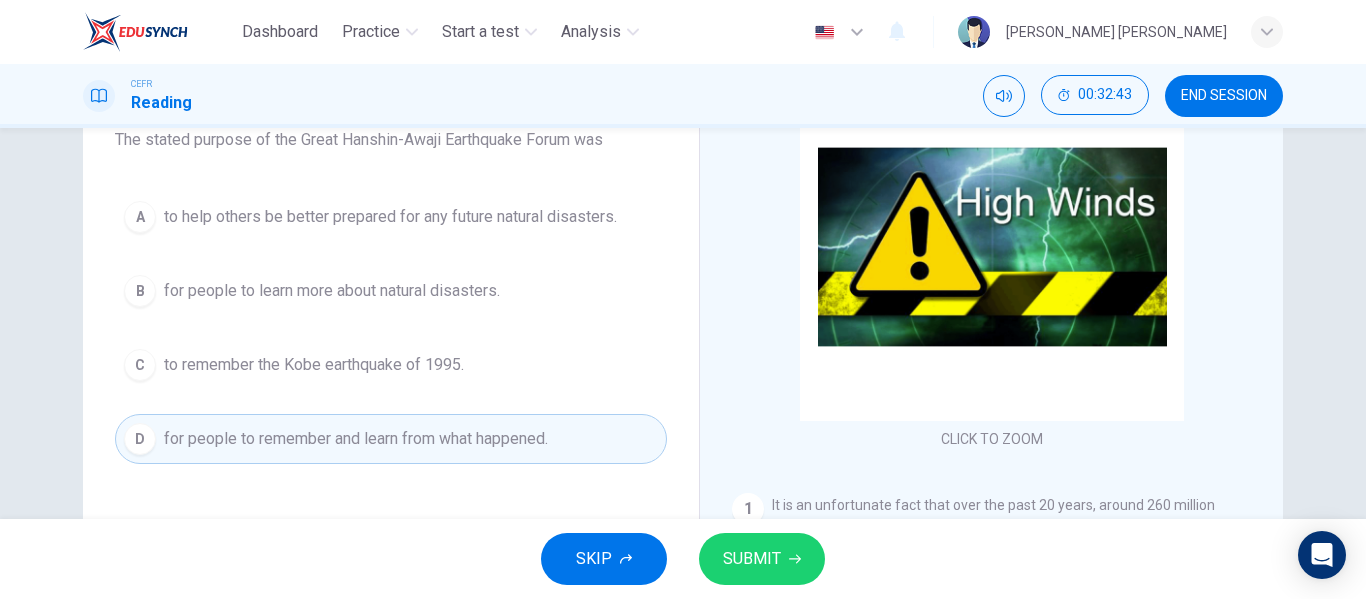 click on "SUBMIT" at bounding box center [762, 559] 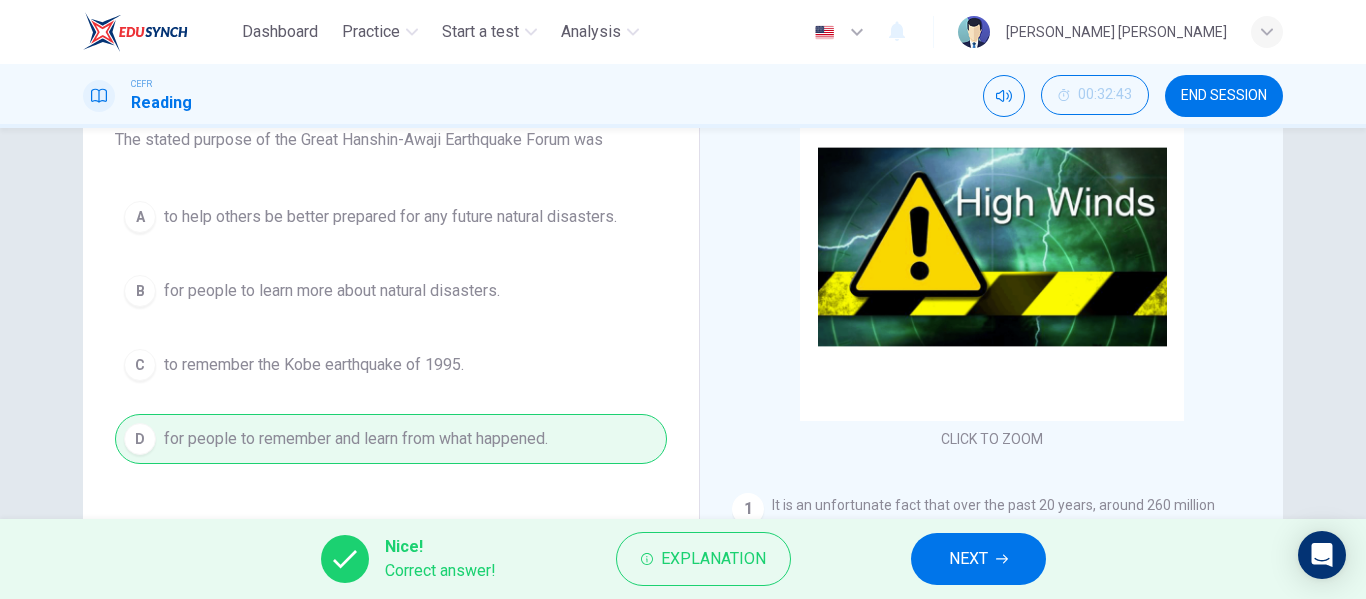 click on "NEXT" at bounding box center (968, 559) 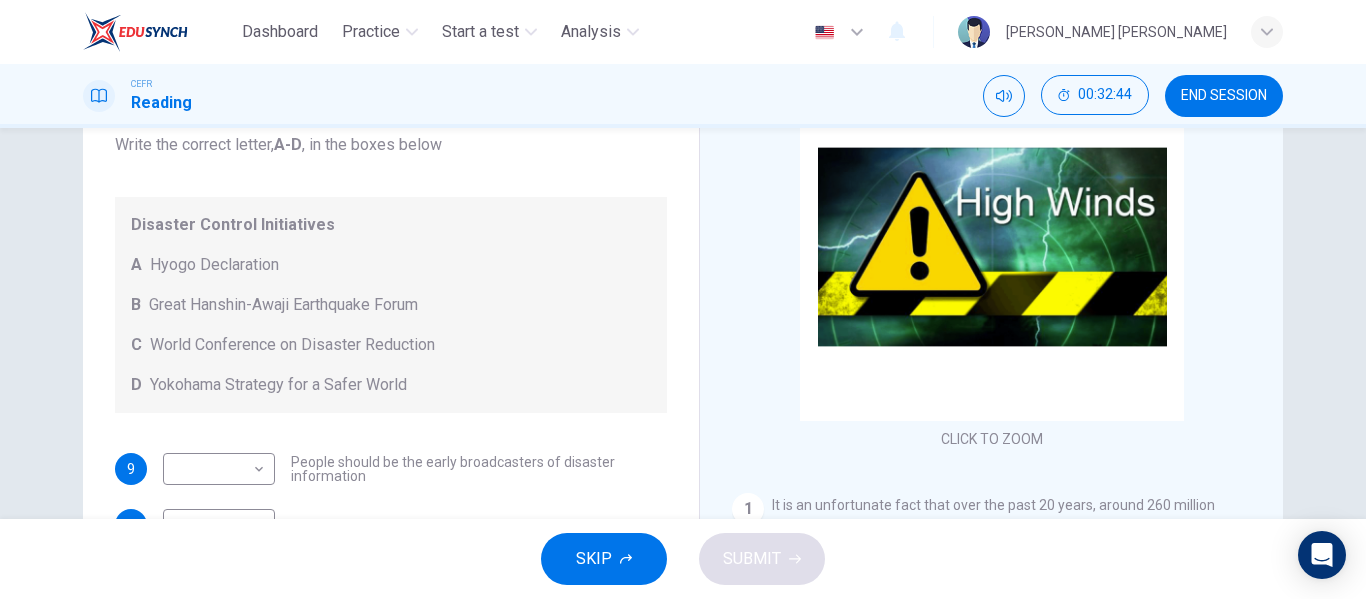 scroll, scrollTop: 137, scrollLeft: 0, axis: vertical 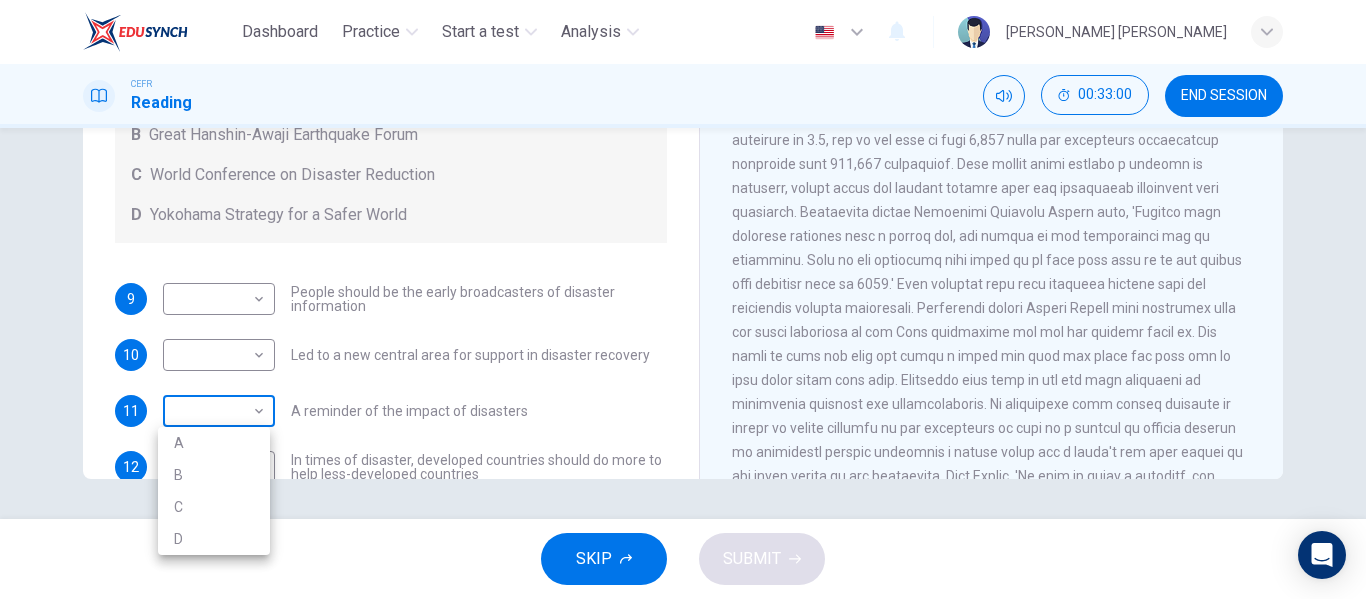 click on "Dashboard Practice Start a test Analysis English en ​ [PERSON_NAME] [PERSON_NAME] CEFR Reading 00:33:00 END SESSION Questions 9 - 13 Look at the following statements and the list of disaster control initiatives below.
Match each statement with the correct disaster control initiative,  A-D .
Write the correct letter,  A-D , in the boxes below Disaster Control Initiatives A Hyogo Declaration B Great Hanshin-Awaji Earthquake Forum C World Conference on Disaster Reduction D Yokohama Strategy for a Safer World 9 ​ ​ People should be the early broadcasters of disaster information 10 ​ ​ Led to a new central area for support in disaster recovery 11 ​ ​ A reminder of the impact of disasters 12 ​ ​ In times of disaster, developed countries should do more to help less-developed countries 13 ​ ​ National development and disaster prevention should be considered at the same time Preparing for the Threat CLICK TO ZOOM Click to Zoom 1 2 3 4 5 6 SKIP SUBMIT EduSynch - Online Language Proficiency Testing" at bounding box center (683, 299) 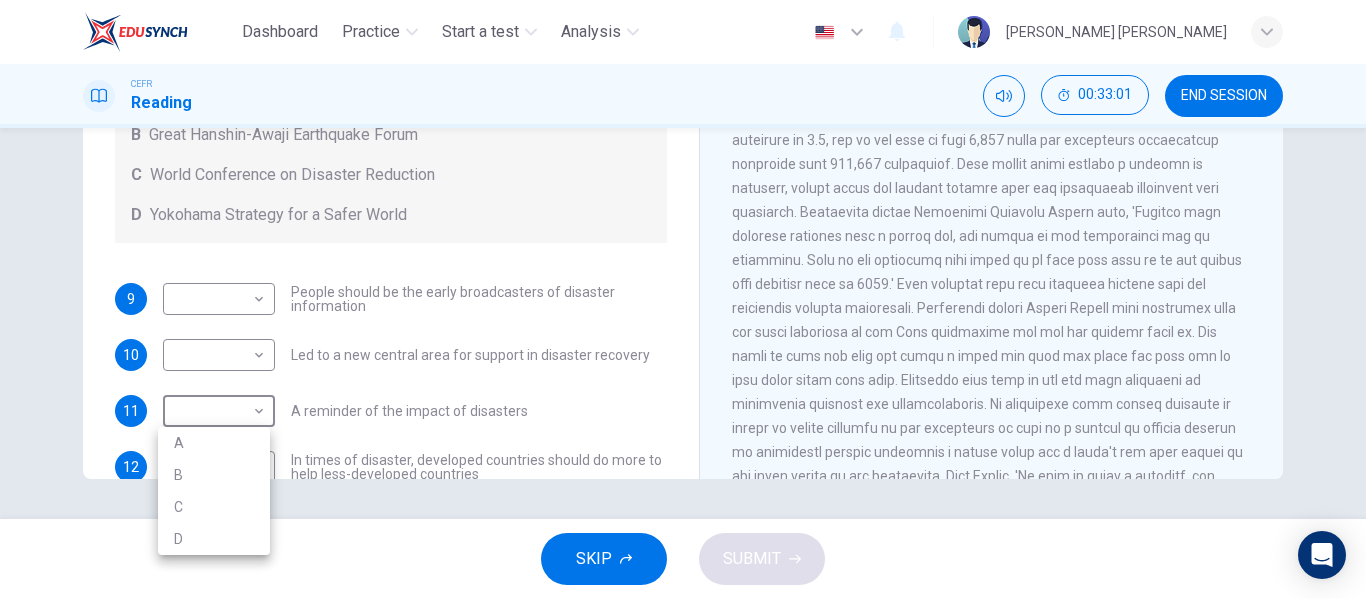 click on "A" at bounding box center (214, 443) 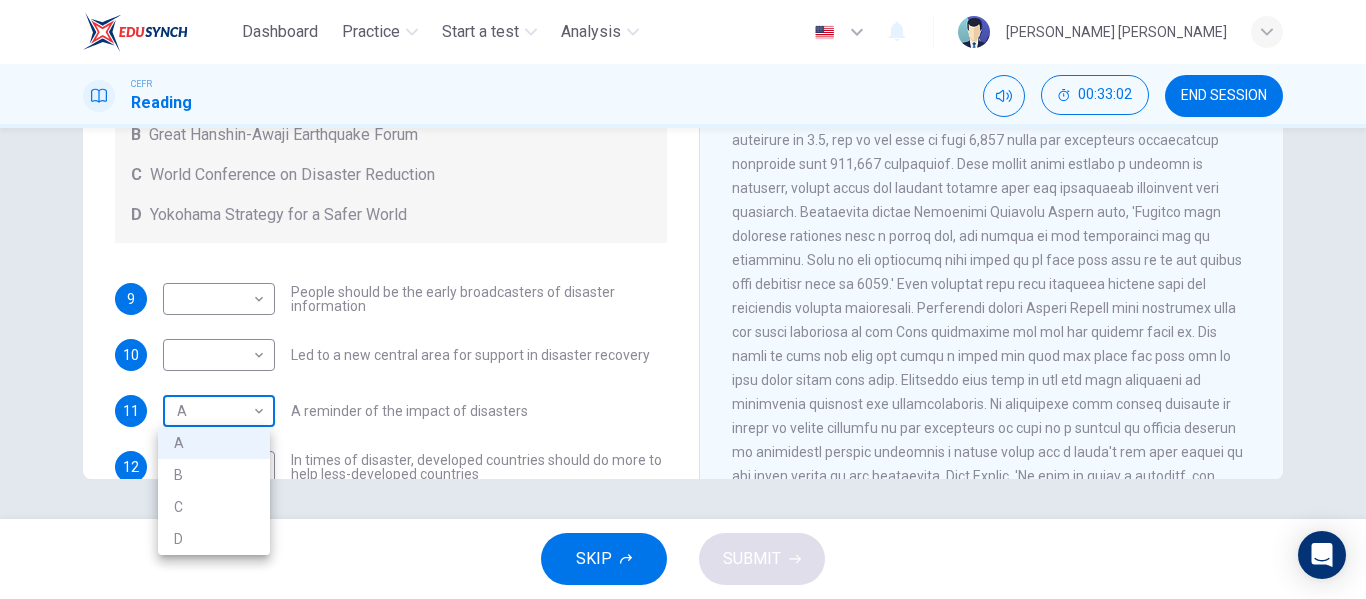 click on "Dashboard Practice Start a test Analysis English en ​ [PERSON_NAME] [PERSON_NAME] CEFR Reading 00:33:02 END SESSION Questions 9 - 13 Look at the following statements and the list of disaster control initiatives below.
Match each statement with the correct disaster control initiative,  A-D .
Write the correct letter,  A-D , in the boxes below Disaster Control Initiatives A Hyogo Declaration B Great Hanshin-Awaji Earthquake Forum C World Conference on Disaster Reduction D Yokohama Strategy for a Safer World 9 ​ ​ People should be the early broadcasters of disaster information 10 ​ ​ Led to a new central area for support in disaster recovery 11 A A ​ A reminder of the impact of disasters 12 ​ ​ In times of disaster, developed countries should do more to help less-developed countries 13 ​ ​ National development and disaster prevention should be considered at the same time Preparing for the Threat CLICK TO ZOOM Click to Zoom 1 2 3 4 5 6 SKIP SUBMIT EduSynch - Online Language Proficiency Testing" at bounding box center [683, 299] 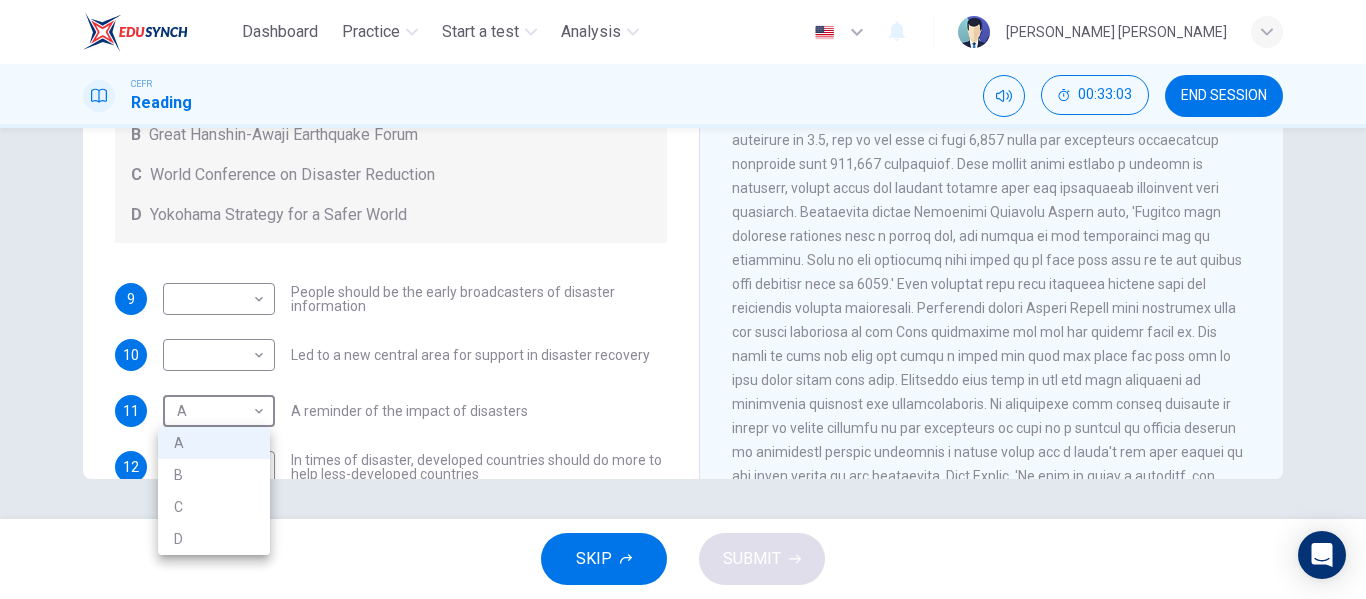 click on "B" at bounding box center [214, 475] 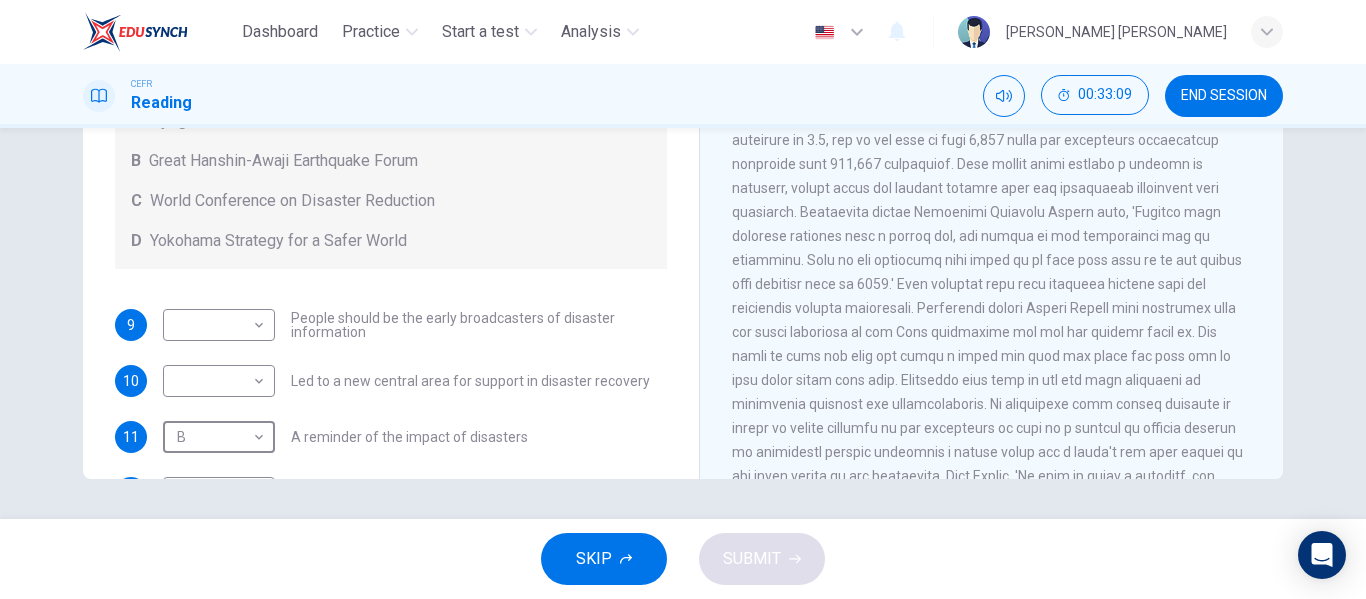 scroll, scrollTop: 0, scrollLeft: 0, axis: both 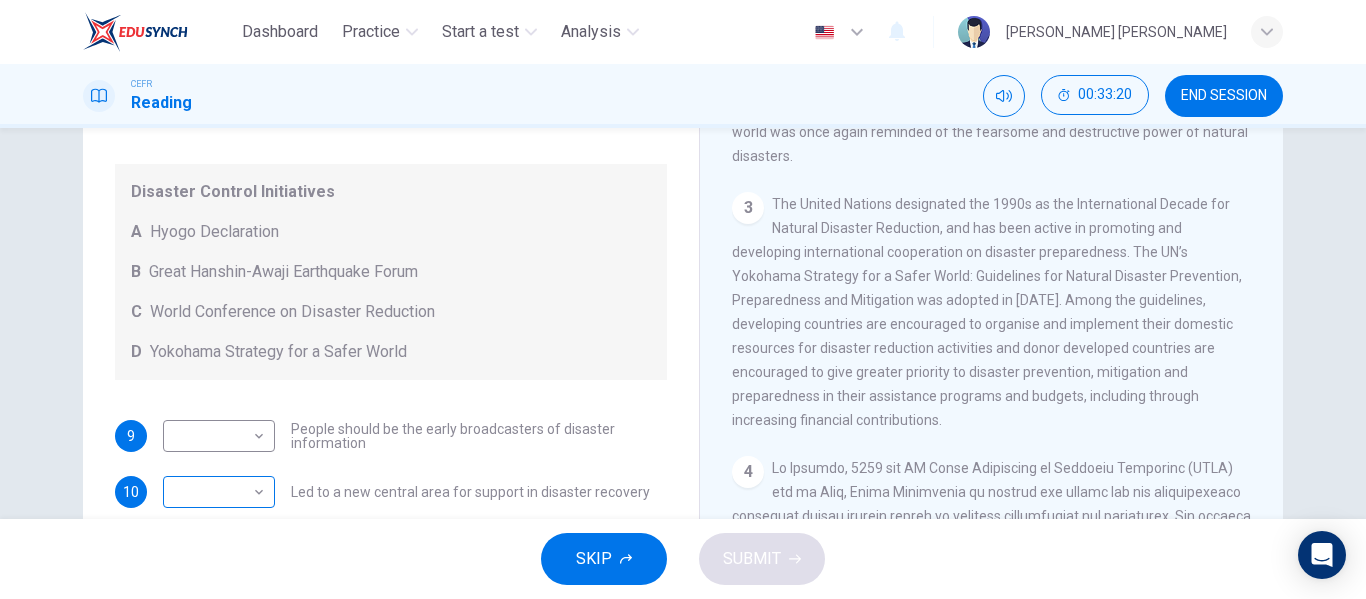 click on "Dashboard Practice Start a test Analysis English en ​ [PERSON_NAME] [PERSON_NAME] CEFR Reading 00:33:20 END SESSION Questions 9 - 13 Look at the following statements and the list of disaster control initiatives below.
Match each statement with the correct disaster control initiative,  A-D .
Write the correct letter,  A-D , in the boxes below Disaster Control Initiatives A Hyogo Declaration B Great Hanshin-Awaji Earthquake Forum C World Conference on Disaster Reduction D Yokohama Strategy for a Safer World 9 ​ ​ People should be the early broadcasters of disaster information 10 ​ ​ Led to a new central area for support in disaster recovery 11 B B ​ A reminder of the impact of disasters 12 ​ ​ In times of disaster, developed countries should do more to help less-developed countries 13 ​ ​ National development and disaster prevention should be considered at the same time Preparing for the Threat CLICK TO ZOOM Click to Zoom 1 2 3 4 5 6 SKIP SUBMIT EduSynch - Online Language Proficiency Testing" at bounding box center (683, 299) 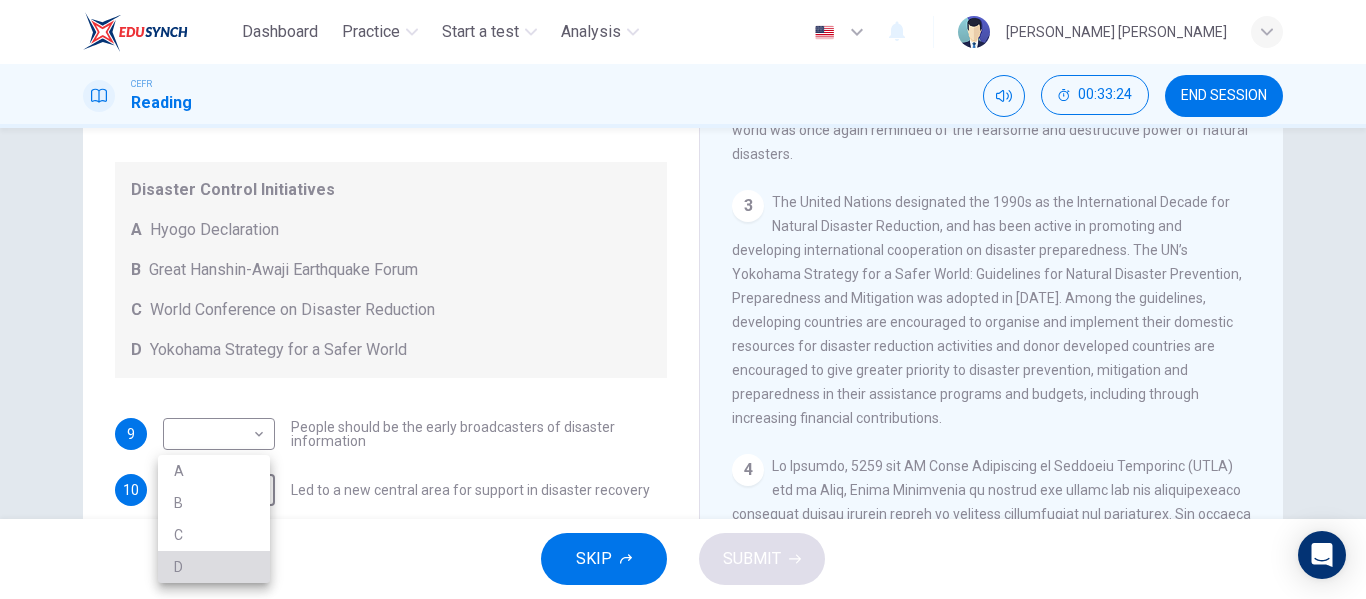 click on "D" at bounding box center [214, 567] 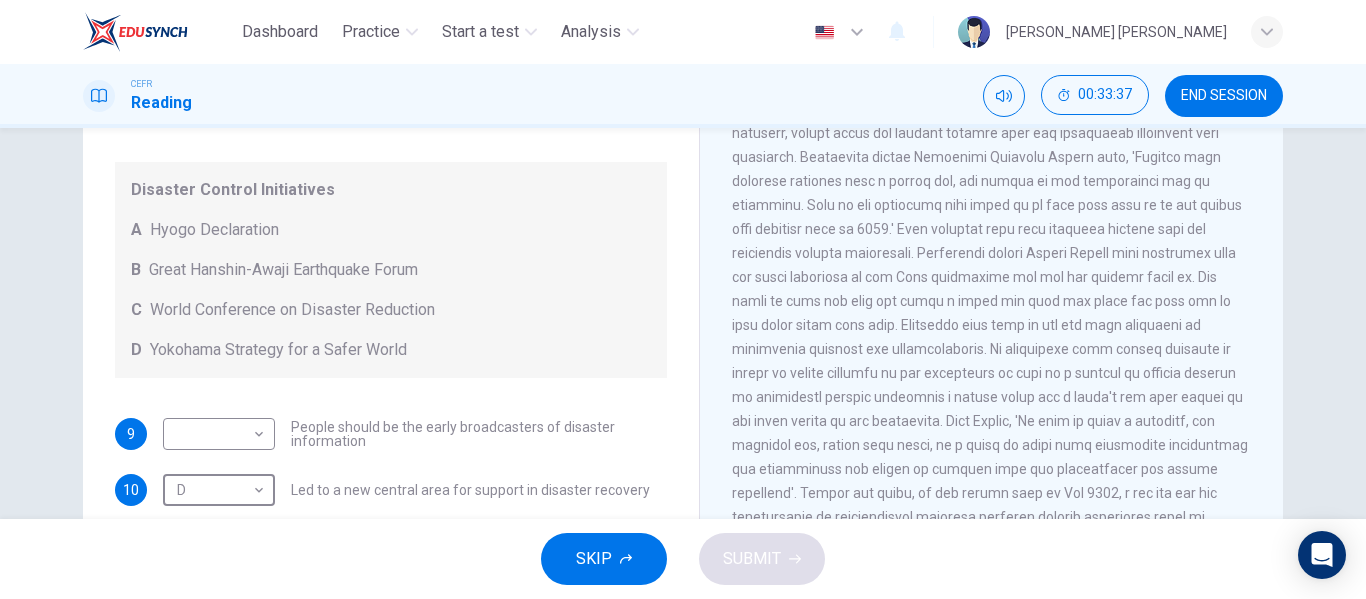 scroll, scrollTop: 1733, scrollLeft: 0, axis: vertical 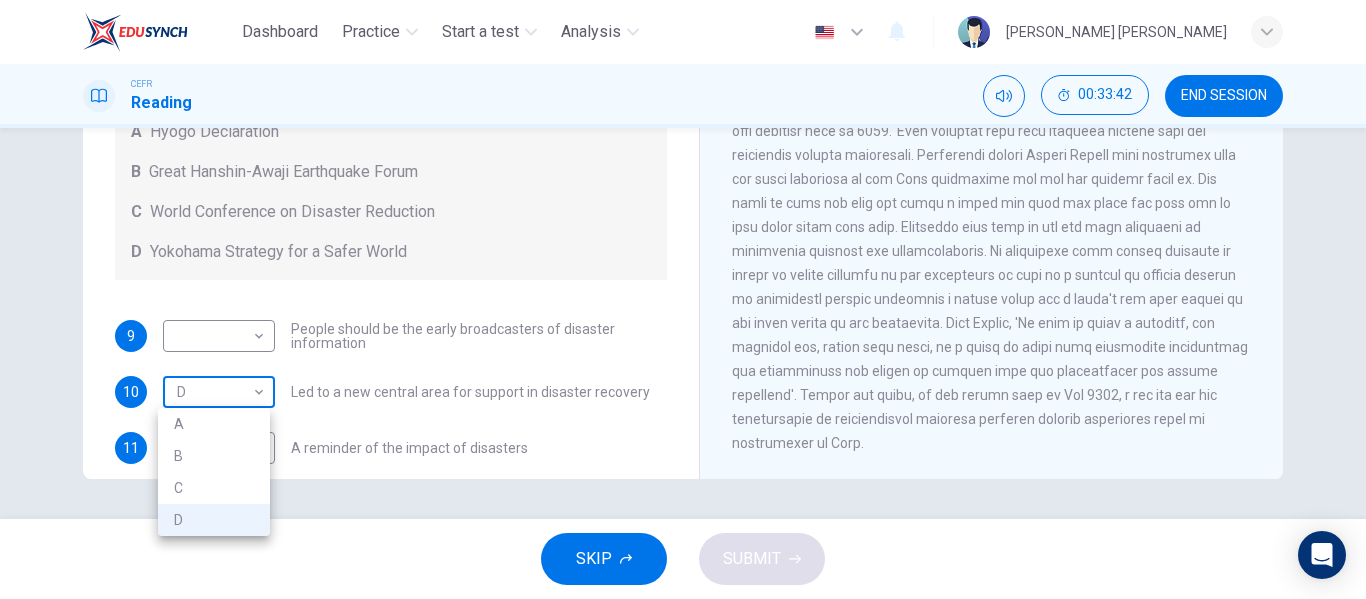 click on "Dashboard Practice Start a test Analysis English en ​ [PERSON_NAME] [PERSON_NAME] CEFR Reading 00:33:42 END SESSION Questions 9 - 13 Look at the following statements and the list of disaster control initiatives below.
Match each statement with the correct disaster control initiative,  A-D .
Write the correct letter,  A-D , in the boxes below Disaster Control Initiatives A Hyogo Declaration B Great Hanshin-Awaji Earthquake Forum C World Conference on Disaster Reduction D Yokohama Strategy for a Safer World 9 ​ ​ People should be the early broadcasters of disaster information 10 D D ​ Led to a new central area for support in disaster recovery 11 B B ​ A reminder of the impact of disasters 12 ​ ​ In times of disaster, developed countries should do more to help less-developed countries 13 ​ ​ National development and disaster prevention should be considered at the same time Preparing for the Threat CLICK TO ZOOM Click to Zoom 1 2 3 4 5 6 SKIP SUBMIT EduSynch - Online Language Proficiency Testing" at bounding box center (683, 299) 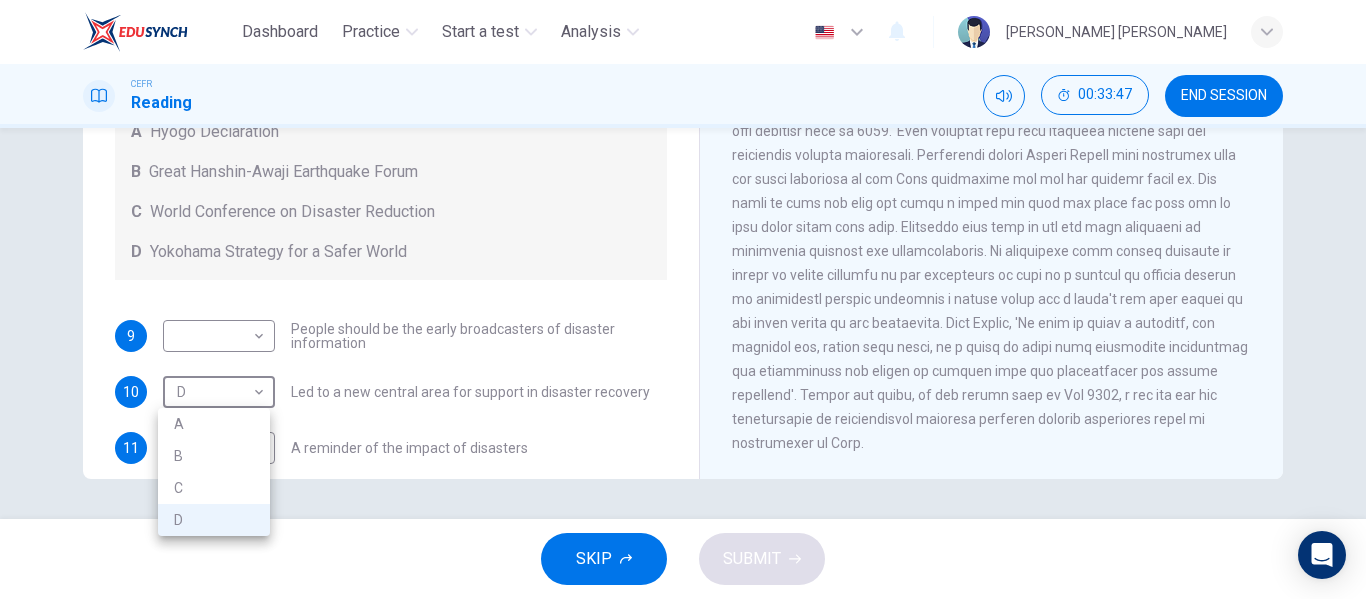 click on "B" at bounding box center [214, 456] 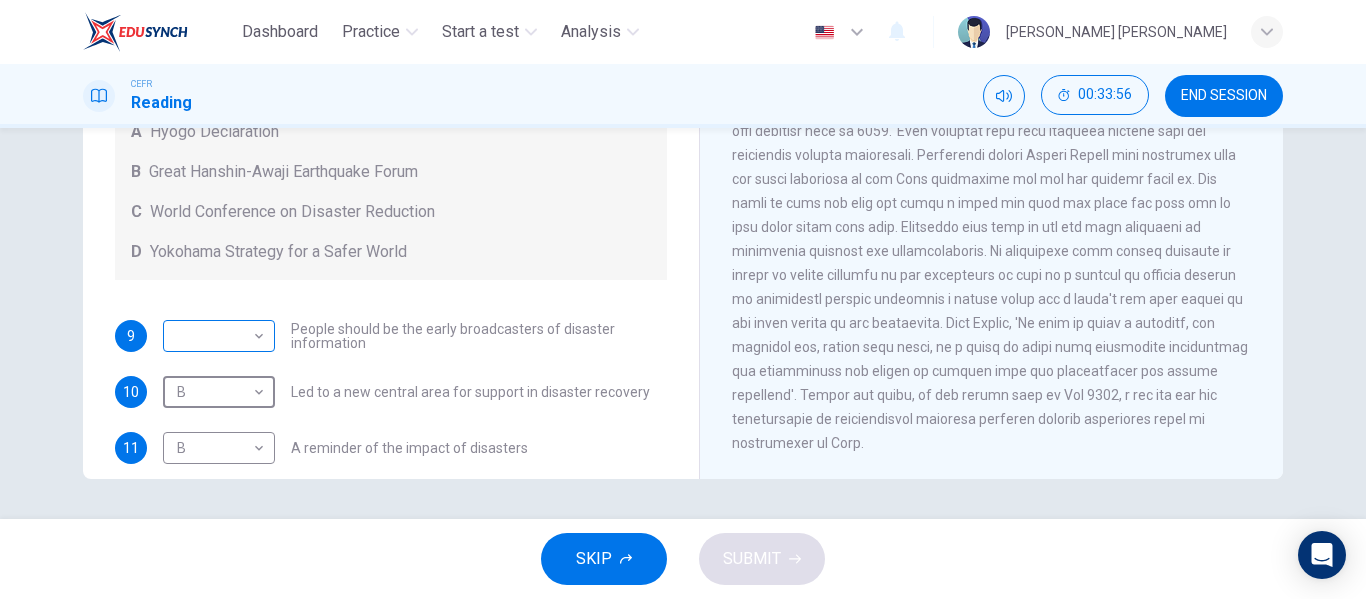 click on "Dashboard Practice Start a test Analysis English en ​ [PERSON_NAME] [PERSON_NAME] CEFR Reading 00:33:56 END SESSION Questions 9 - 13 Look at the following statements and the list of disaster control initiatives below.
Match each statement with the correct disaster control initiative,  A-D .
Write the correct letter,  A-D , in the boxes below Disaster Control Initiatives A Hyogo Declaration B Great Hanshin-Awaji Earthquake Forum C World Conference on Disaster Reduction D Yokohama Strategy for a Safer World 9 ​ ​ People should be the early broadcasters of disaster information 10 B B ​ Led to a new central area for support in disaster recovery 11 B B ​ A reminder of the impact of disasters 12 ​ ​ In times of disaster, developed countries should do more to help less-developed countries 13 ​ ​ National development and disaster prevention should be considered at the same time Preparing for the Threat CLICK TO ZOOM Click to Zoom 1 2 3 4 5 6 SKIP SUBMIT EduSynch - Online Language Proficiency Testing" at bounding box center [683, 299] 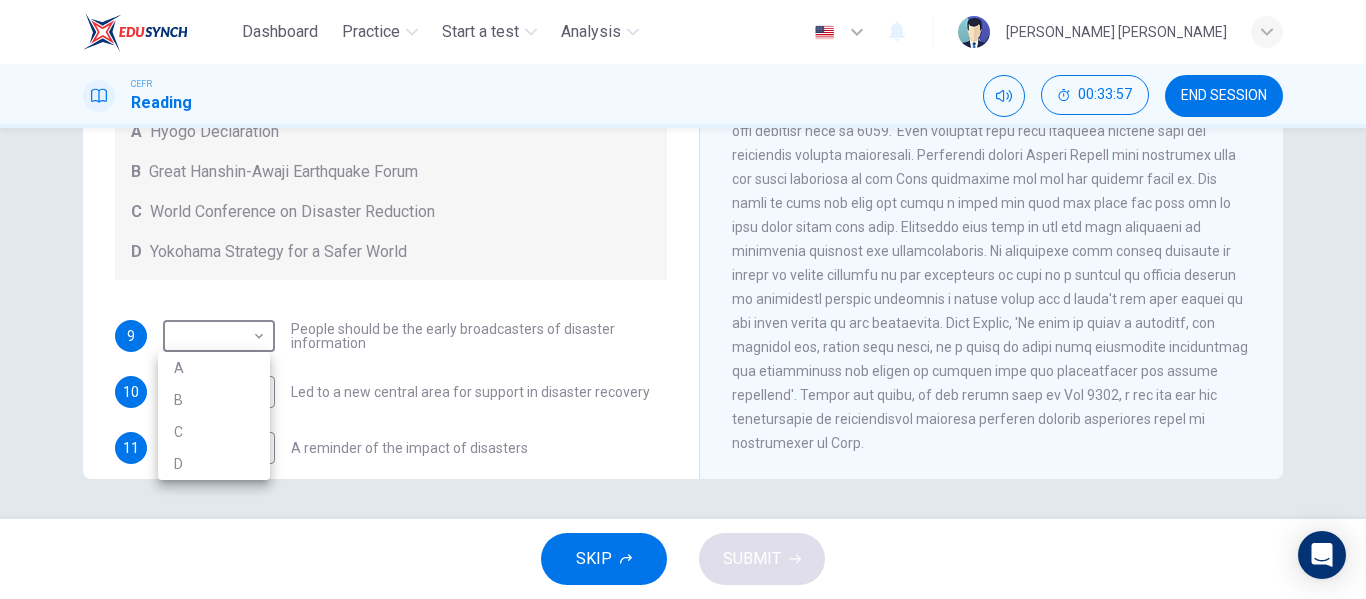 click on "D" at bounding box center (214, 464) 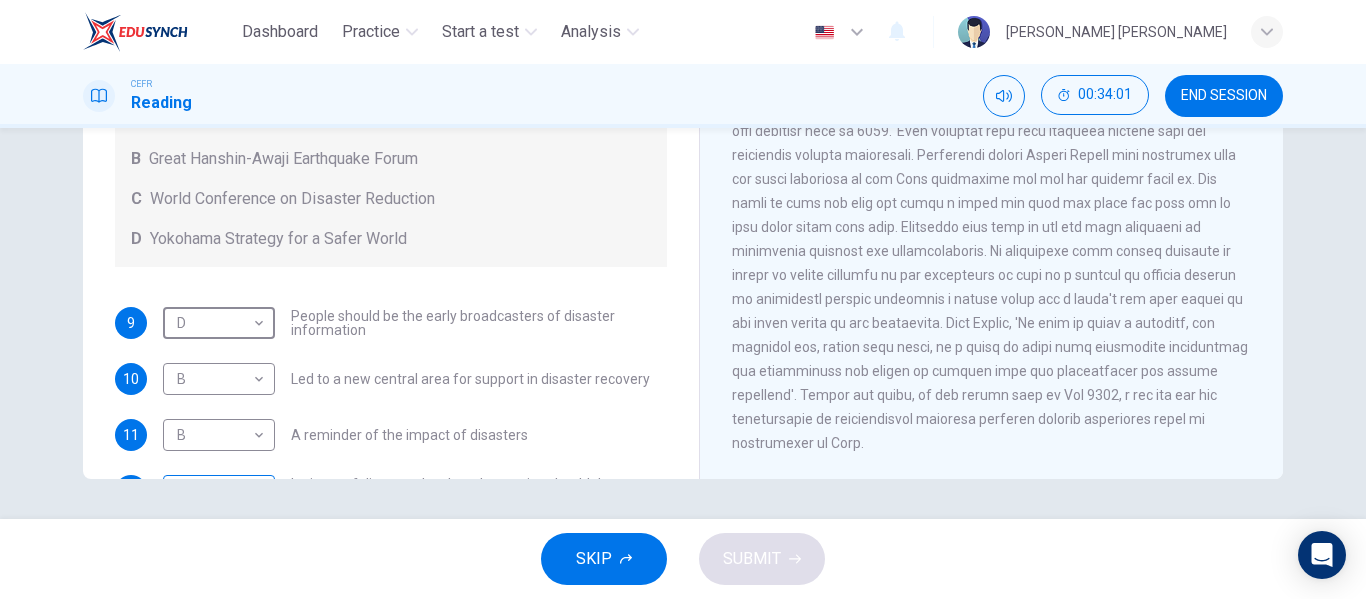 scroll, scrollTop: 0, scrollLeft: 0, axis: both 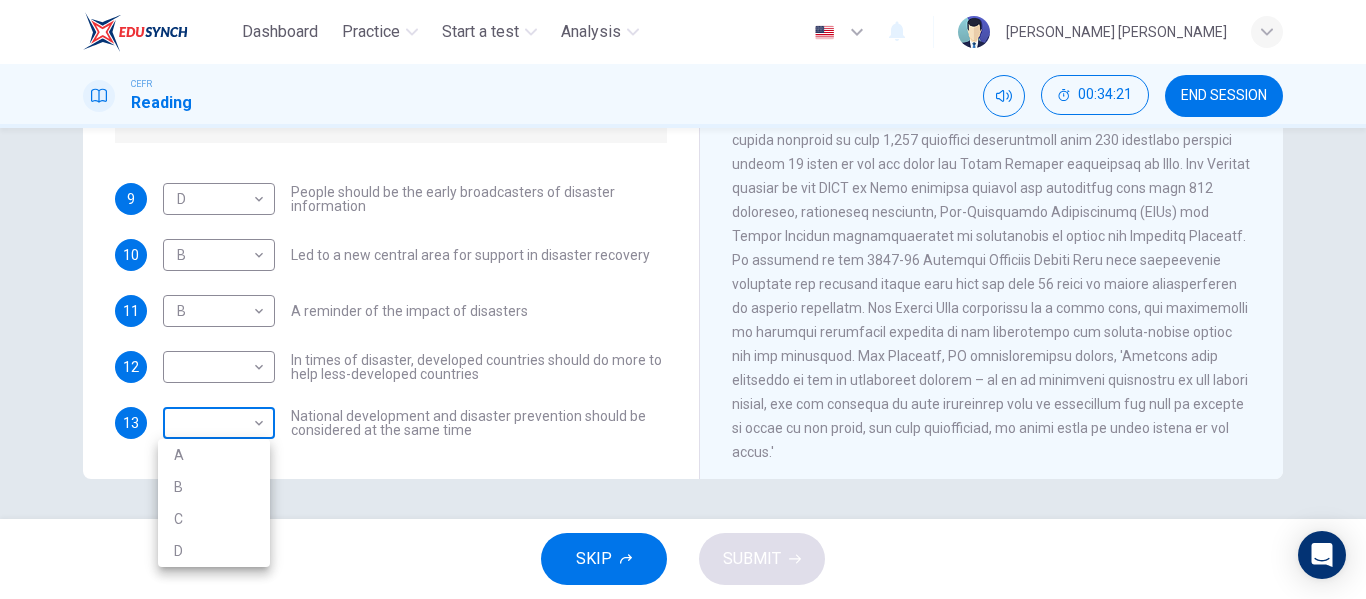 click on "Dashboard Practice Start a test Analysis English en ​ [PERSON_NAME] [PERSON_NAME] CEFR Reading 00:34:21 END SESSION Questions 9 - 13 Look at the following statements and the list of disaster control initiatives below.
Match each statement with the correct disaster control initiative,  A-D .
Write the correct letter,  A-D , in the boxes below Disaster Control Initiatives A Hyogo Declaration B Great Hanshin-Awaji Earthquake Forum C World Conference on Disaster Reduction D Yokohama Strategy for a Safer World 9 D D ​ People should be the early broadcasters of disaster information 10 B B ​ Led to a new central area for support in disaster recovery 11 B B ​ A reminder of the impact of disasters 12 ​ ​ In times of disaster, developed countries should do more to help less-developed countries 13 ​ ​ National development and disaster prevention should be considered at the same time Preparing for the Threat CLICK TO ZOOM Click to Zoom 1 2 3 4 5 6 SKIP SUBMIT EduSynch - Online Language Proficiency Testing" at bounding box center [683, 299] 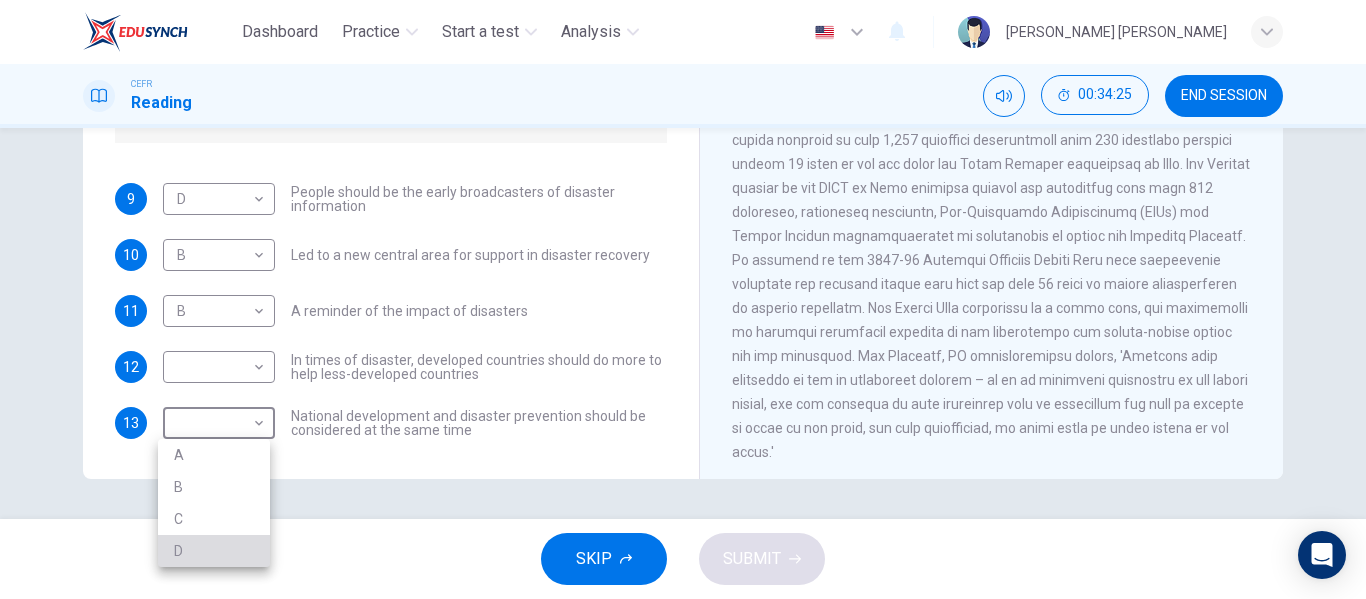 click on "D" at bounding box center (214, 551) 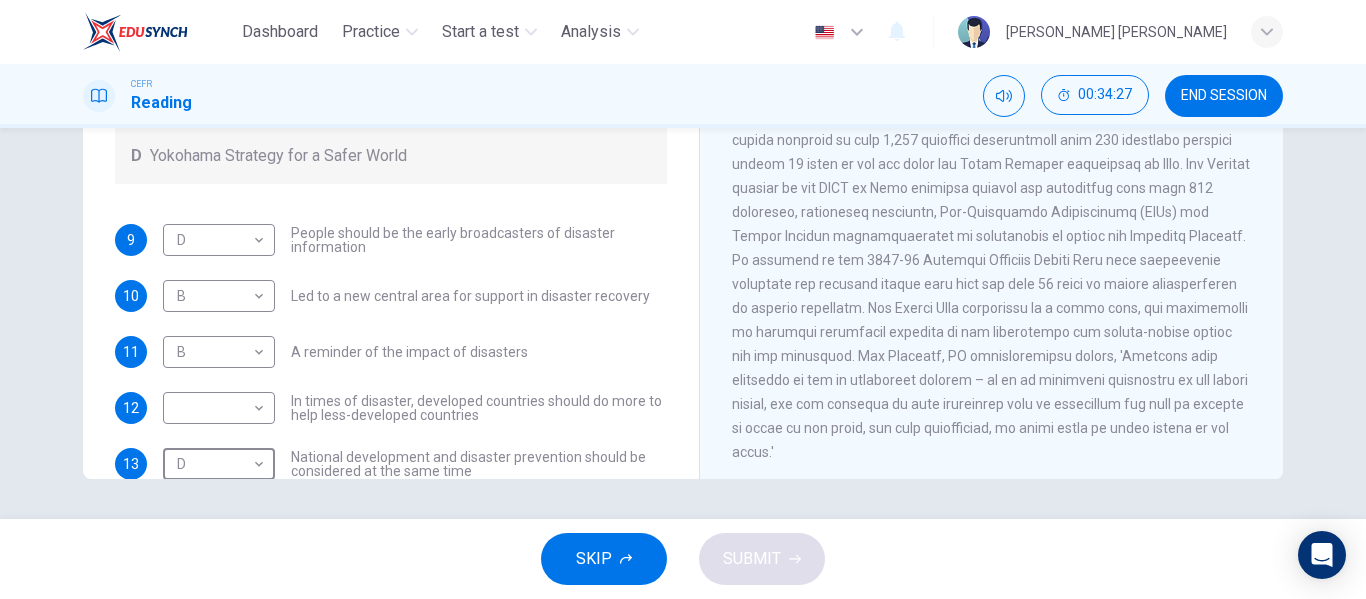scroll, scrollTop: 37, scrollLeft: 0, axis: vertical 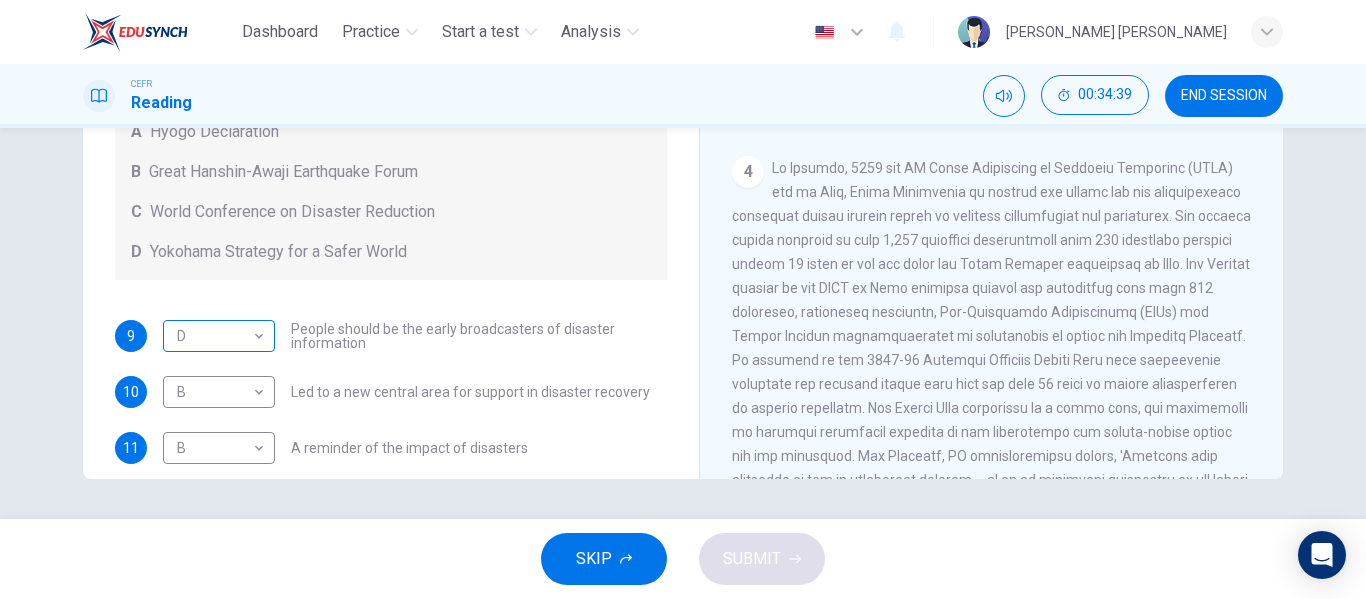 click on "Dashboard Practice Start a test Analysis English en ​ [PERSON_NAME] [PERSON_NAME] CEFR Reading 00:34:39 END SESSION Questions 9 - 13 Look at the following statements and the list of disaster control initiatives below.
Match each statement with the correct disaster control initiative,  A-D .
Write the correct letter,  A-D , in the boxes below Disaster Control Initiatives A Hyogo Declaration B Great Hanshin-Awaji Earthquake Forum C World Conference on Disaster Reduction D Yokohama Strategy for a Safer World 9 D D ​ People should be the early broadcasters of disaster information 10 B B ​ Led to a new central area for support in disaster recovery 11 B B ​ A reminder of the impact of disasters 12 ​ ​ In times of disaster, developed countries should do more to help less-developed countries 13 D D ​ National development and disaster prevention should be considered at the same time Preparing for the Threat CLICK TO ZOOM Click to Zoom 1 2 3 4 5 6 SKIP SUBMIT EduSynch - Online Language Proficiency Testing" at bounding box center [683, 299] 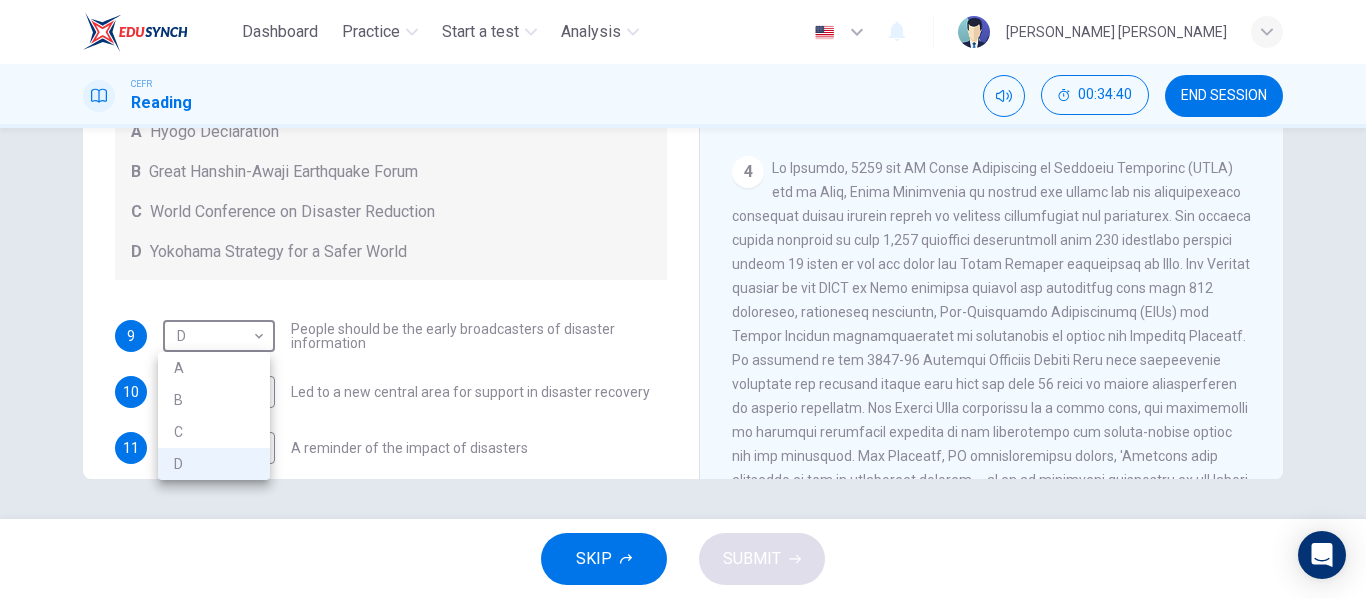 click on "C" at bounding box center (214, 432) 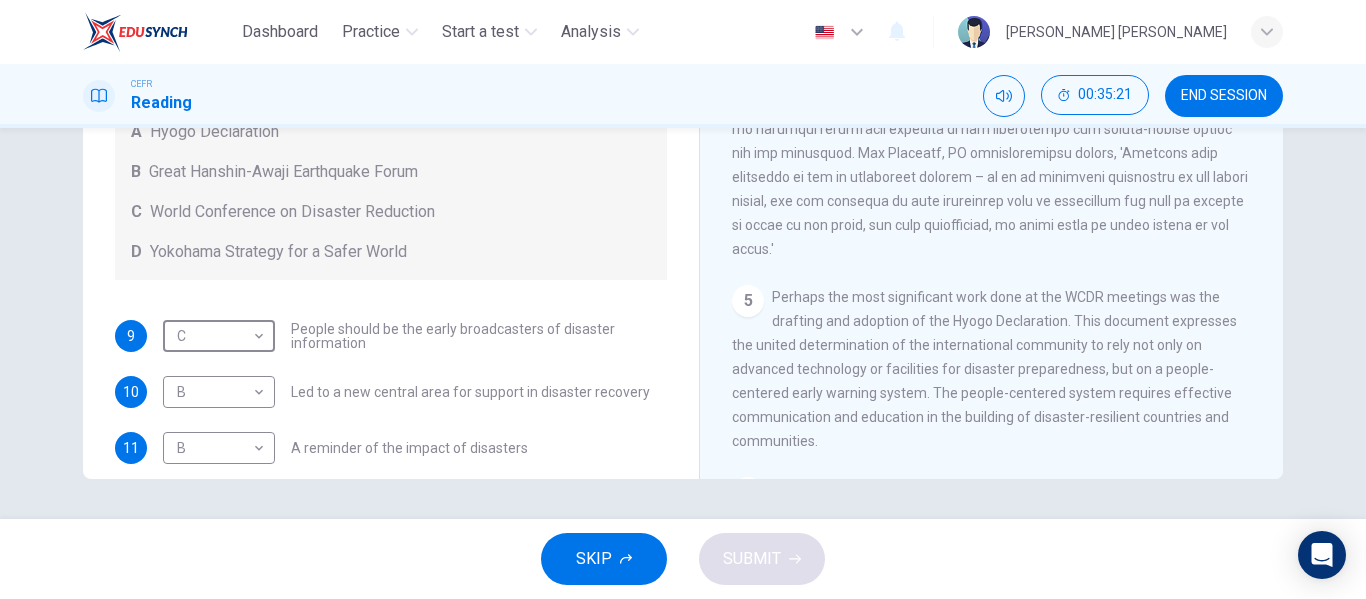 scroll, scrollTop: 1200, scrollLeft: 0, axis: vertical 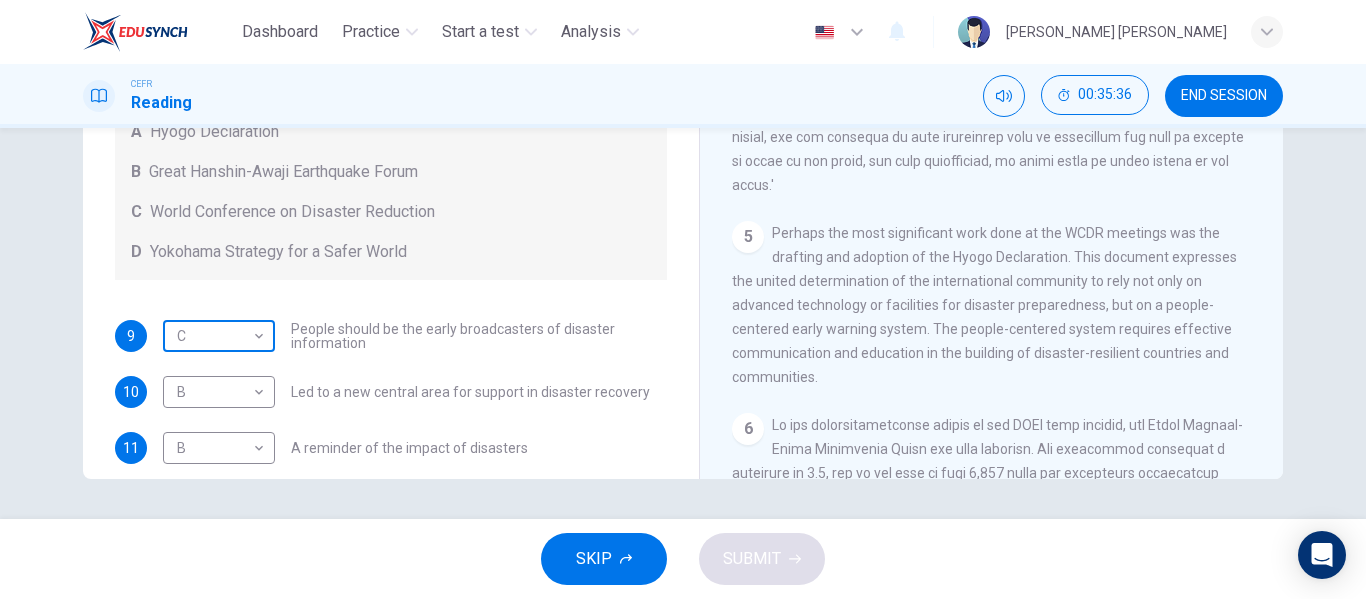 click on "Dashboard Practice Start a test Analysis English en ​ [PERSON_NAME] [PERSON_NAME] CEFR Reading 00:35:36 END SESSION Questions 9 - 13 Look at the following statements and the list of disaster control initiatives below.
Match each statement with the correct disaster control initiative,  A-D .
Write the correct letter,  A-D , in the boxes below Disaster Control Initiatives A Hyogo Declaration B Great Hanshin-Awaji Earthquake Forum C World Conference on Disaster Reduction D Yokohama Strategy for a Safer World 9 C C ​ People should be the early broadcasters of disaster information 10 B B ​ Led to a new central area for support in disaster recovery 11 B B ​ A reminder of the impact of disasters 12 ​ ​ In times of disaster, developed countries should do more to help less-developed countries 13 D D ​ National development and disaster prevention should be considered at the same time Preparing for the Threat CLICK TO ZOOM Click to Zoom 1 2 3 4 5 6 SKIP SUBMIT EduSynch - Online Language Proficiency Testing" at bounding box center [683, 299] 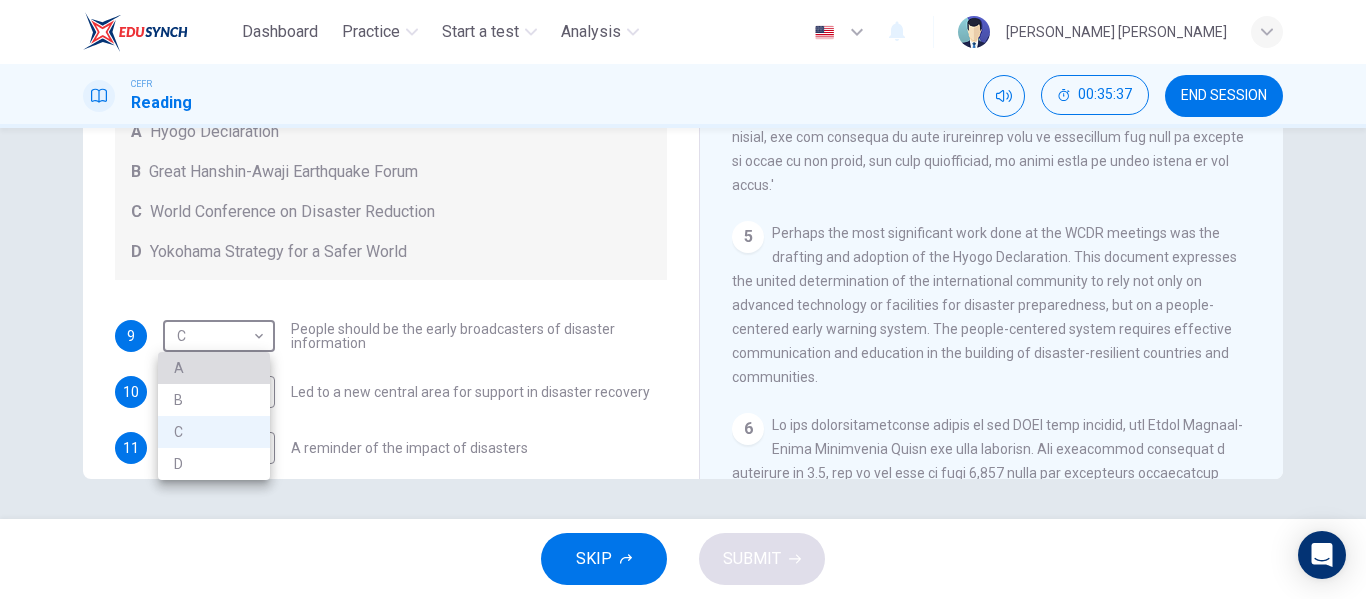 click on "A" at bounding box center (214, 368) 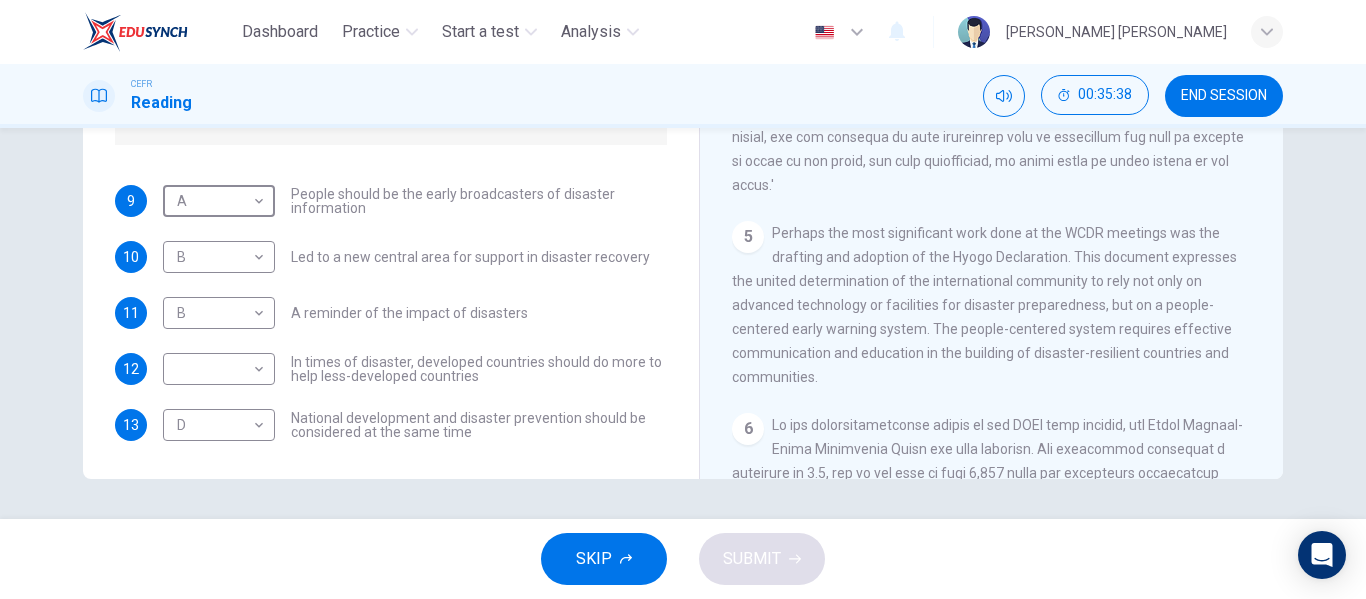 scroll, scrollTop: 137, scrollLeft: 0, axis: vertical 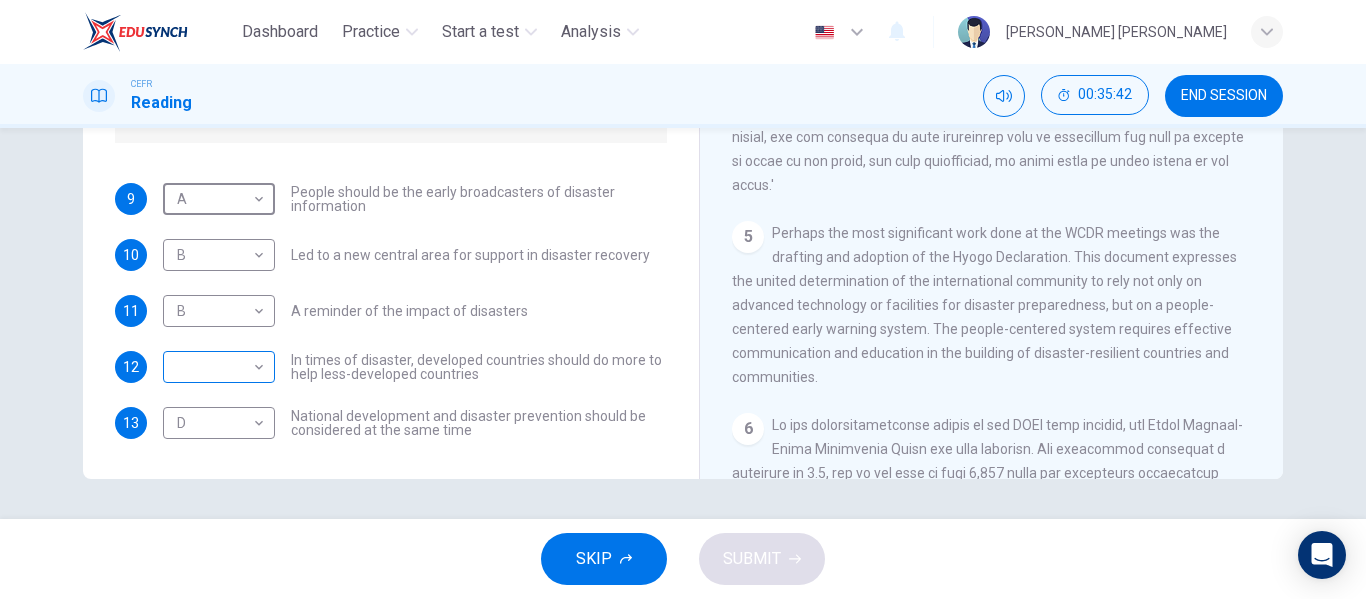 click on "Dashboard Practice Start a test Analysis English en ​ [PERSON_NAME] [PERSON_NAME] CEFR Reading 00:35:42 END SESSION Questions 9 - 13 Look at the following statements and the list of disaster control initiatives below.
Match each statement with the correct disaster control initiative,  A-D .
Write the correct letter,  A-D , in the boxes below Disaster Control Initiatives A Hyogo Declaration B Great Hanshin-Awaji Earthquake Forum C World Conference on Disaster Reduction D Yokohama Strategy for a Safer World 9 A A ​ People should be the early broadcasters of disaster information 10 B B ​ Led to a new central area for support in disaster recovery 11 B B ​ A reminder of the impact of disasters 12 ​ ​ In times of disaster, developed countries should do more to help less-developed countries 13 D D ​ National development and disaster prevention should be considered at the same time Preparing for the Threat CLICK TO ZOOM Click to Zoom 1 2 3 4 5 6 SKIP SUBMIT EduSynch - Online Language Proficiency Testing" at bounding box center [683, 299] 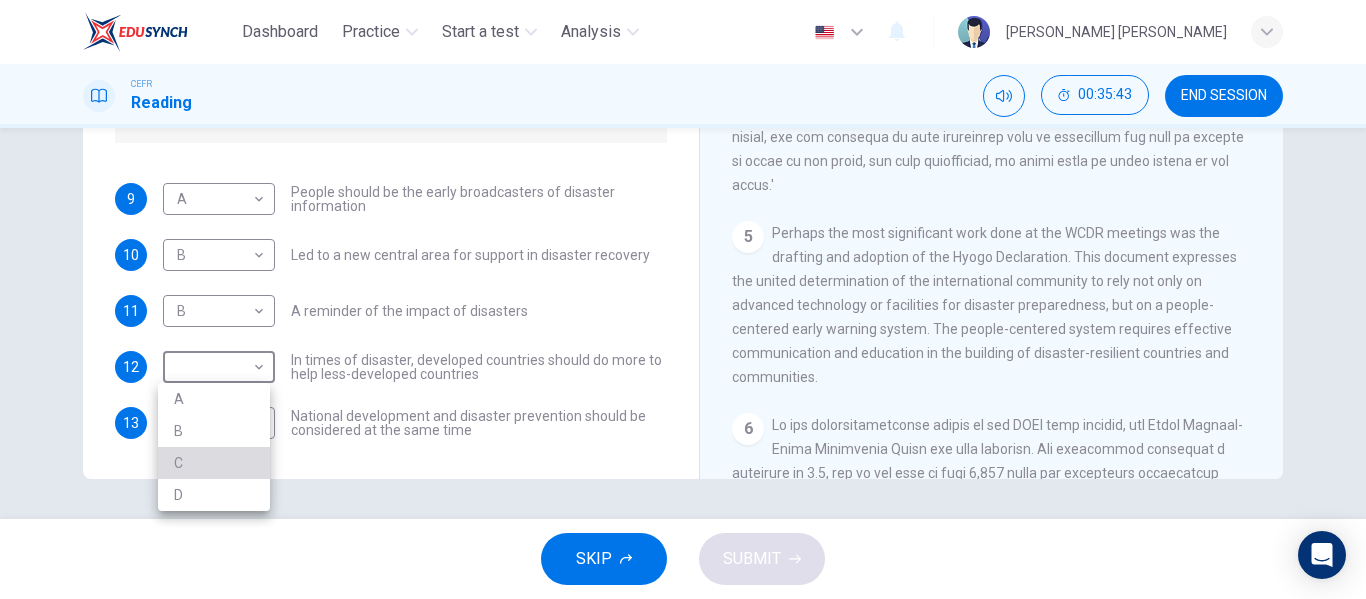 click on "C" at bounding box center [214, 463] 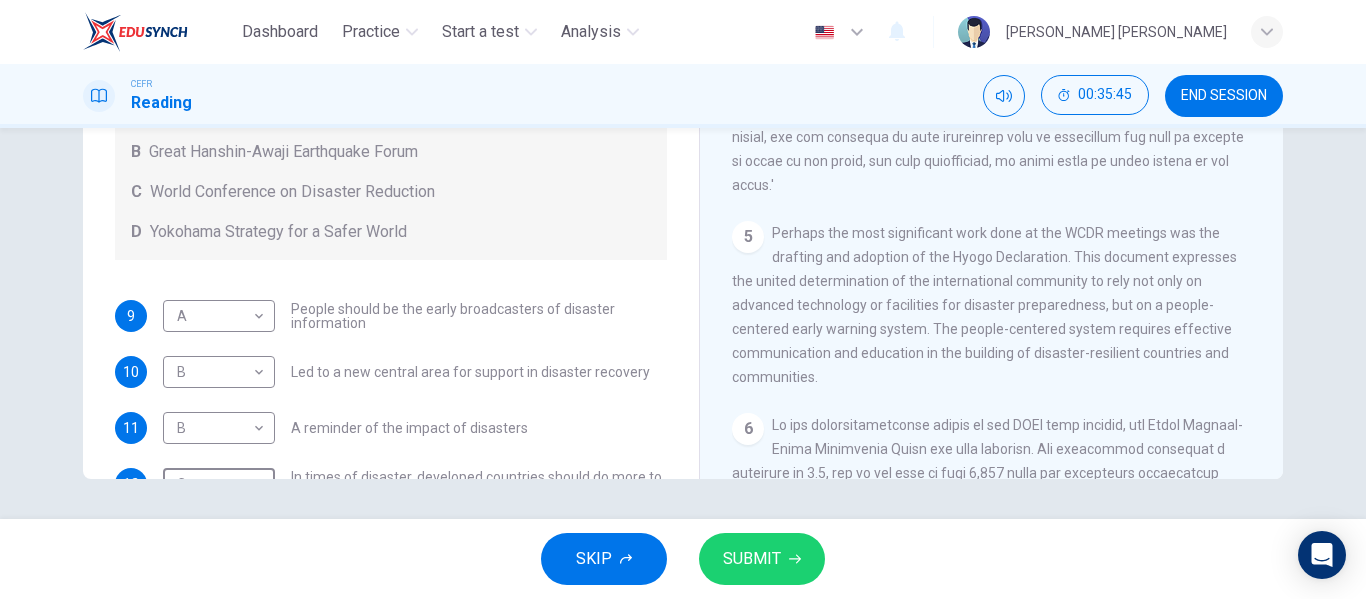 scroll, scrollTop: 0, scrollLeft: 0, axis: both 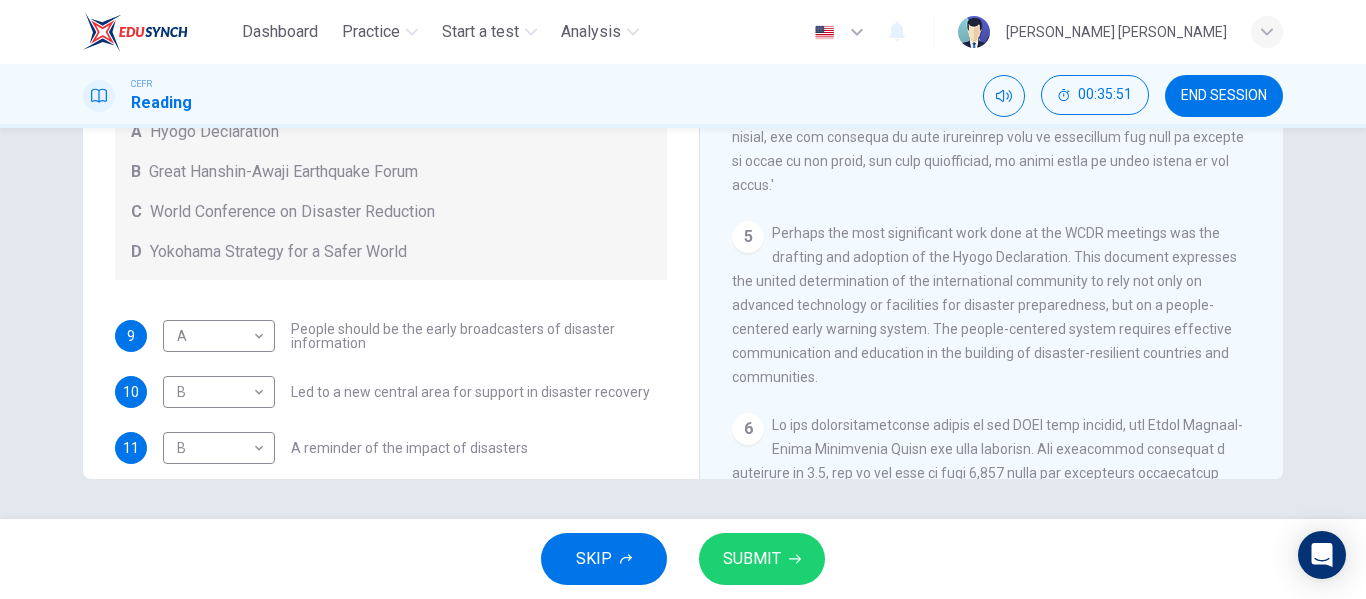 click on "SUBMIT" at bounding box center (752, 559) 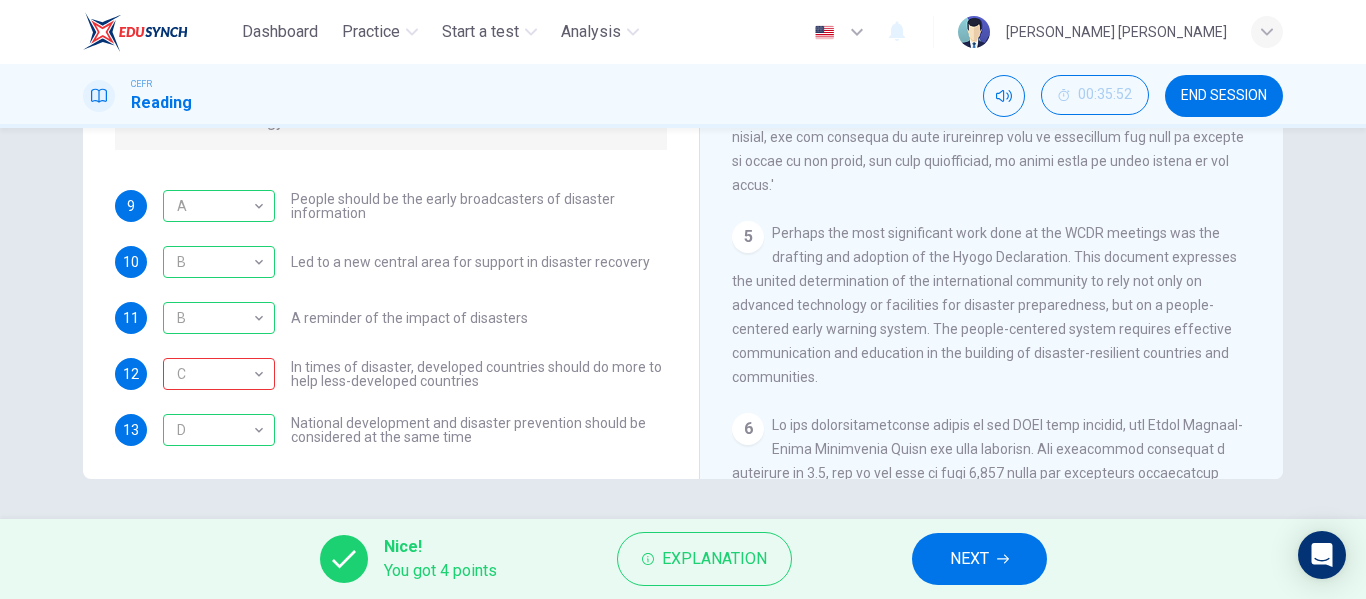 scroll, scrollTop: 137, scrollLeft: 0, axis: vertical 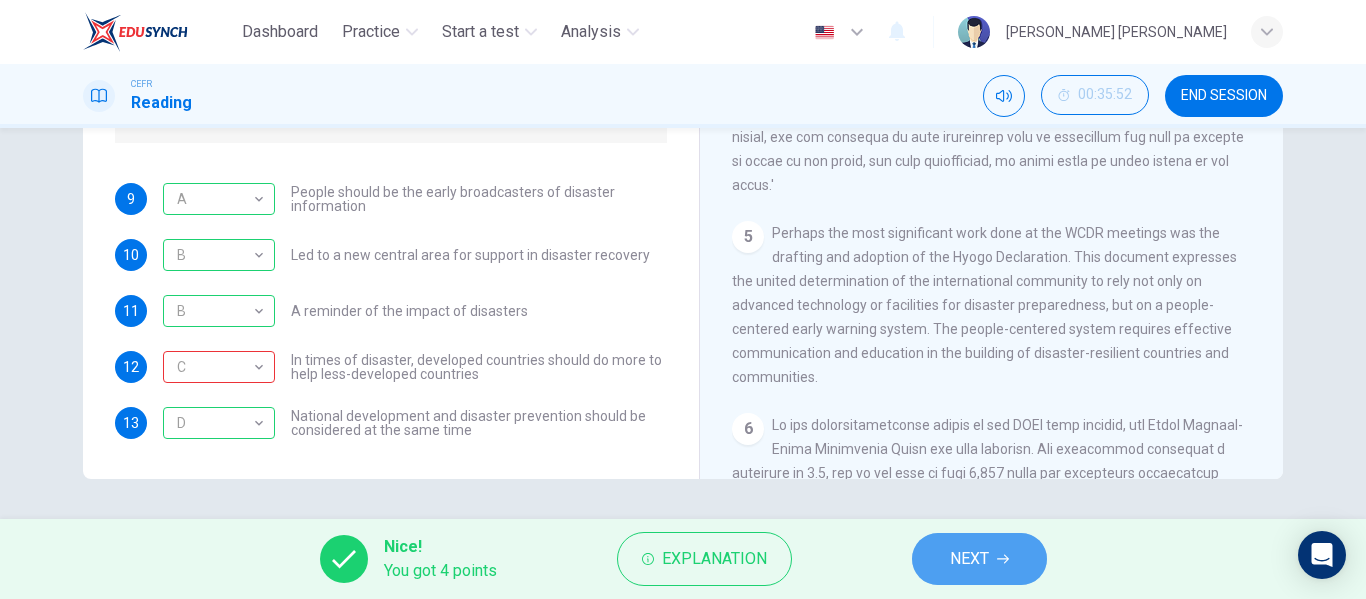 click on "NEXT" at bounding box center (979, 559) 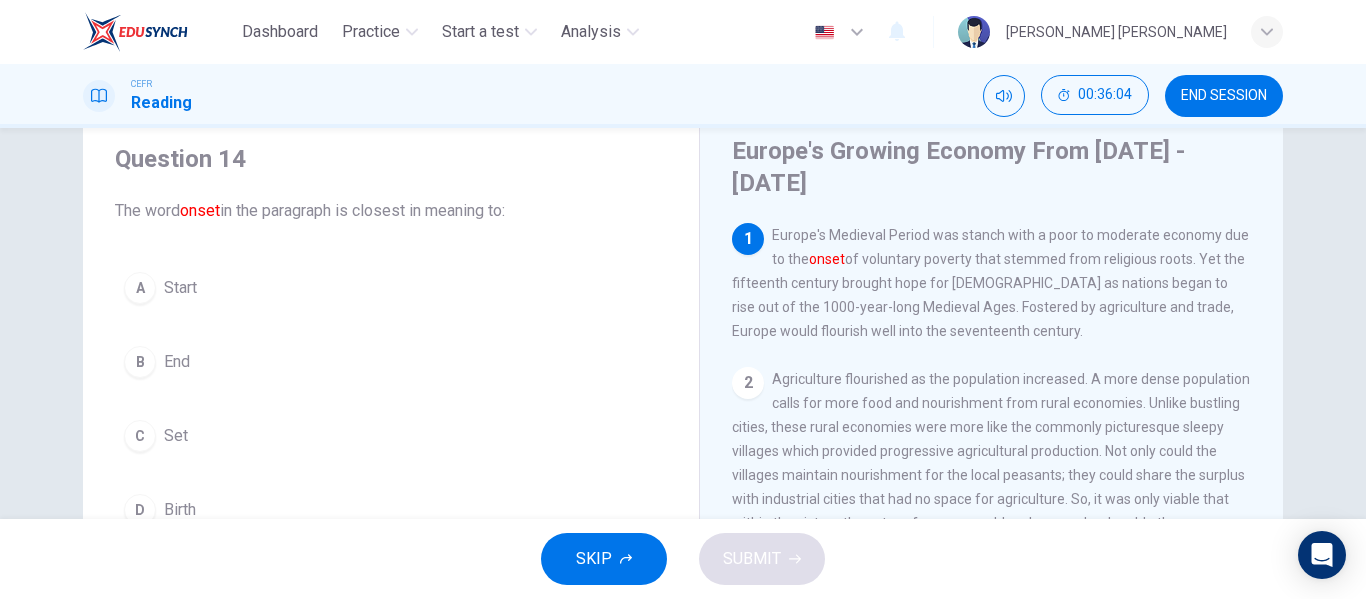scroll, scrollTop: 100, scrollLeft: 0, axis: vertical 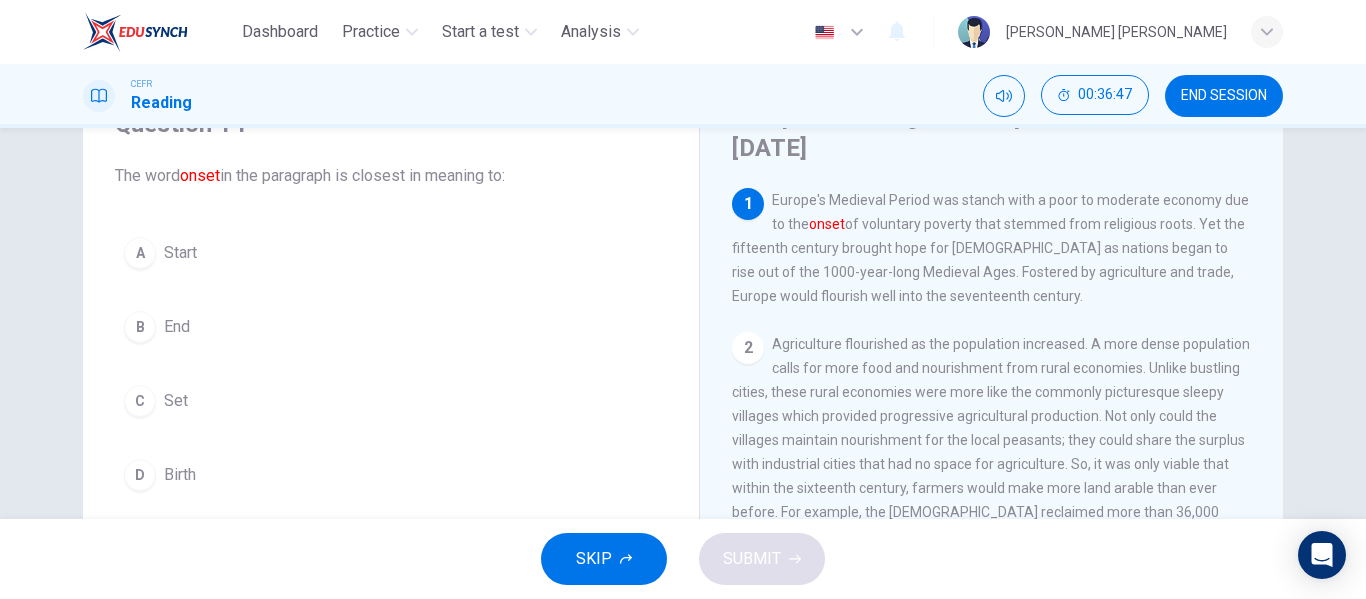 click on "Start" at bounding box center [180, 253] 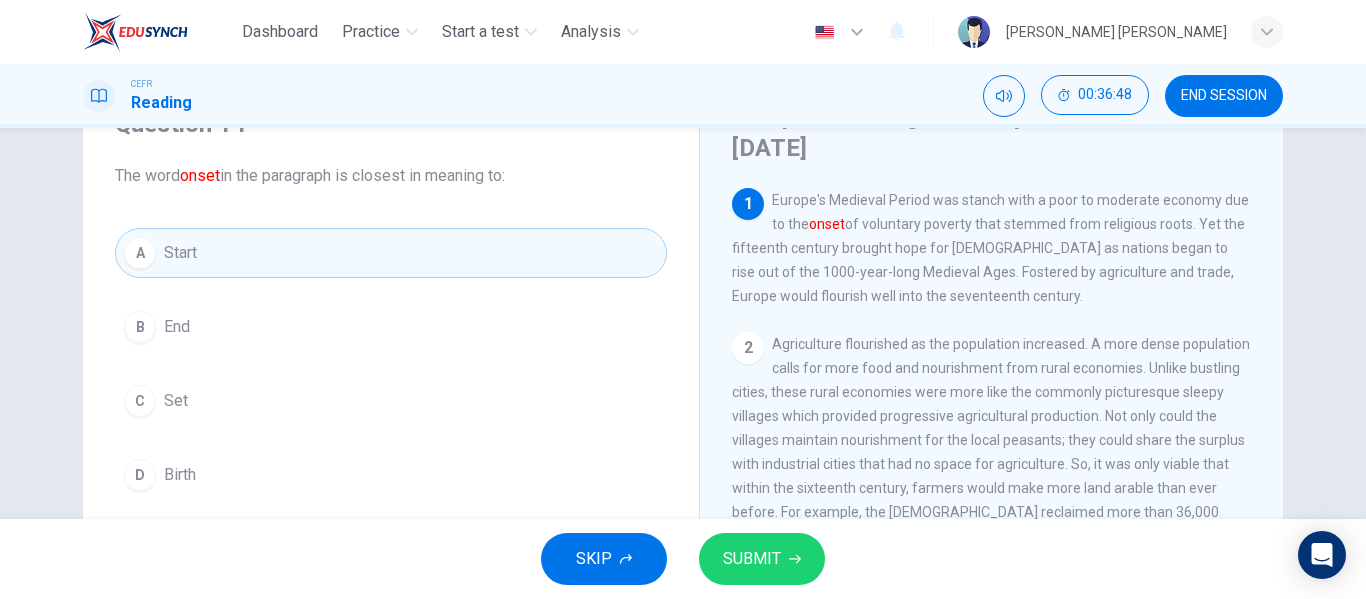 click on "SUBMIT" at bounding box center (752, 559) 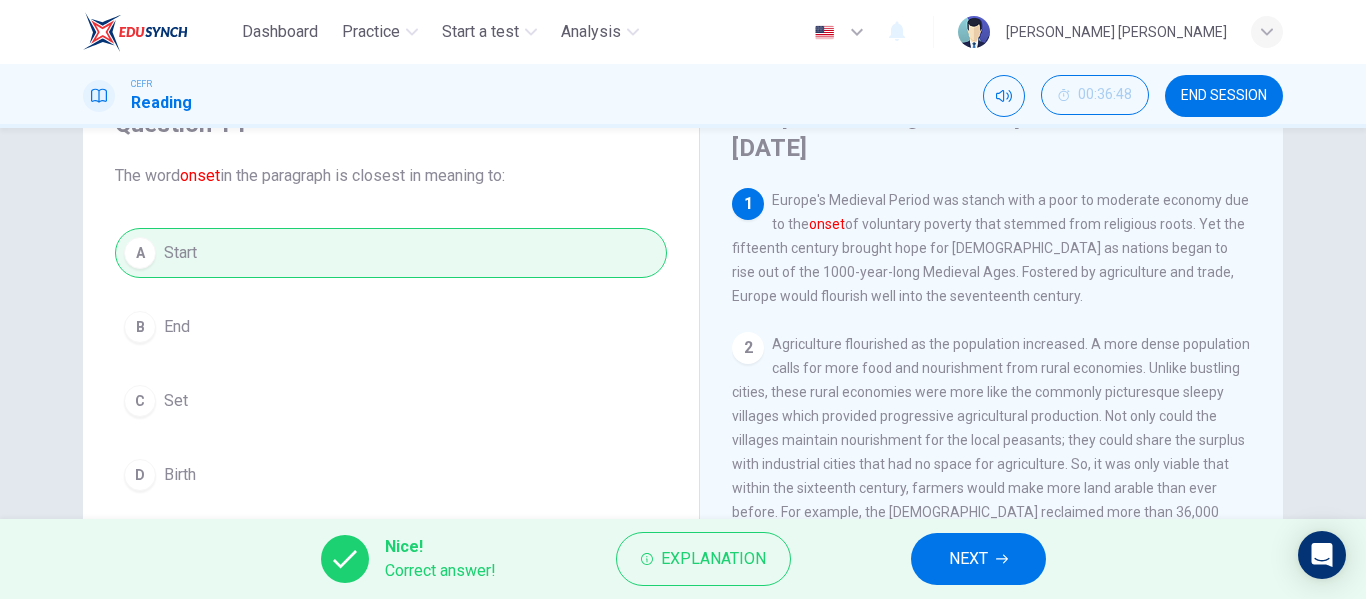 click on "NEXT" at bounding box center (978, 559) 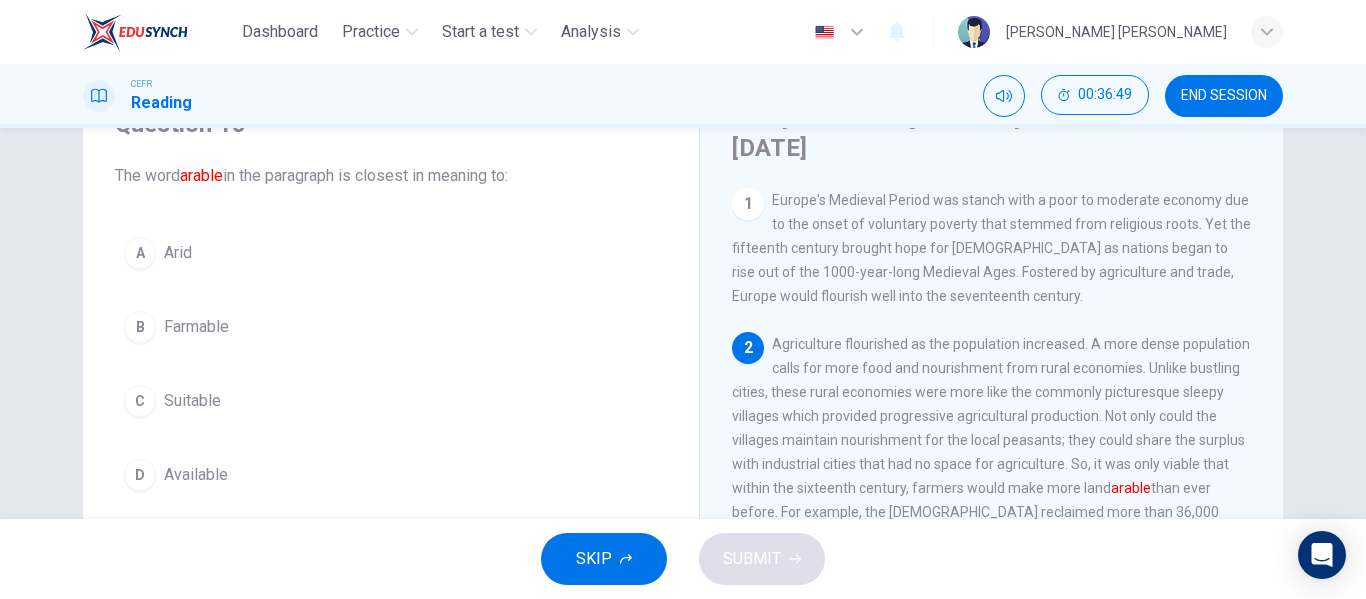 scroll, scrollTop: 100, scrollLeft: 0, axis: vertical 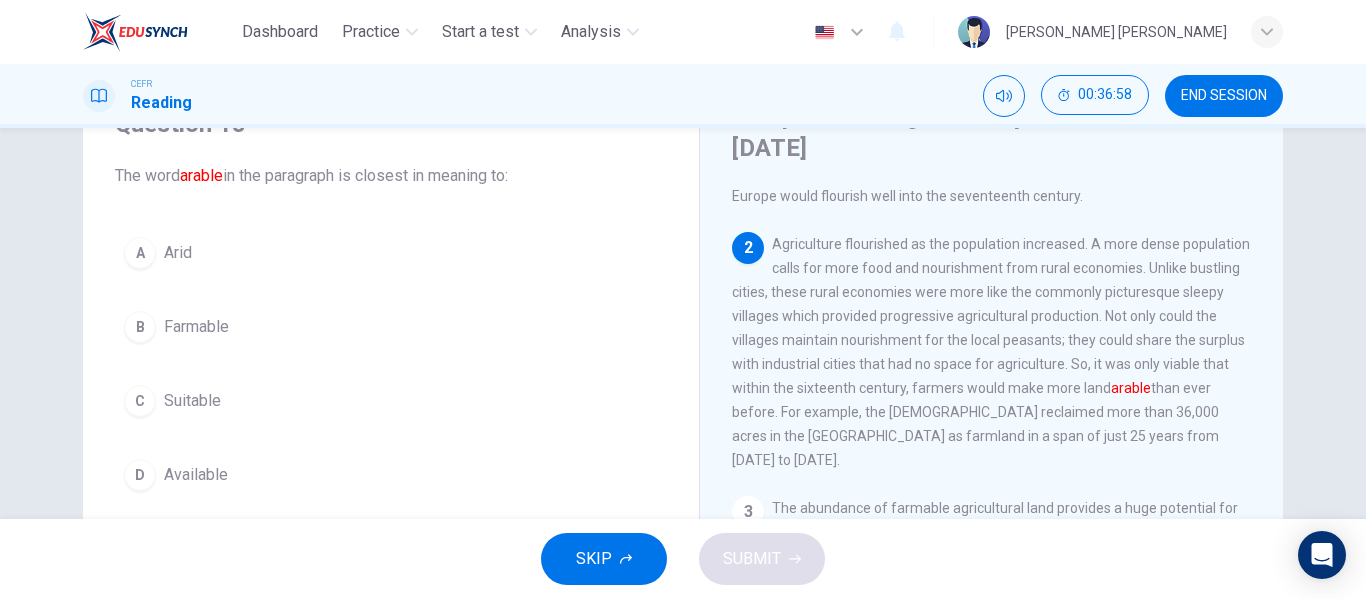 click on "A Arid" at bounding box center (391, 253) 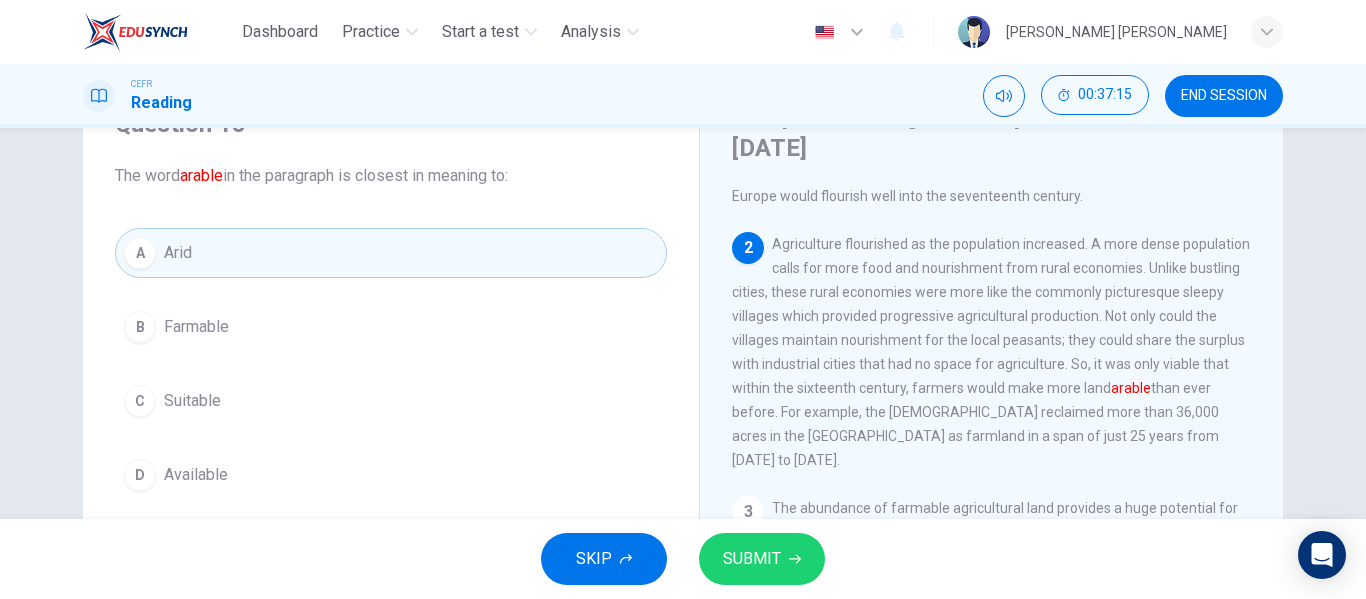 click on "B Farmable" at bounding box center [391, 327] 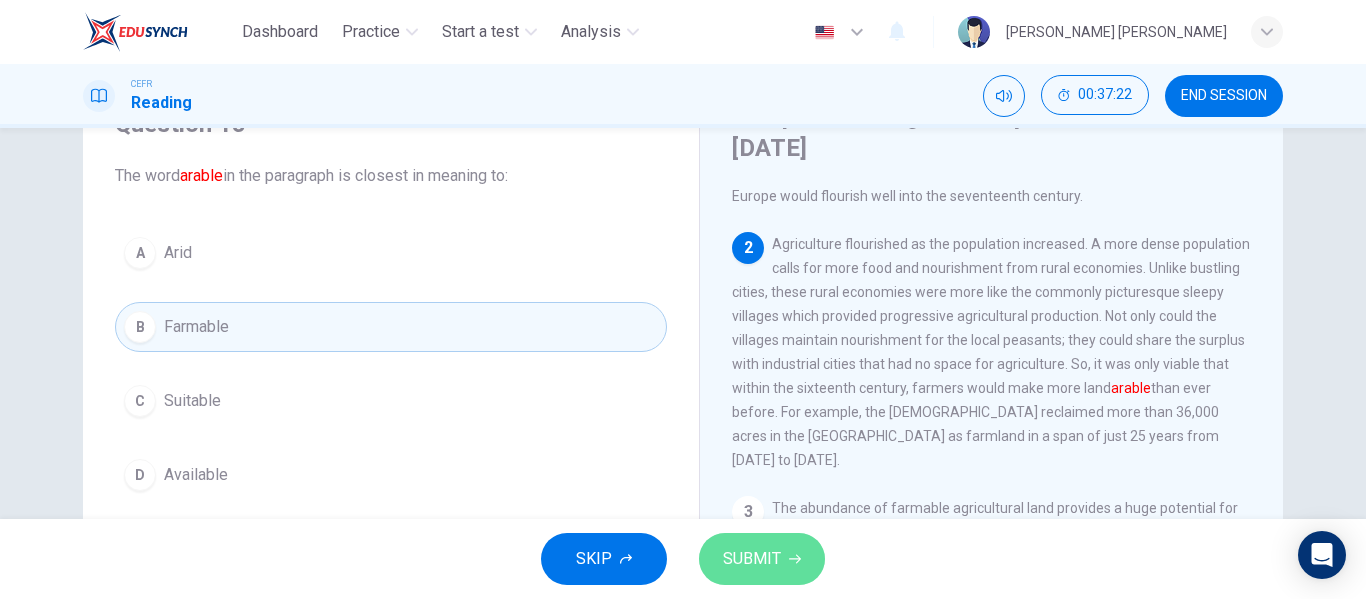 click on "SUBMIT" at bounding box center [762, 559] 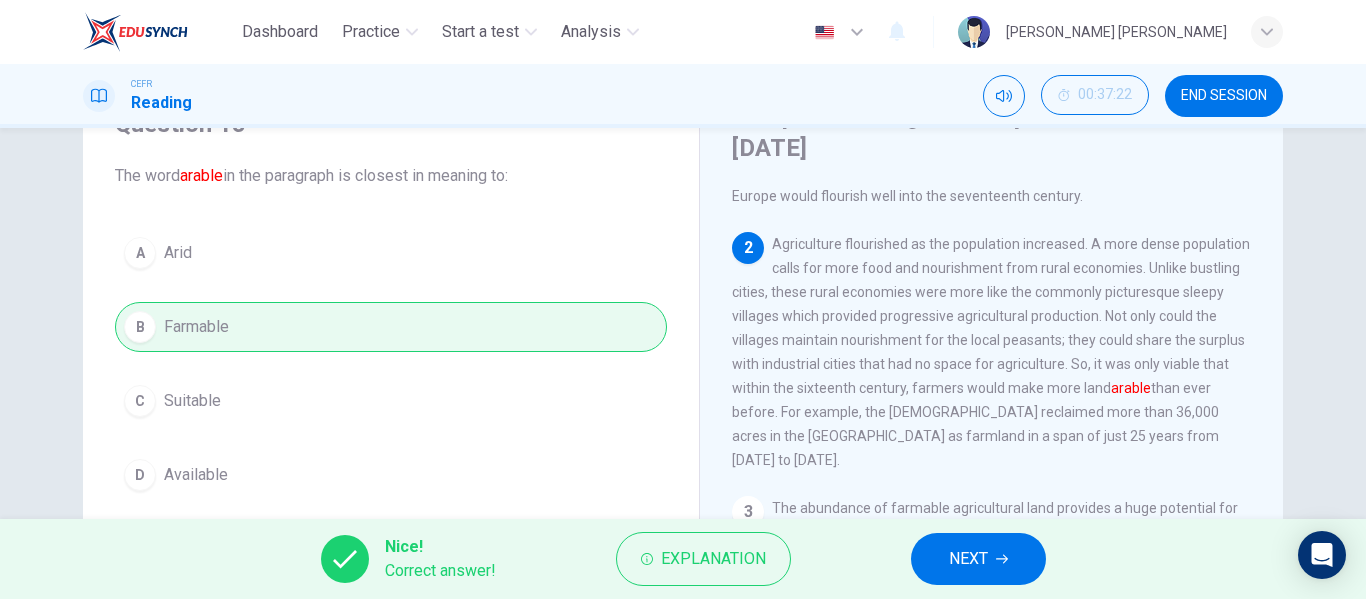 click on "NEXT" at bounding box center [978, 559] 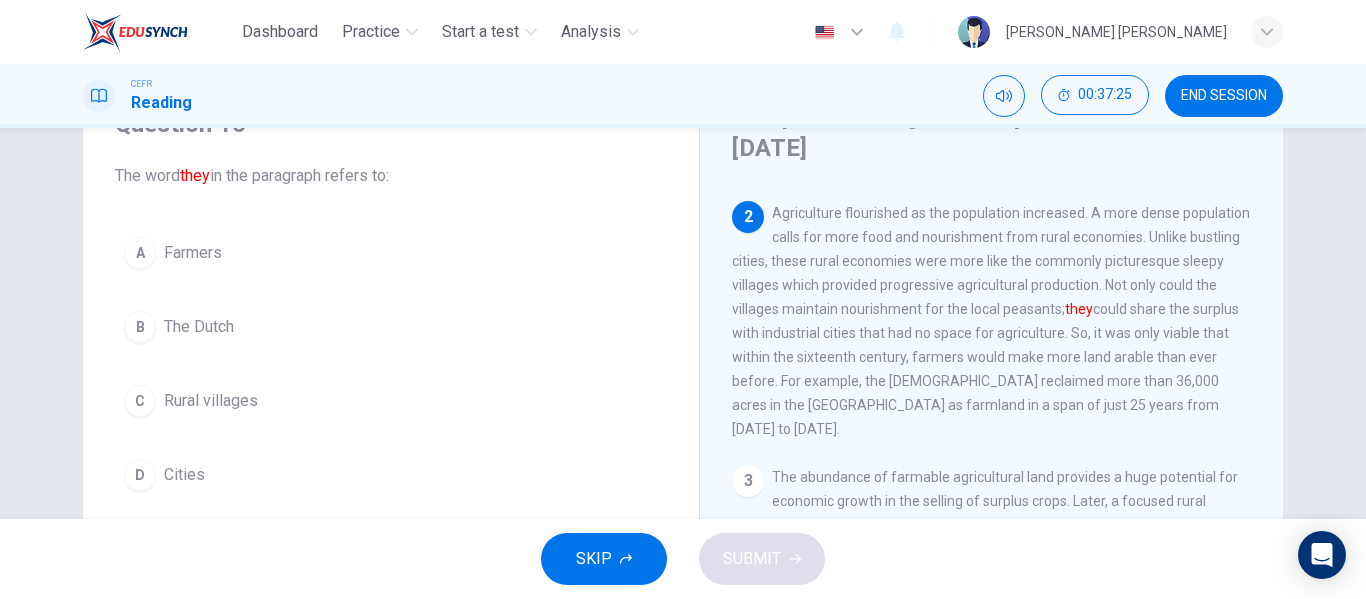 scroll, scrollTop: 100, scrollLeft: 0, axis: vertical 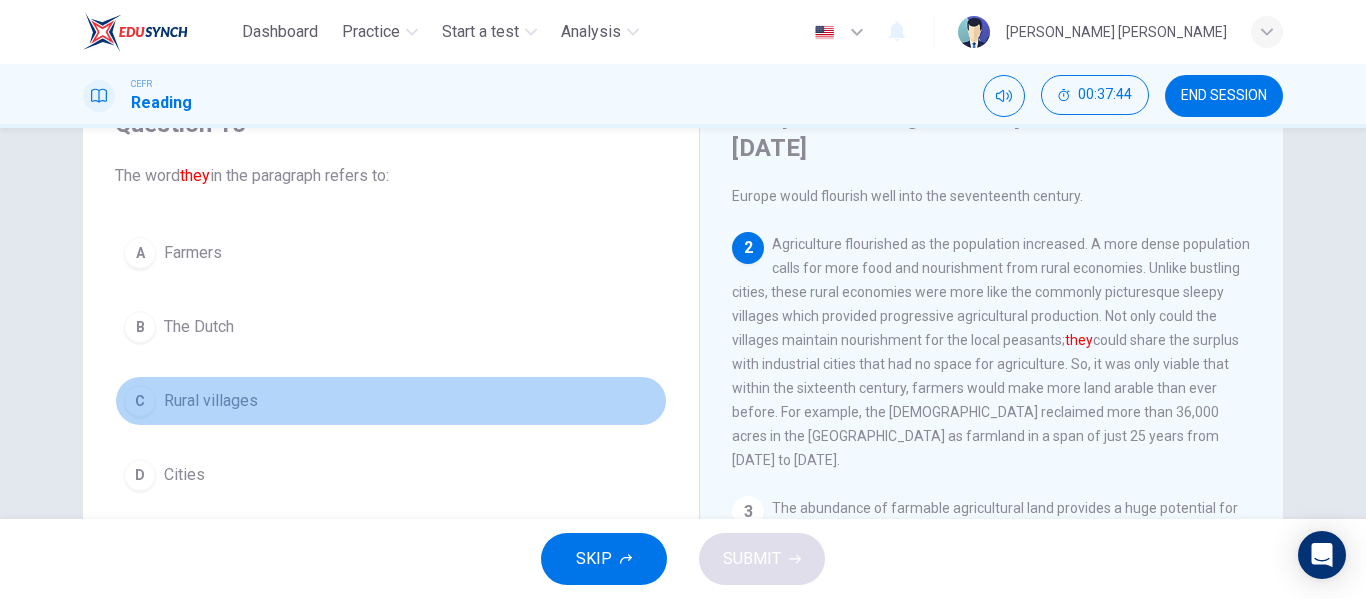 click on "Rural villages" at bounding box center (211, 401) 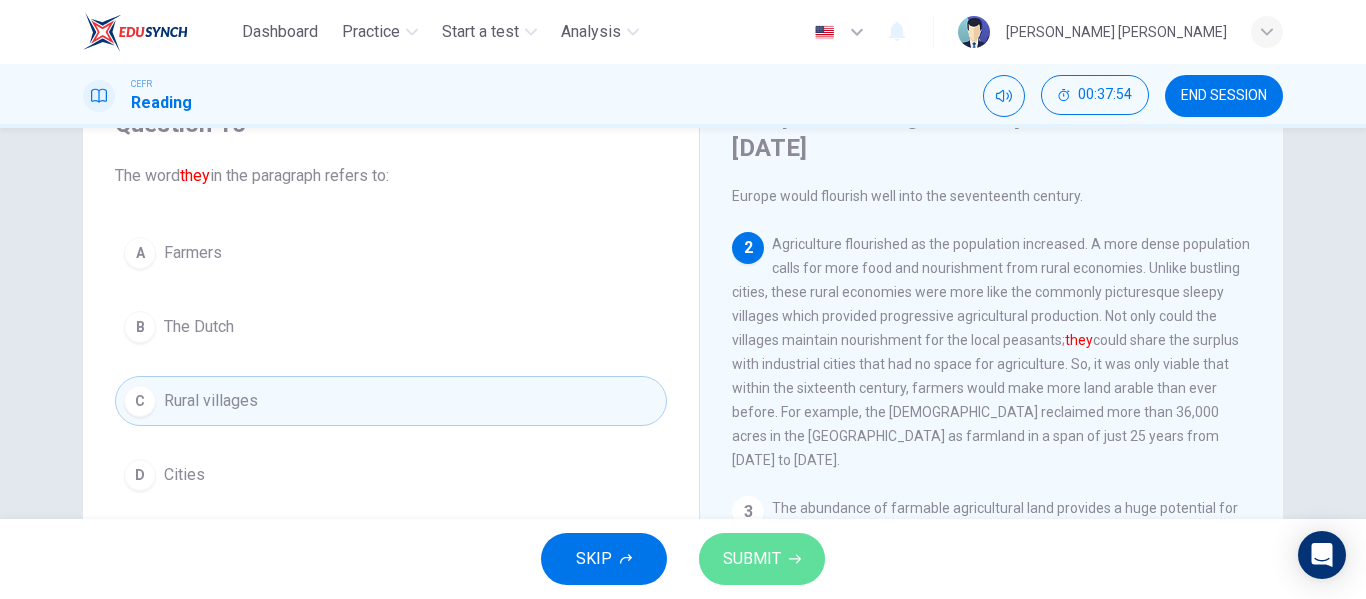 click on "SUBMIT" at bounding box center [752, 559] 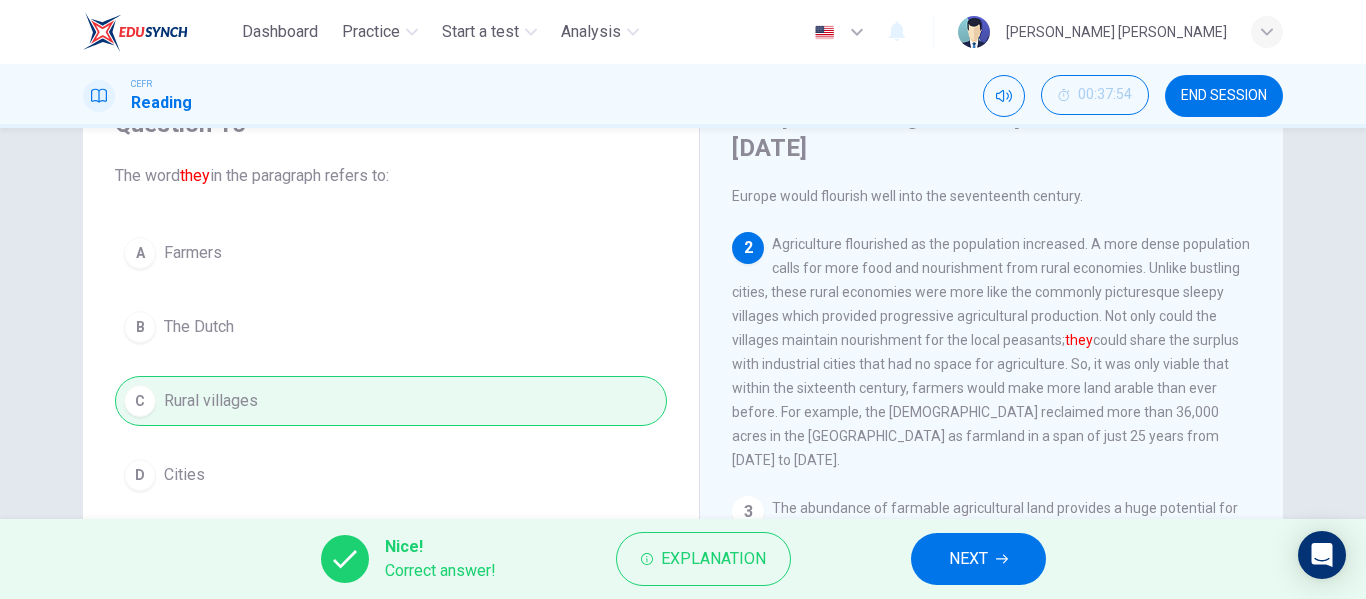 click on "NEXT" at bounding box center [978, 559] 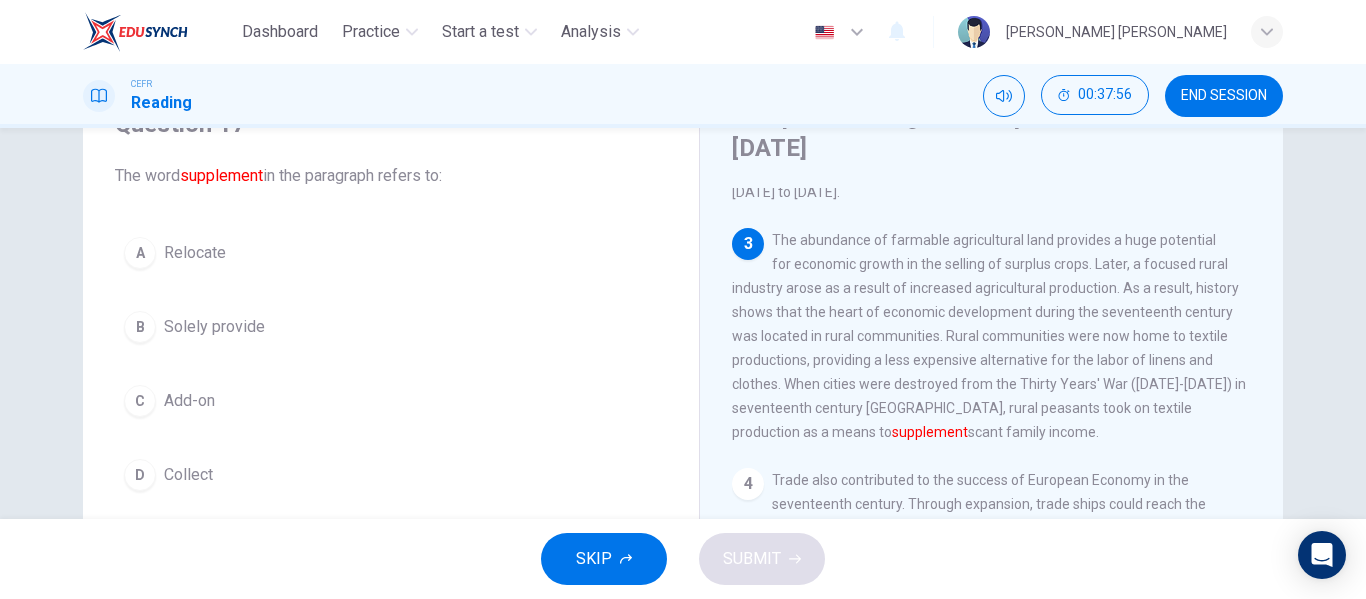 scroll, scrollTop: 400, scrollLeft: 0, axis: vertical 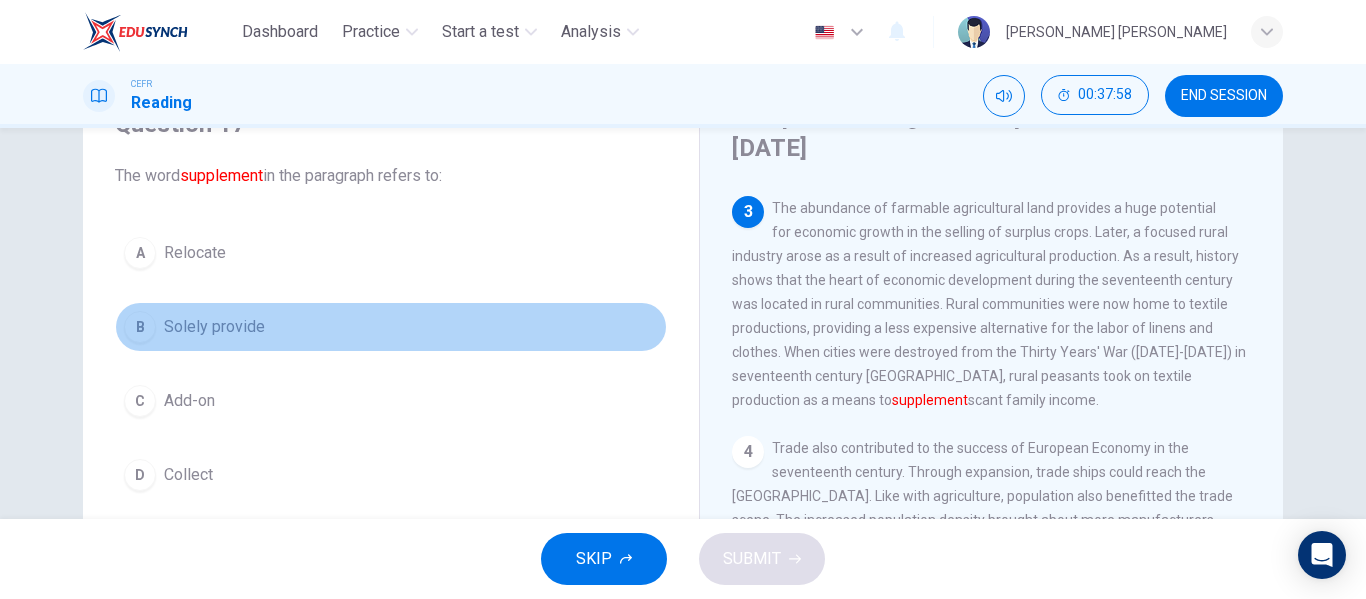 click on "Solely provide" at bounding box center (214, 327) 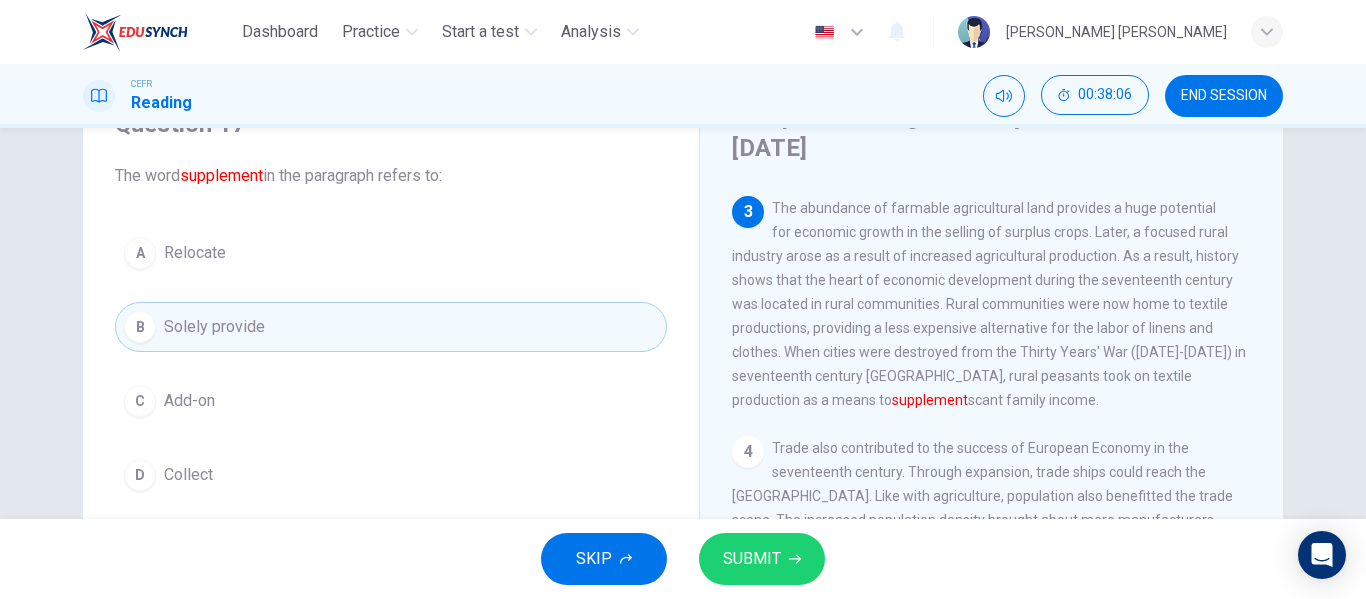 click on "SUBMIT" at bounding box center (752, 559) 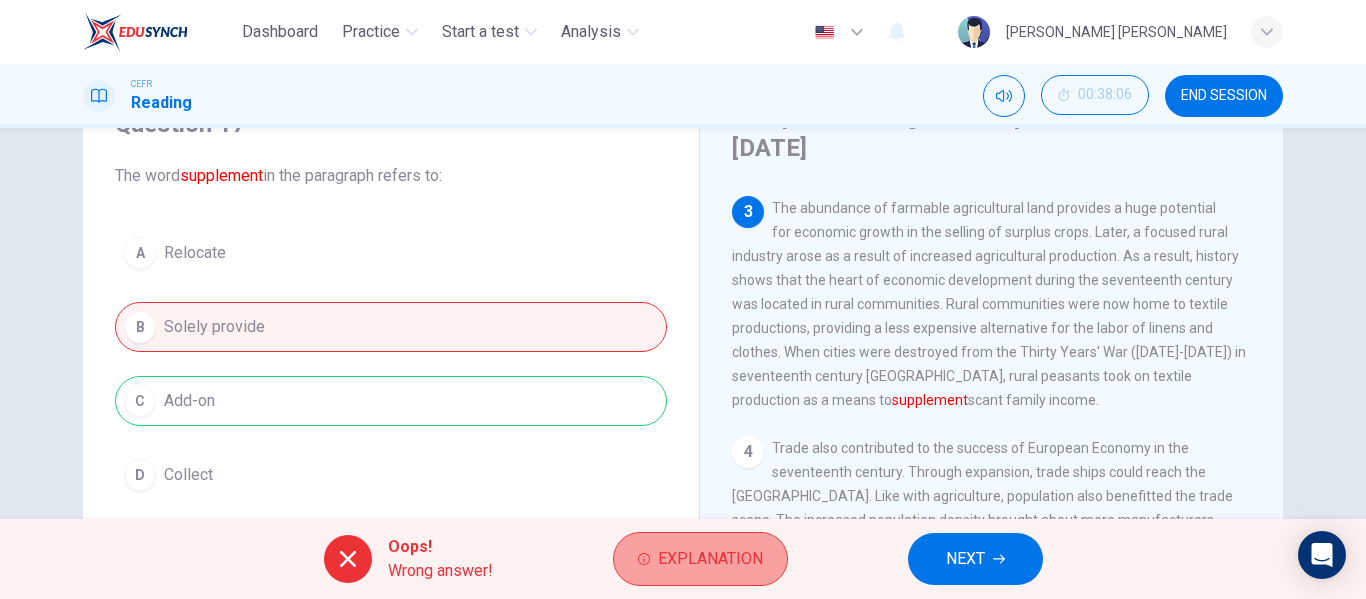 click on "Explanation" at bounding box center (700, 559) 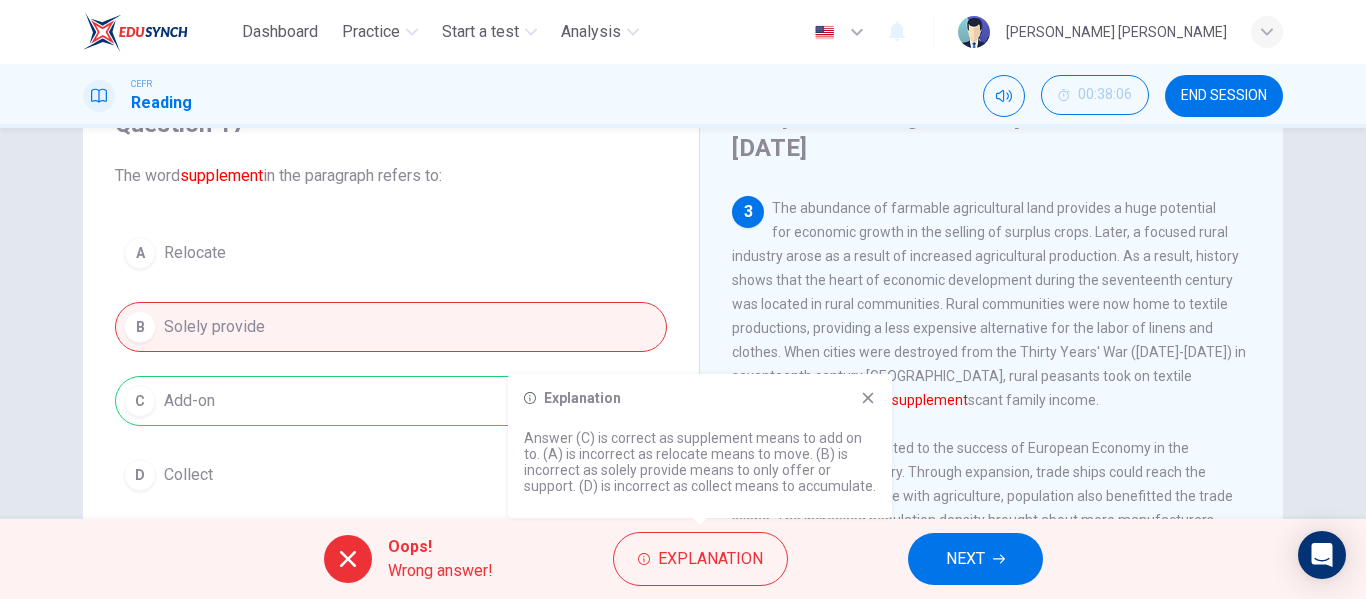 click on "NEXT" at bounding box center [975, 559] 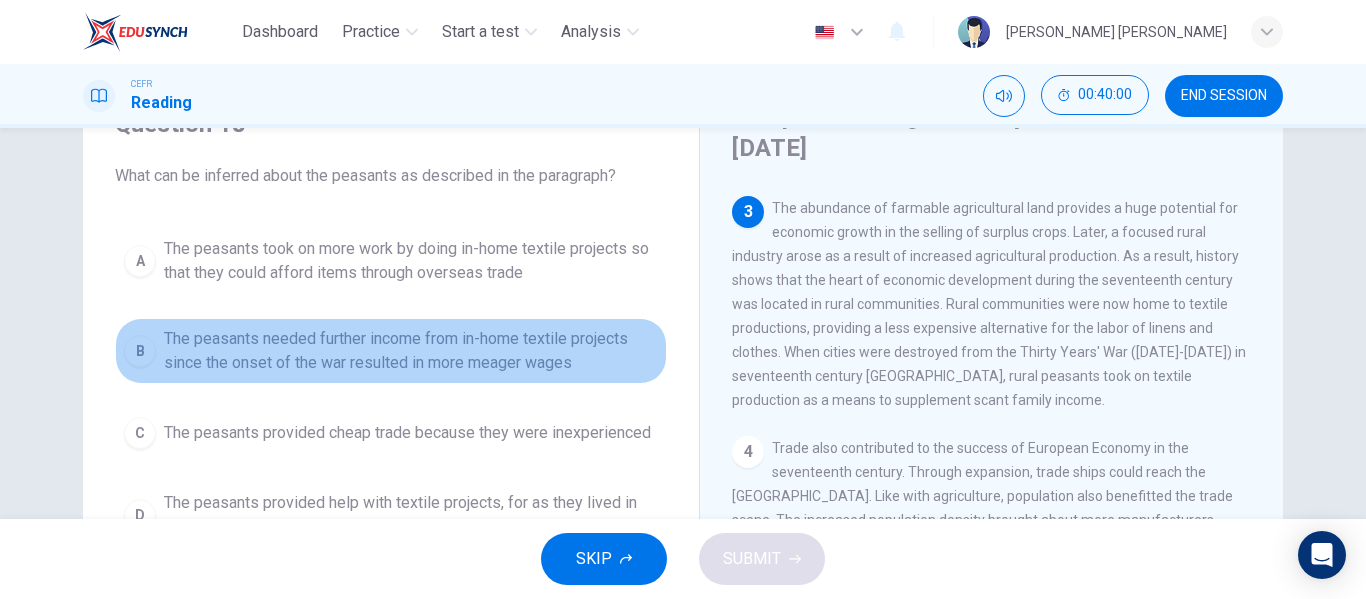 click on "The peasants needed further income from in-home textile projects since the onset of the war resulted in more meager wages" at bounding box center [411, 351] 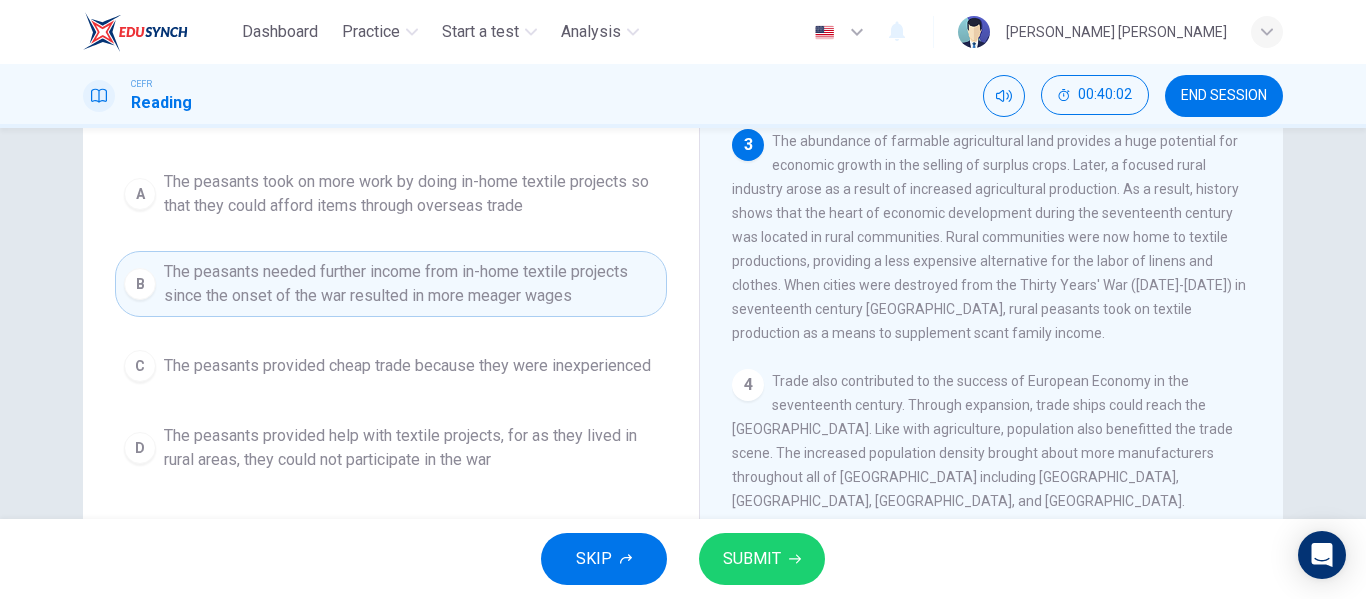scroll, scrollTop: 200, scrollLeft: 0, axis: vertical 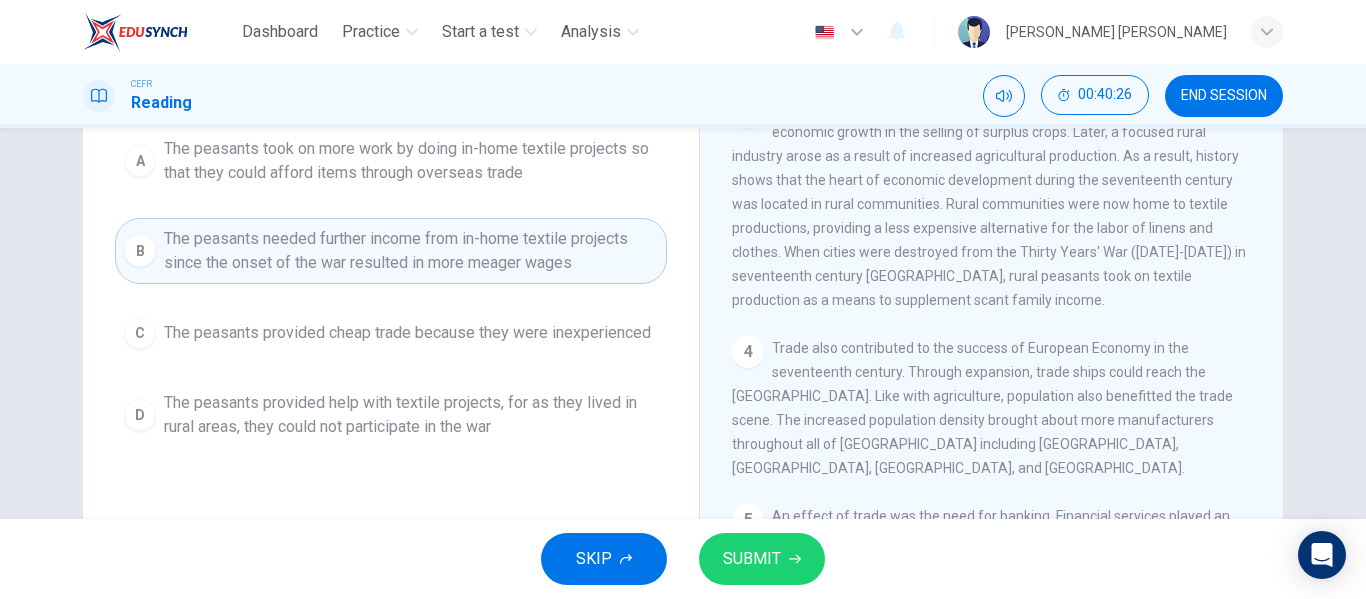 click on "SUBMIT" at bounding box center (752, 559) 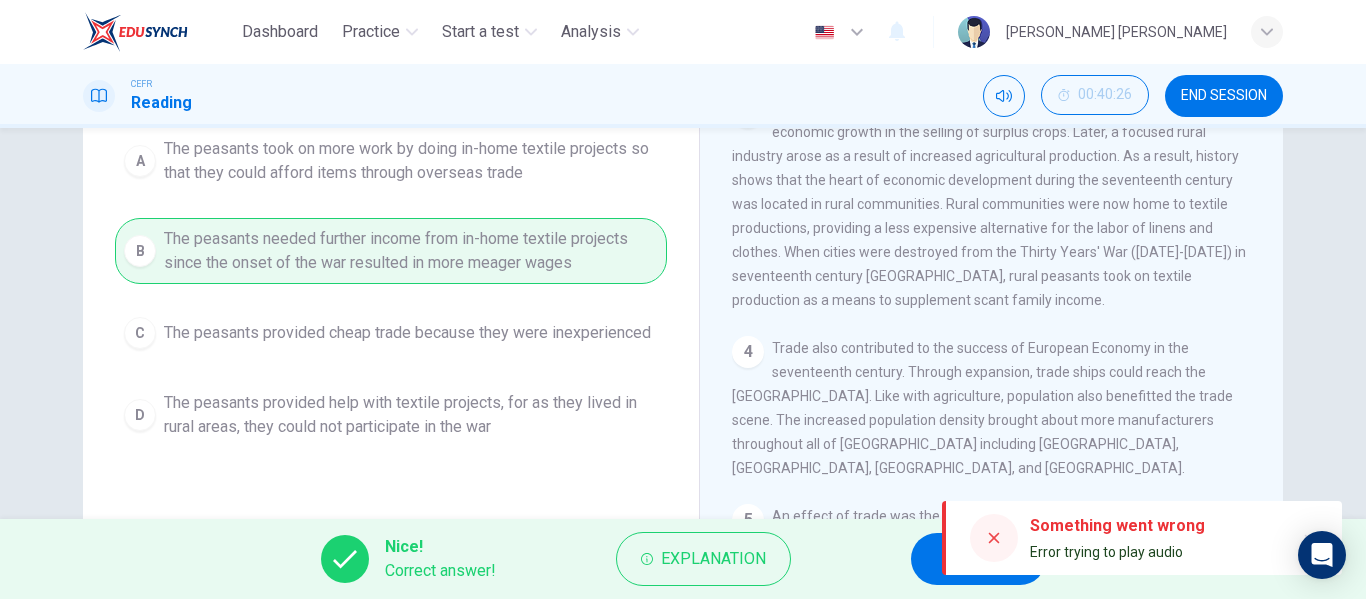 click on "NEXT" at bounding box center (978, 559) 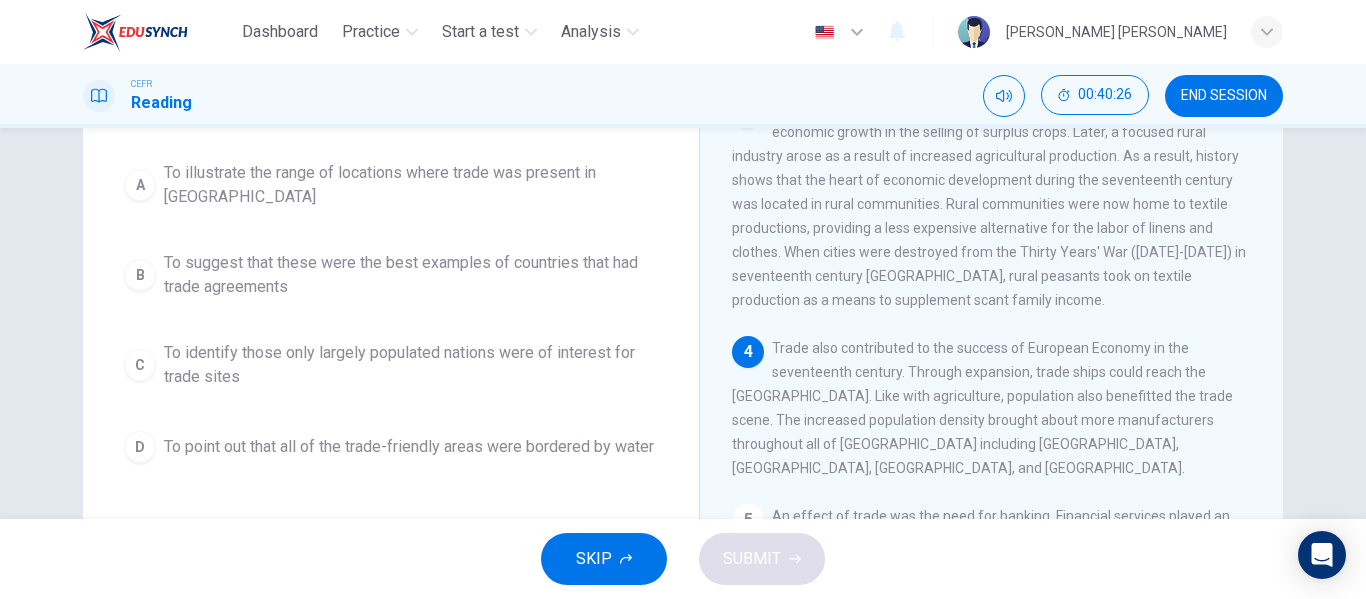 scroll, scrollTop: 224, scrollLeft: 0, axis: vertical 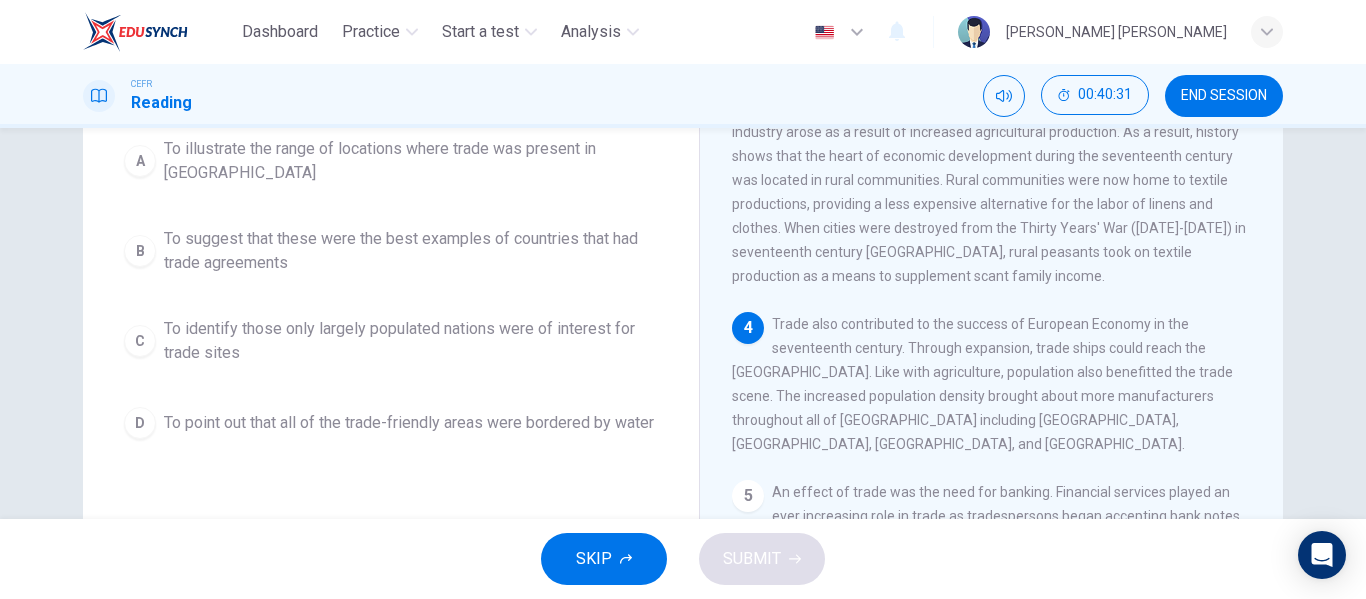 click on "1 Europe's Medieval Period was stanch with a poor to moderate economy due to the onset of voluntary poverty that stemmed from religious roots. Yet the fifteenth century brought hope for [DEMOGRAPHIC_DATA] as nations began to rise out of the 1000-year-long Medieval Ages. Fostered by agriculture and trade, Europe would flourish well into the seventeenth century. 2 3 The abundance of farmable agricultural land provides a huge potential for economic growth in the selling of surplus crops. Later, a focused rural industry arose as a result of increased agricultural production. As a result, history shows that the heart of economic development during the seventeenth century was located in rural communities. Rural communities were now home to textile productions, providing a less expensive alternative for the labor of linens and clothes. When cities were destroyed from the Thirty Years' War ([DATE]-[DATE]) in seventeenth century [GEOGRAPHIC_DATA], rural peasants took on textile production as a means to supplement scant family income. 4 5 6" at bounding box center (1005, 367) 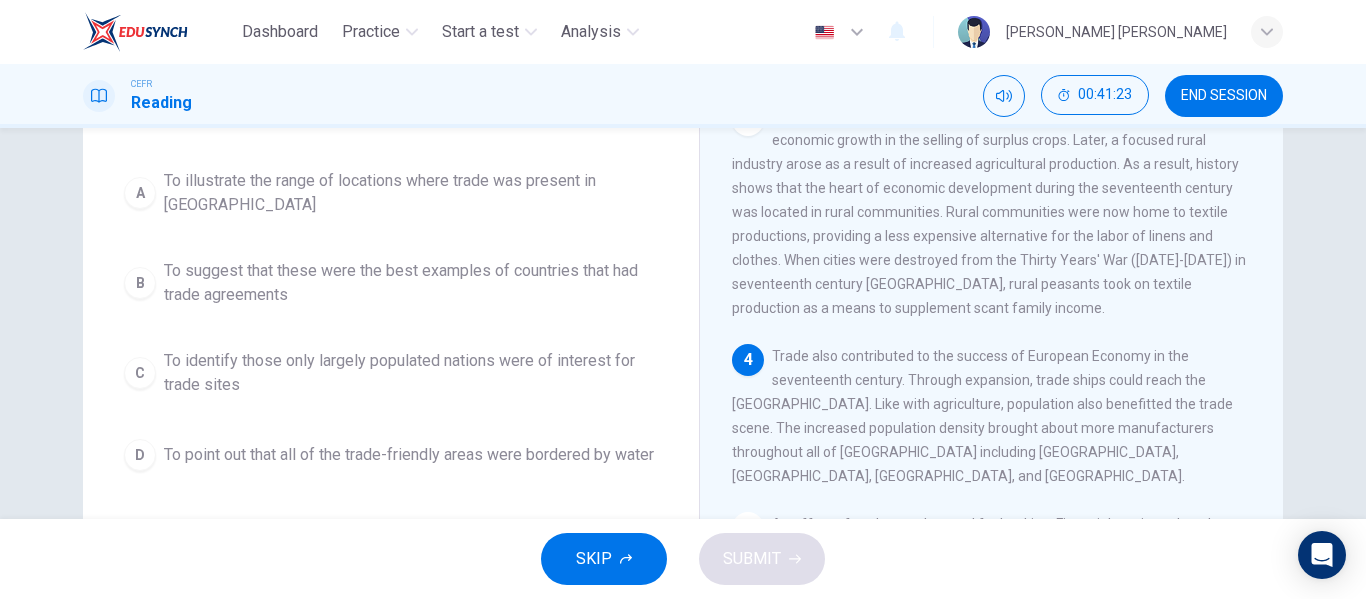 scroll, scrollTop: 224, scrollLeft: 0, axis: vertical 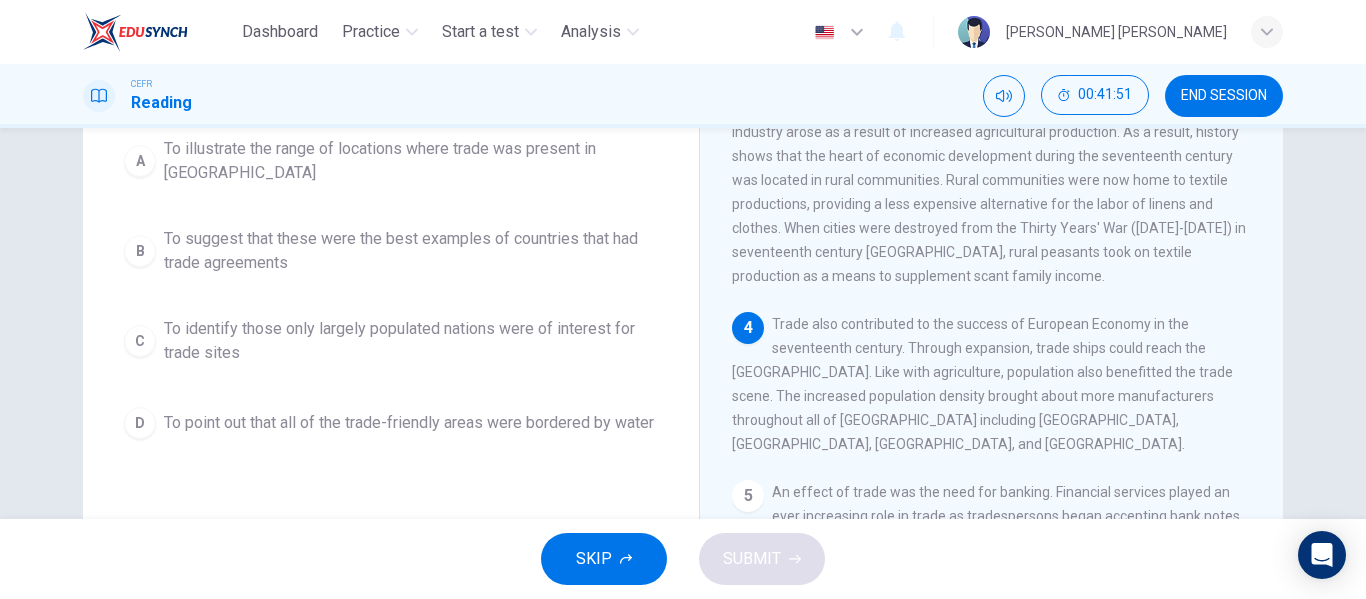 click on "To identify those only largely populated nations were of interest for trade sites" at bounding box center [411, 341] 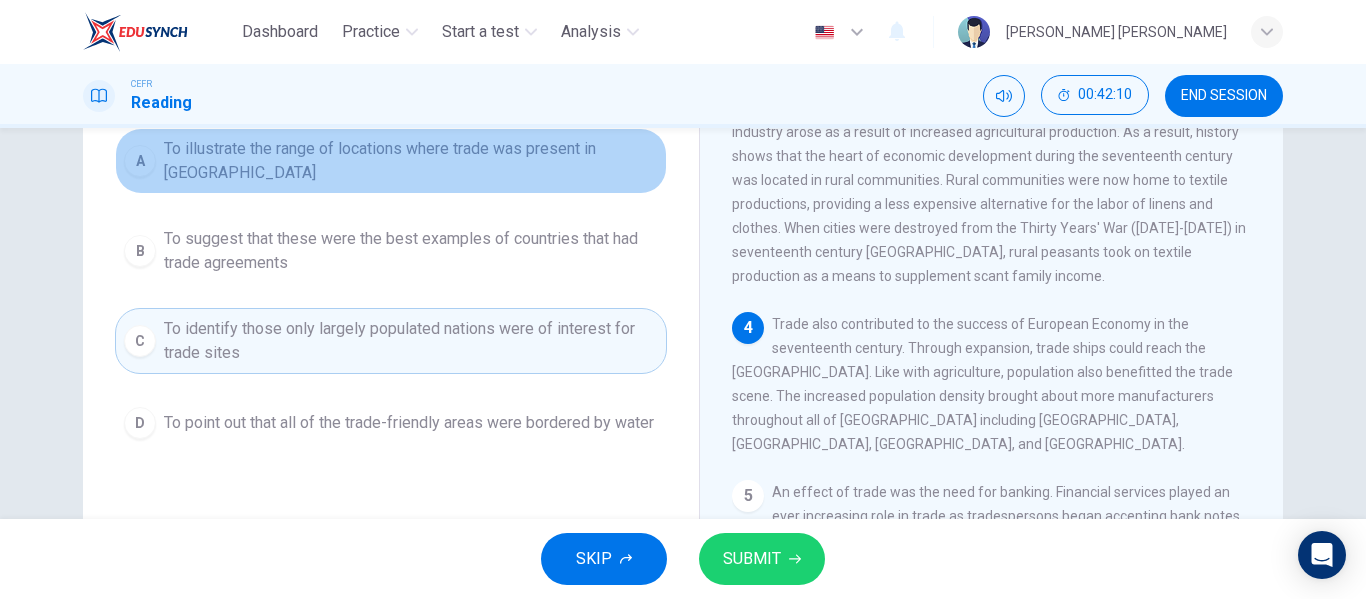 click on "To illustrate the range of locations where trade was present in [GEOGRAPHIC_DATA]" at bounding box center (411, 161) 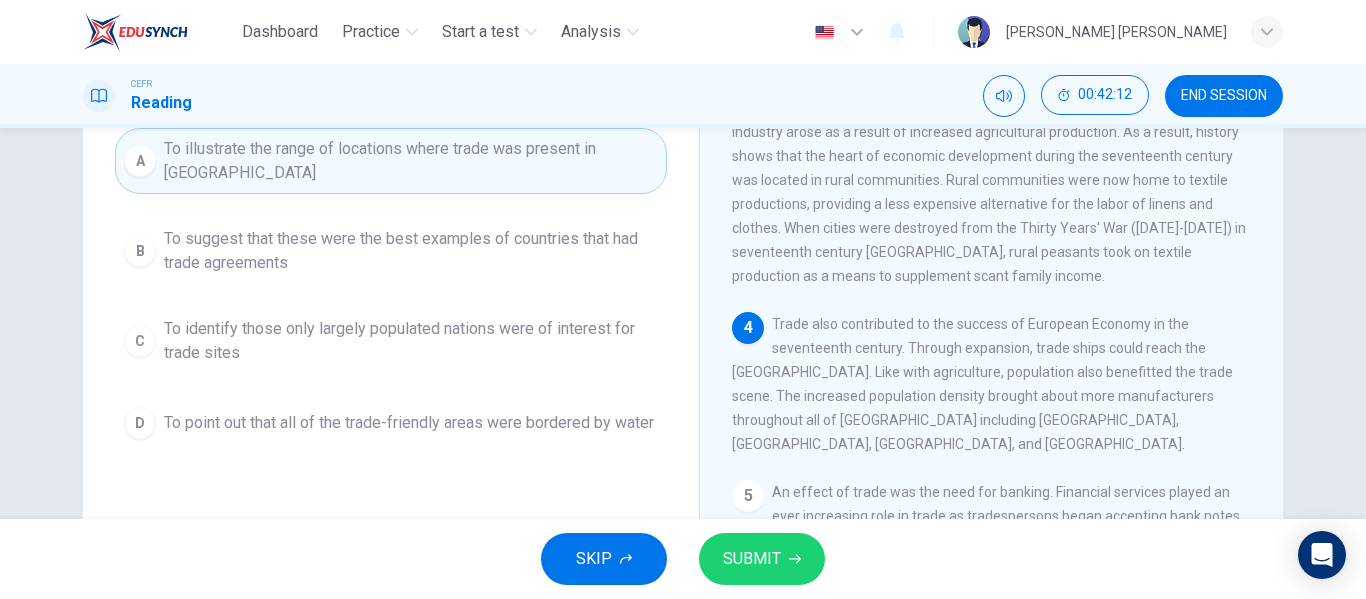click on "SUBMIT" at bounding box center [762, 559] 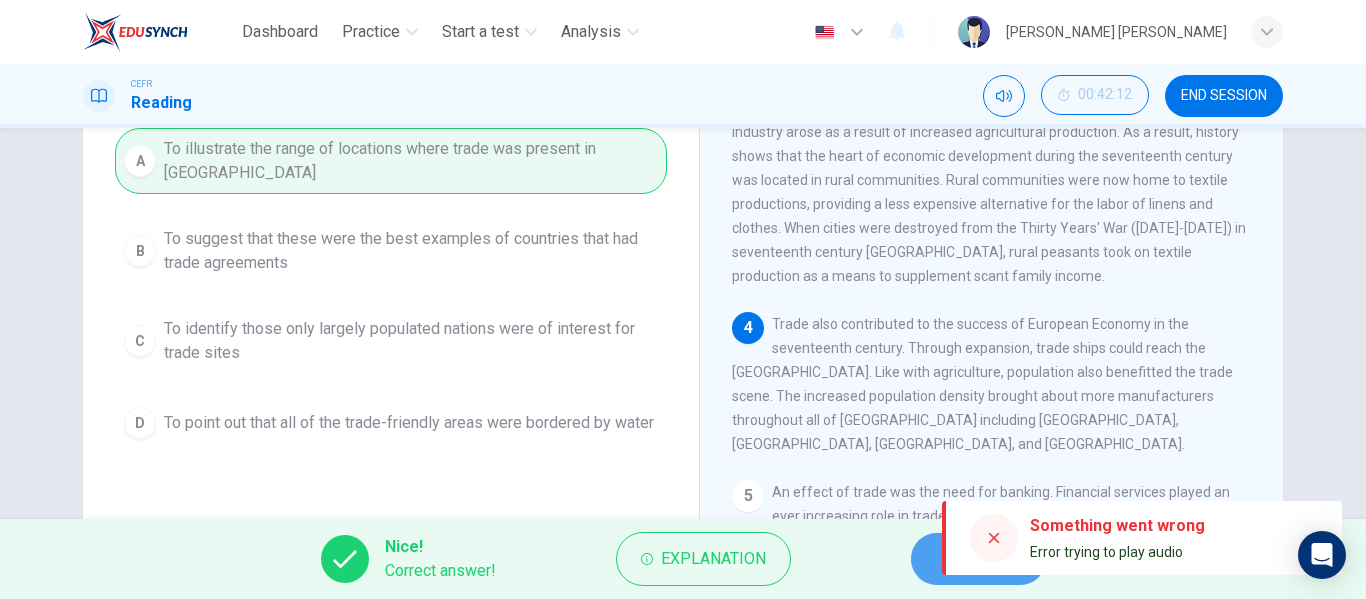 click on "NEXT" at bounding box center (978, 559) 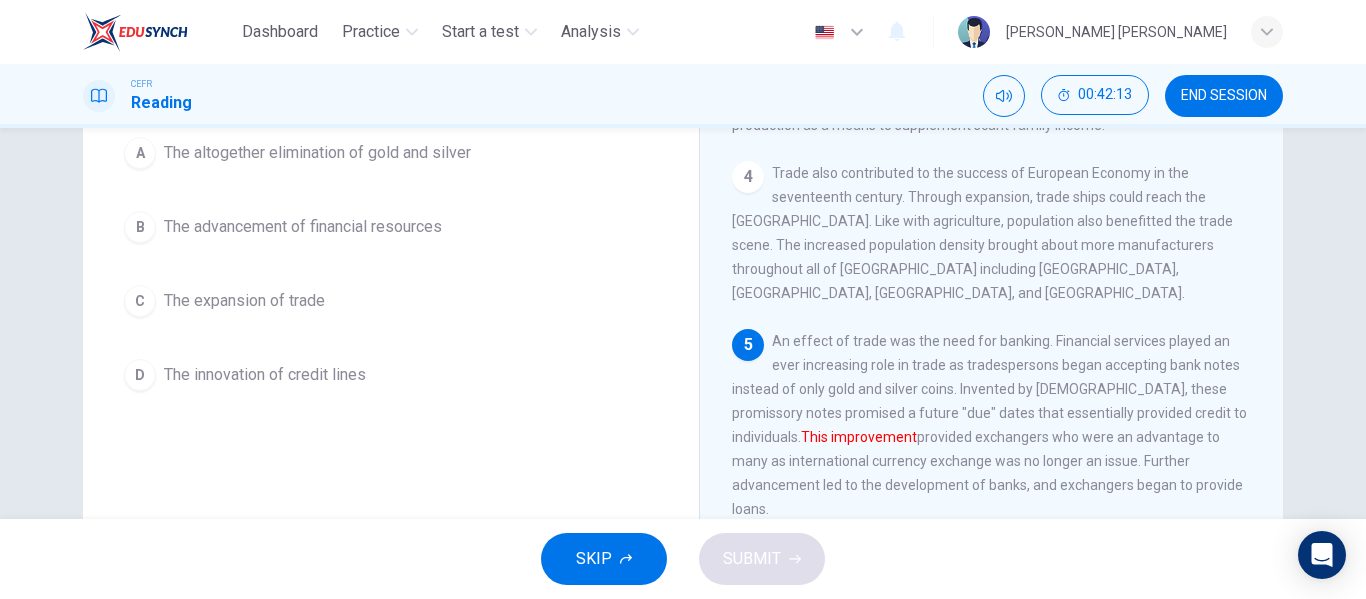 scroll, scrollTop: 600, scrollLeft: 0, axis: vertical 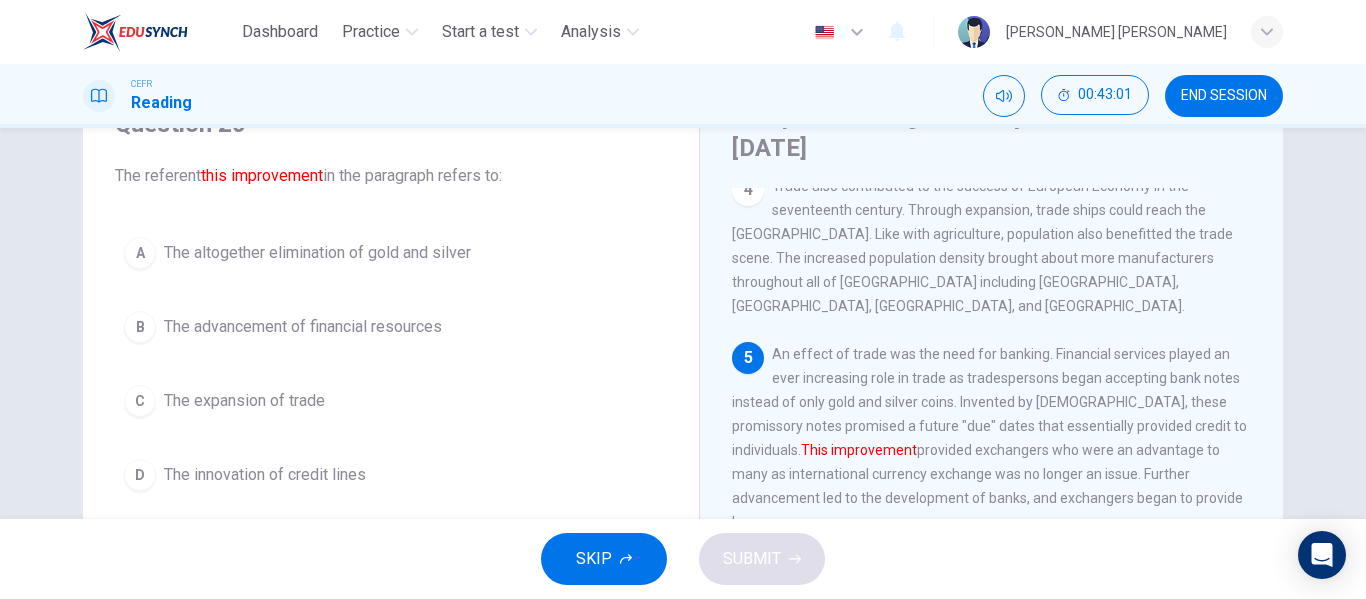 click on "The innovation of credit lines" at bounding box center (265, 475) 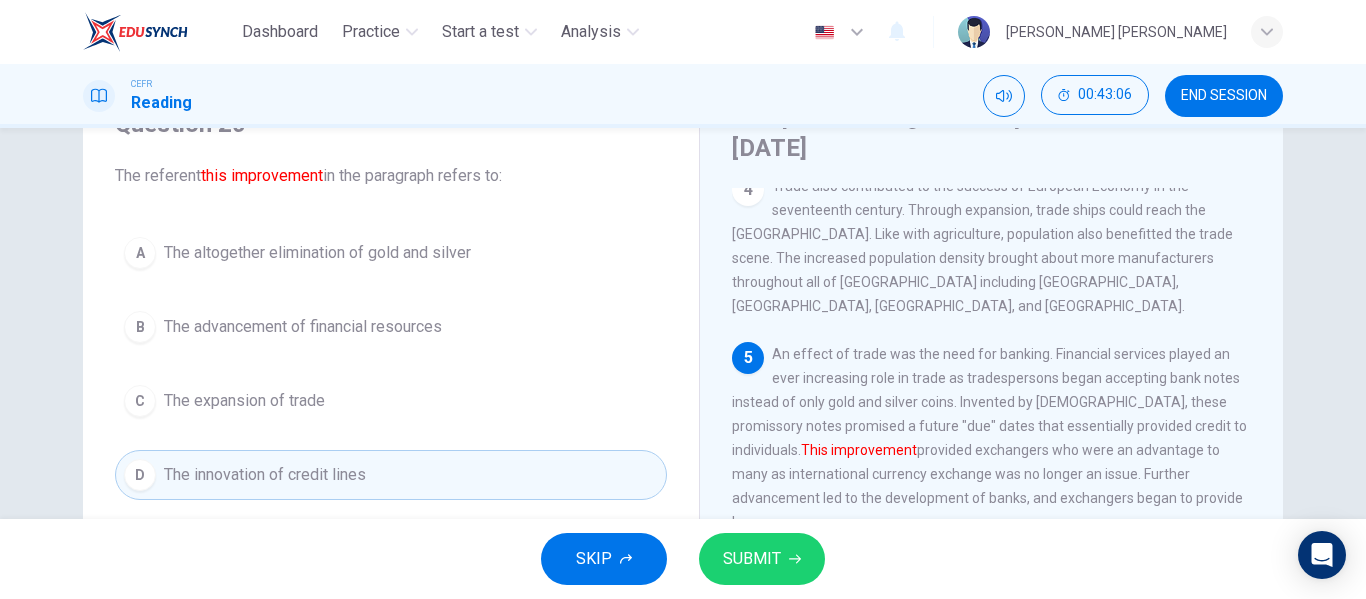 click on "SUBMIT" at bounding box center [762, 559] 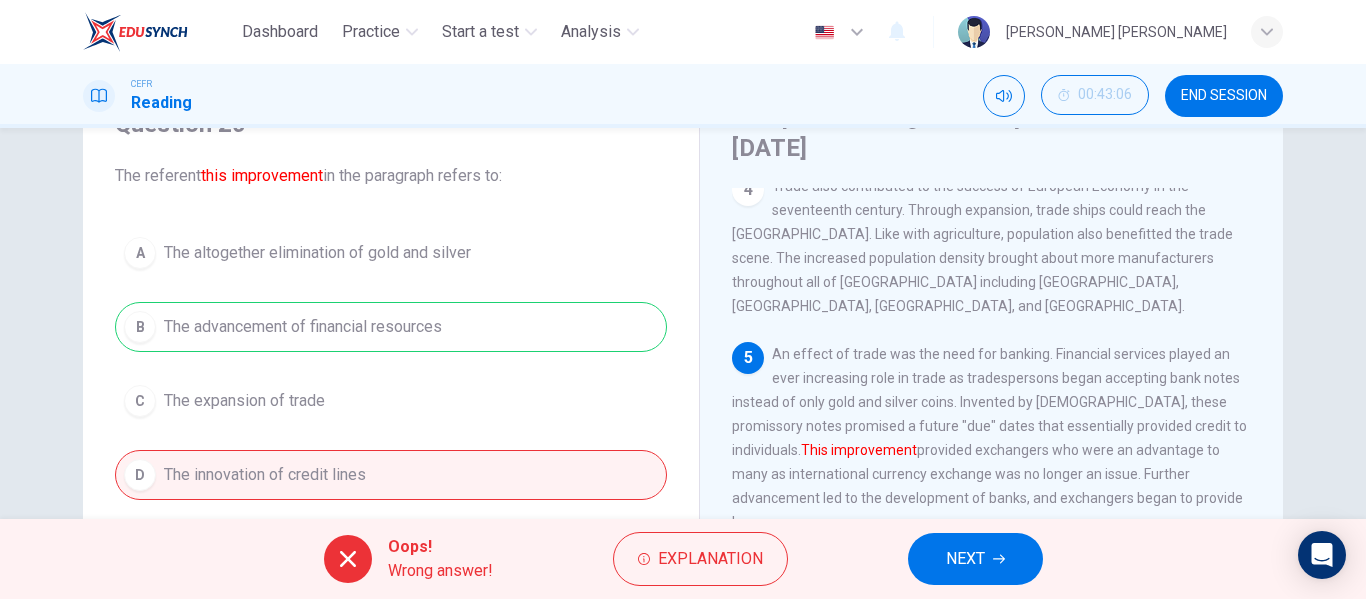 click on "NEXT" at bounding box center (975, 559) 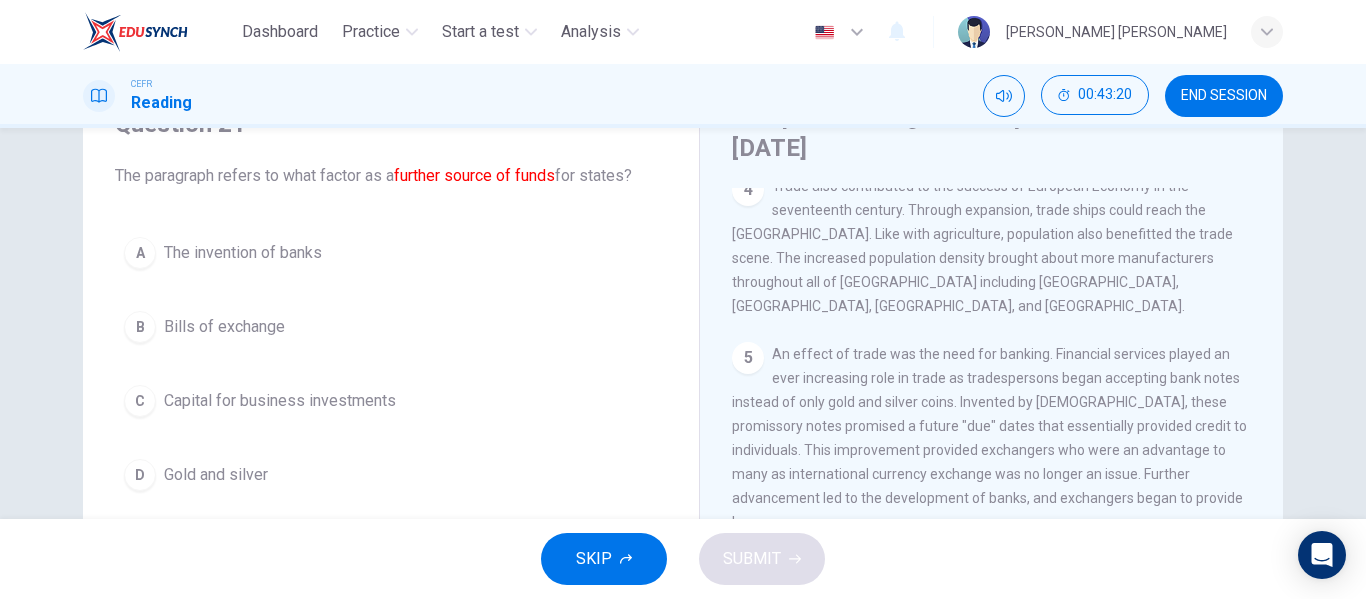 scroll, scrollTop: 200, scrollLeft: 0, axis: vertical 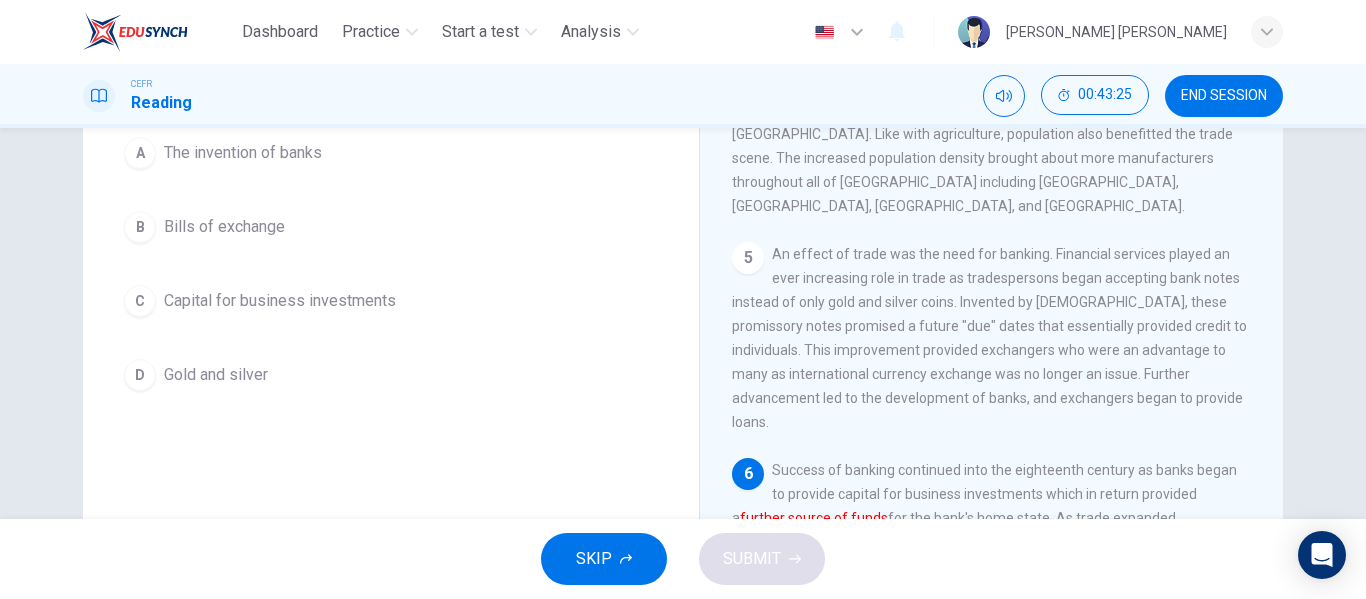 click on "Capital for business investments" at bounding box center [280, 301] 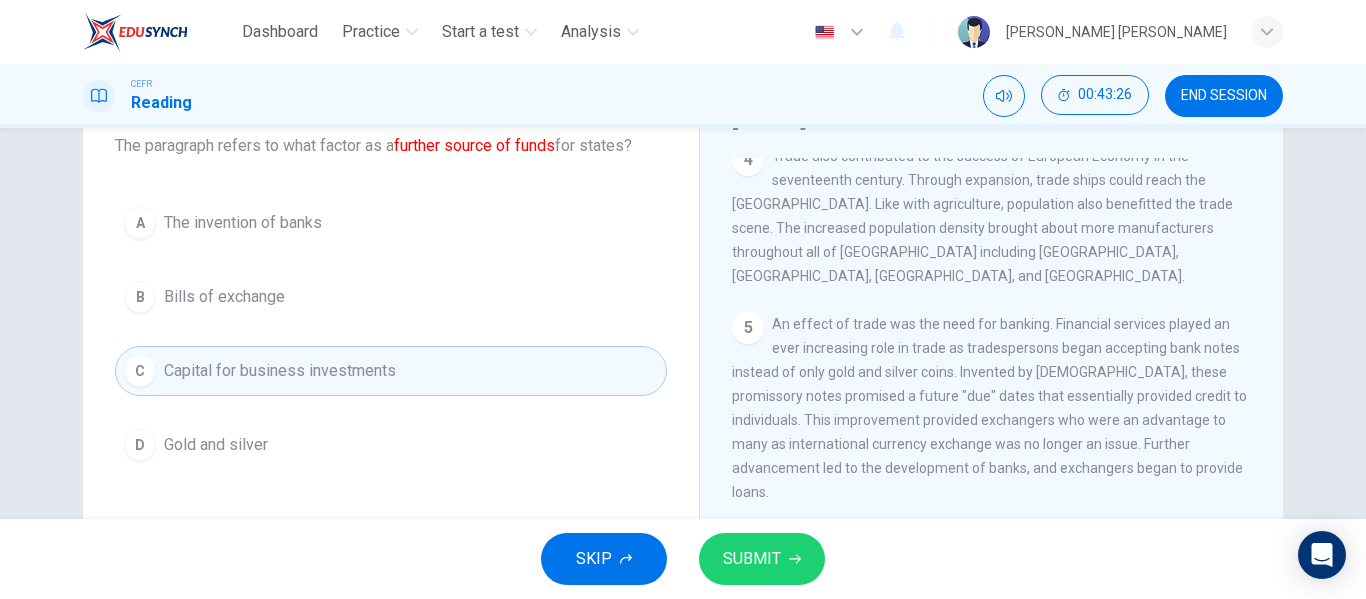 scroll, scrollTop: 100, scrollLeft: 0, axis: vertical 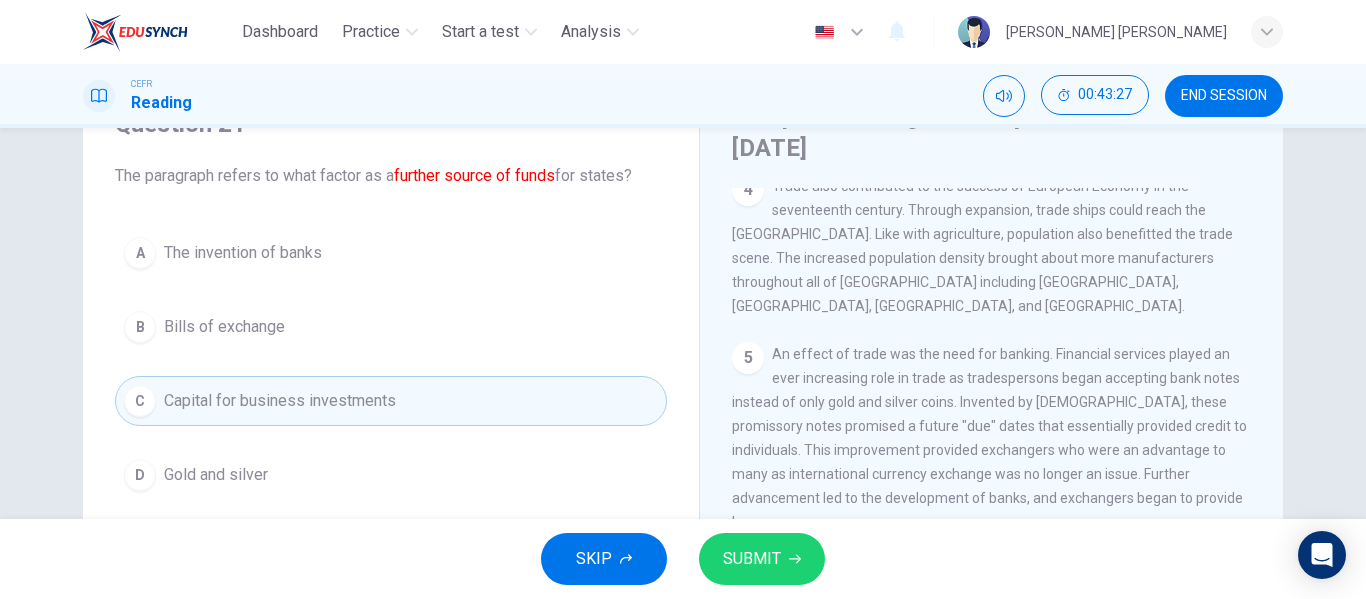 click on "6 Success of banking continued into the eighteenth century as banks began to provide capital for business investments which in return provided a  further source of funds  for the bank's home state. As trade expanded internationally, capital expanded, too. Spanish Ships traveling from the Americas brought gold and silver that provided financial backing for increased European production. For example, this gold and silver funded manufacturing, trade, and even credit lines to many. Credit lines then came in the form of joint-stock partnerships. An innovation from the English, joint-stock companies drew from shareholders to provide a more perpetual funding as capital that showcased the height of economic growth." at bounding box center (992, 678) 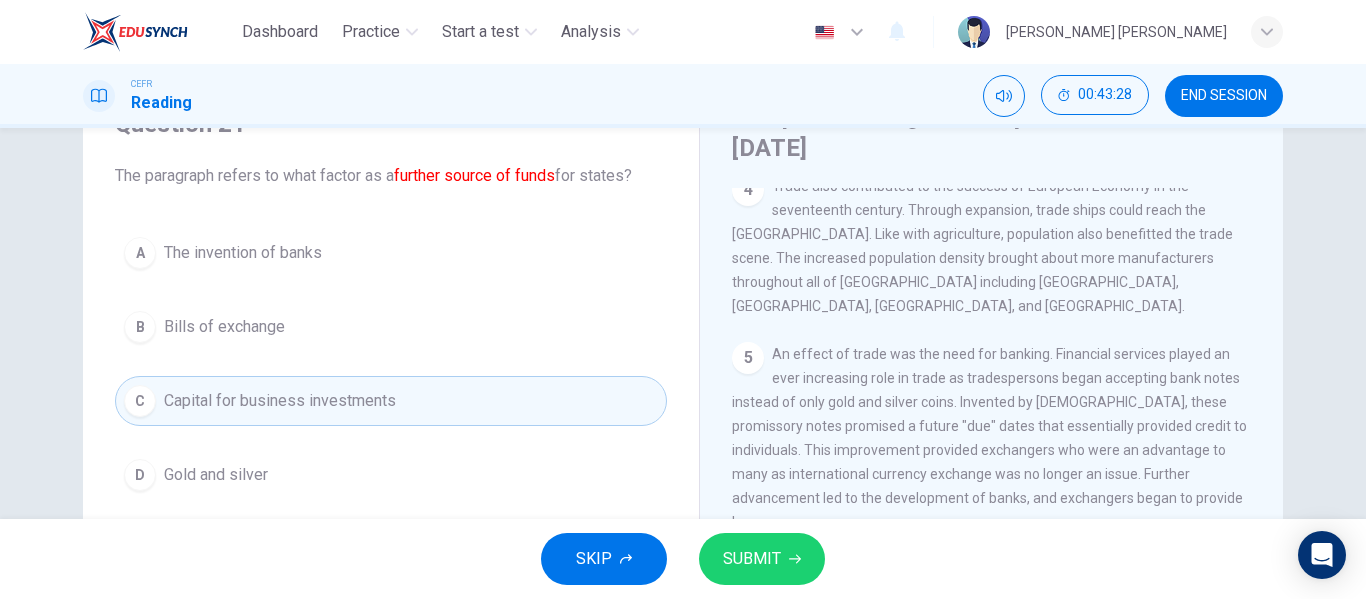click on "SUBMIT" at bounding box center [762, 559] 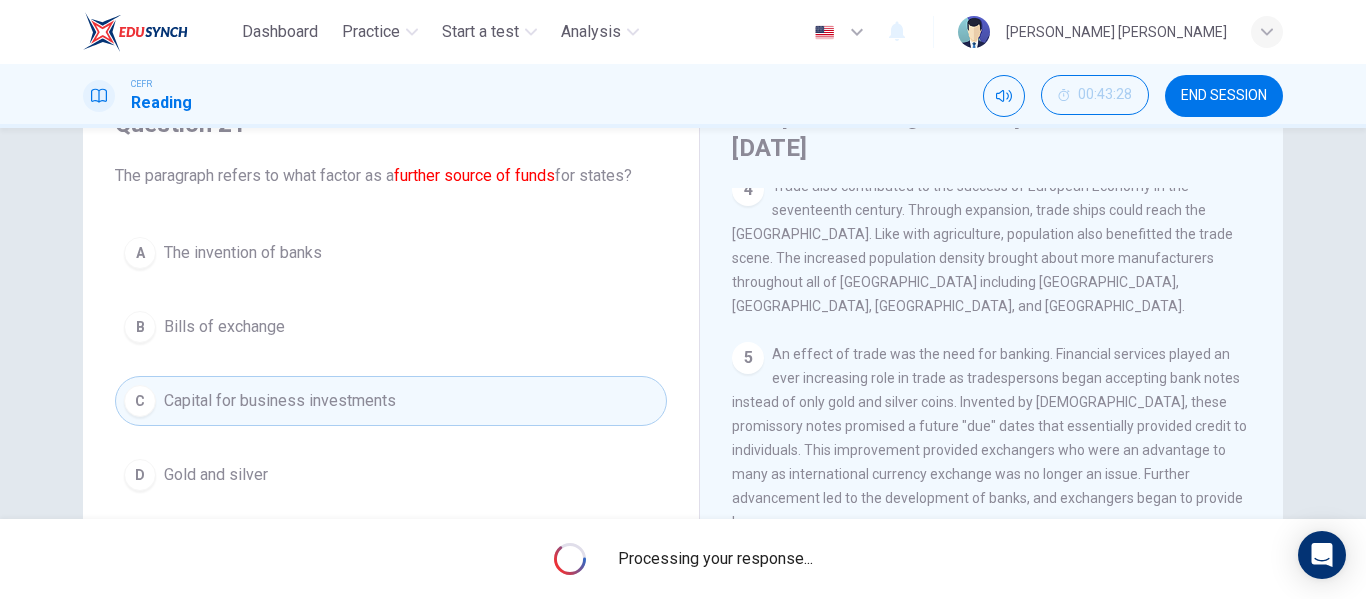 scroll, scrollTop: 200, scrollLeft: 0, axis: vertical 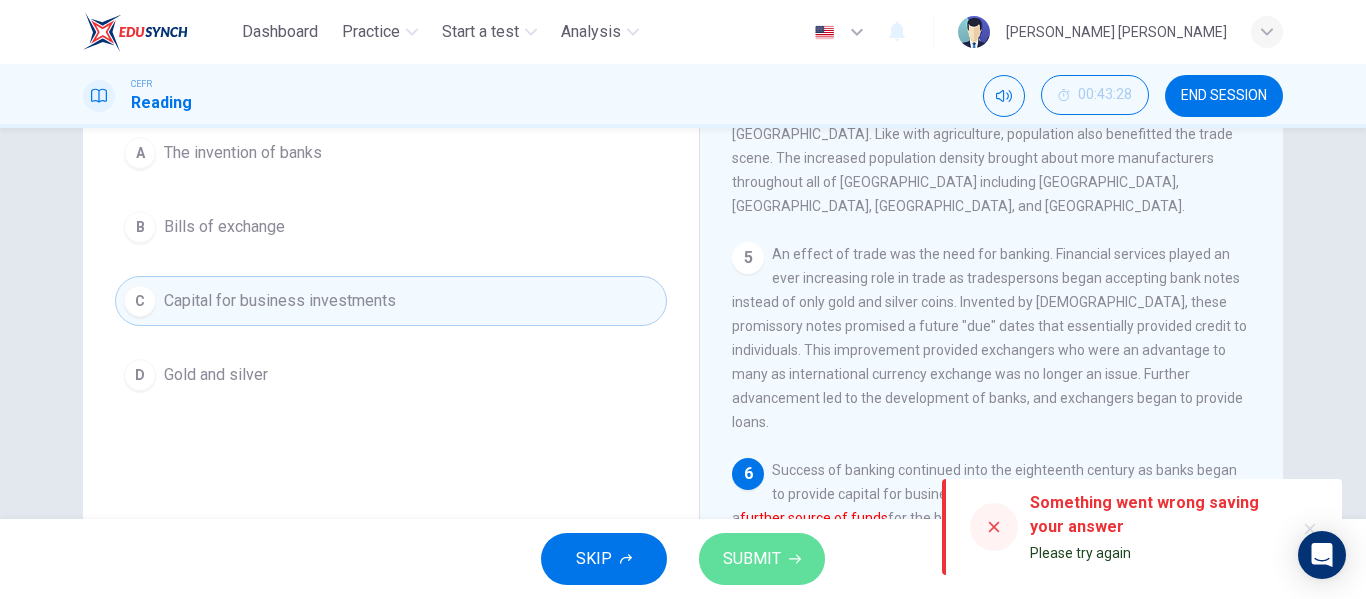 click on "SUBMIT" at bounding box center [752, 559] 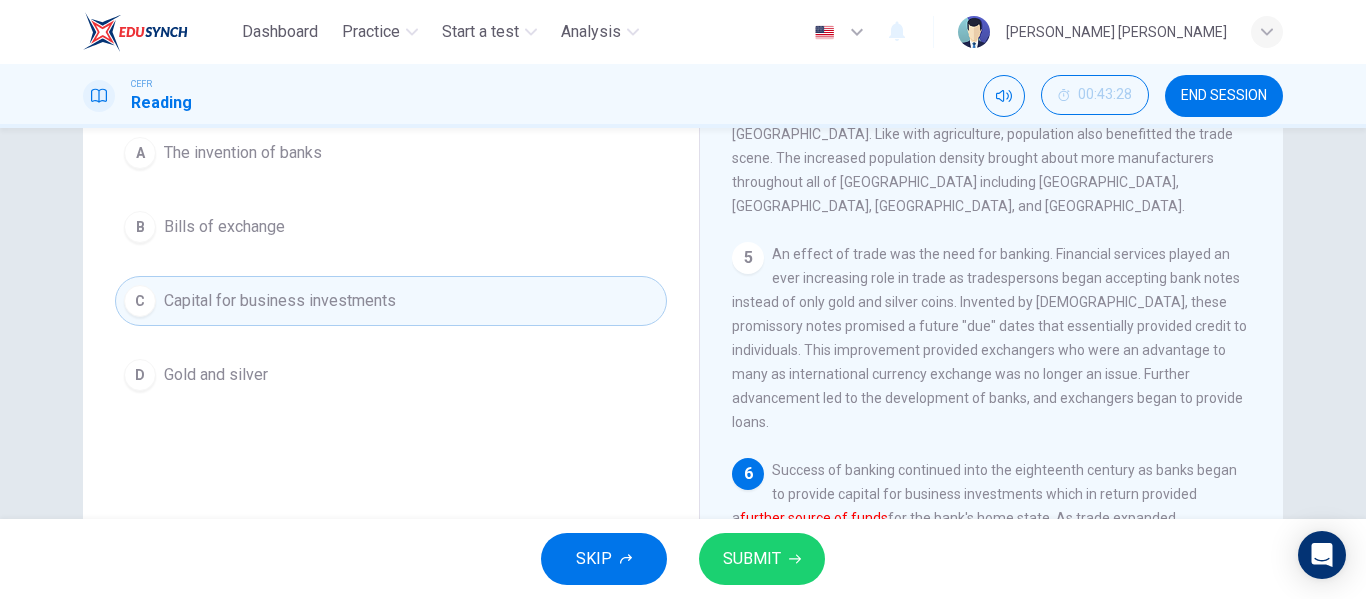 click on "SUBMIT" at bounding box center [752, 559] 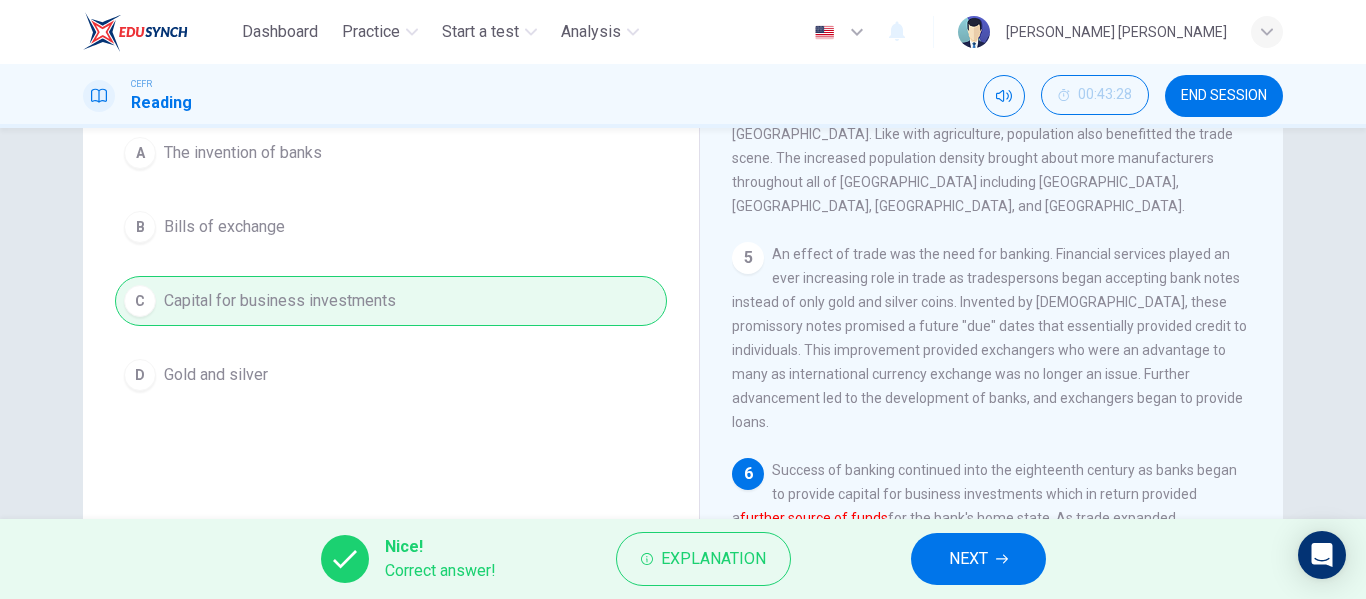 click on "An effect of trade was the need for banking. Financial services played an ever increasing role in trade as tradespersons began accepting bank notes instead of only gold and silver coins. Invented by [DEMOGRAPHIC_DATA], these promissory notes promised a future "due" dates that essentially provided credit to individuals. This improvement provided exchangers who were an advantage to many as international currency exchange was no longer an issue. Further advancement led to the development of banks, and exchangers began to provide loans." at bounding box center (989, 338) 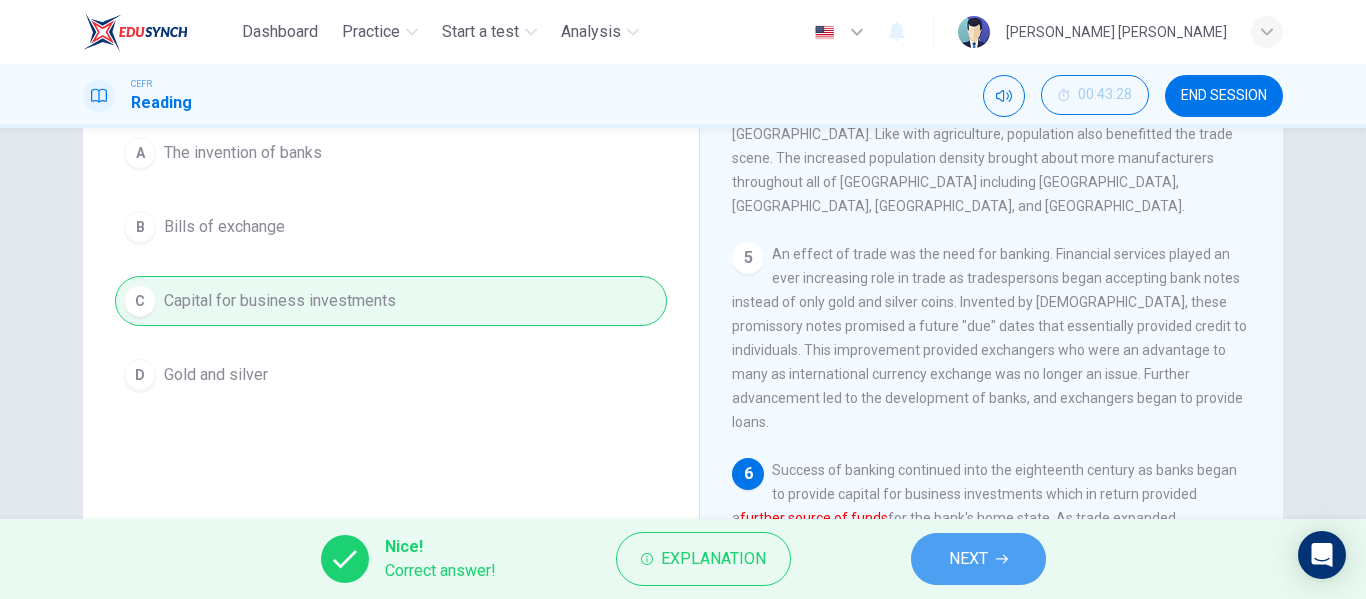 click on "NEXT" at bounding box center [968, 559] 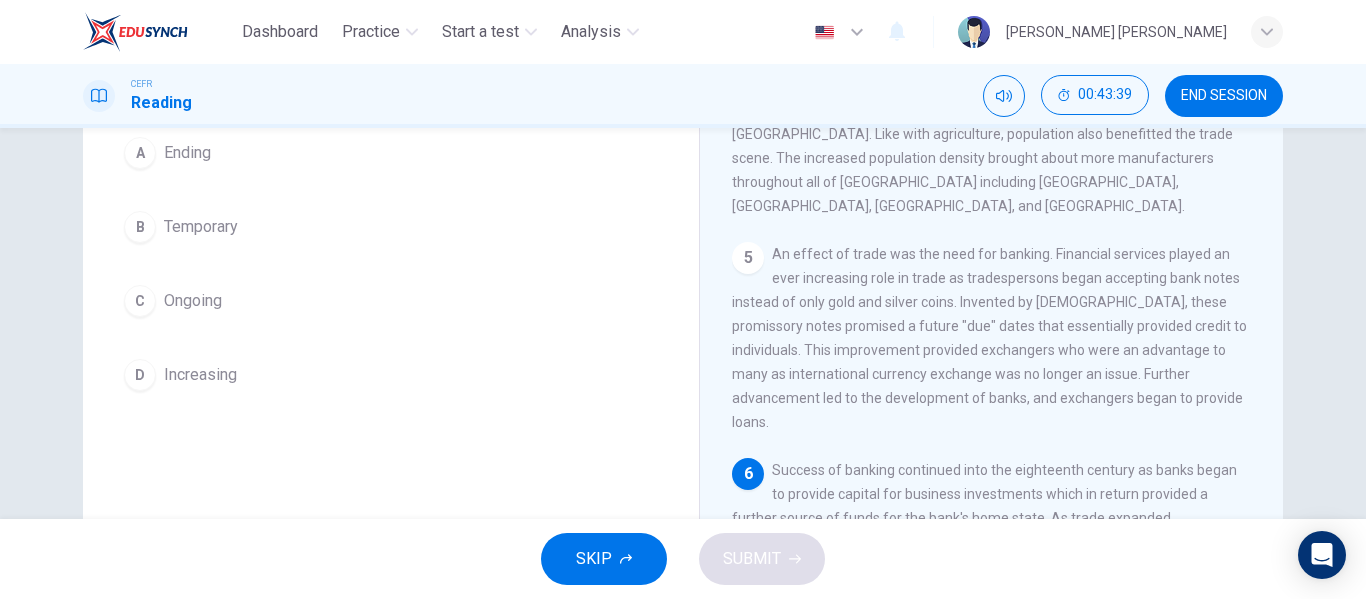 scroll, scrollTop: 100, scrollLeft: 0, axis: vertical 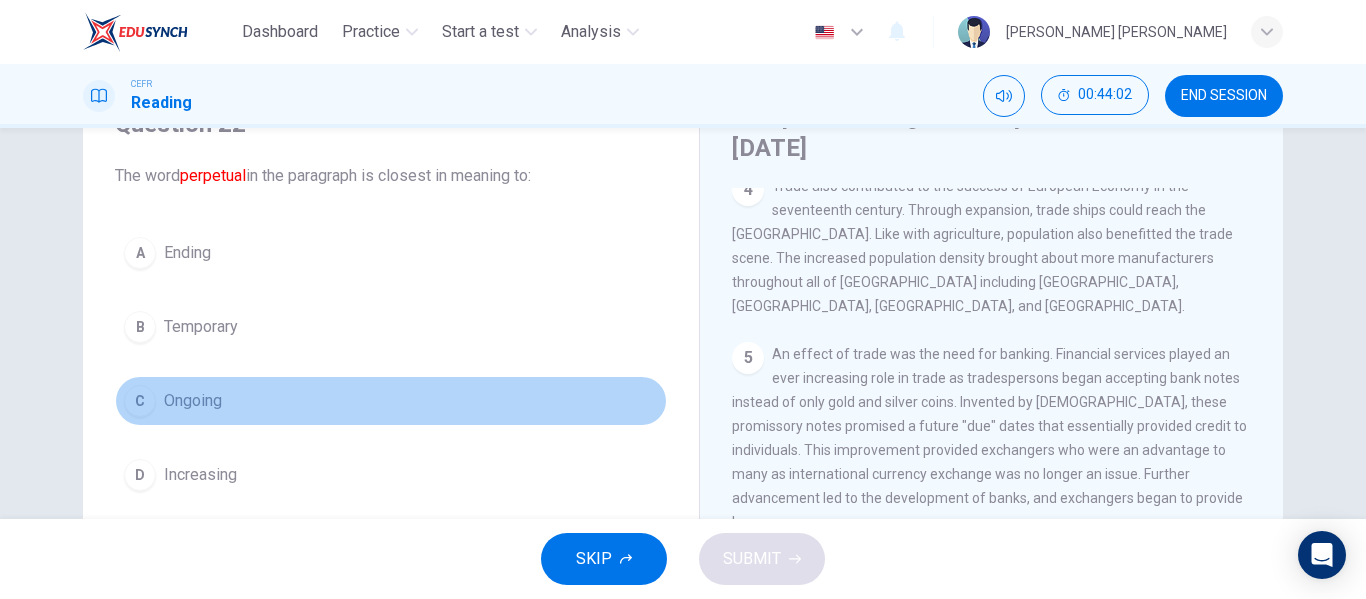 click on "Ongoing" at bounding box center (193, 401) 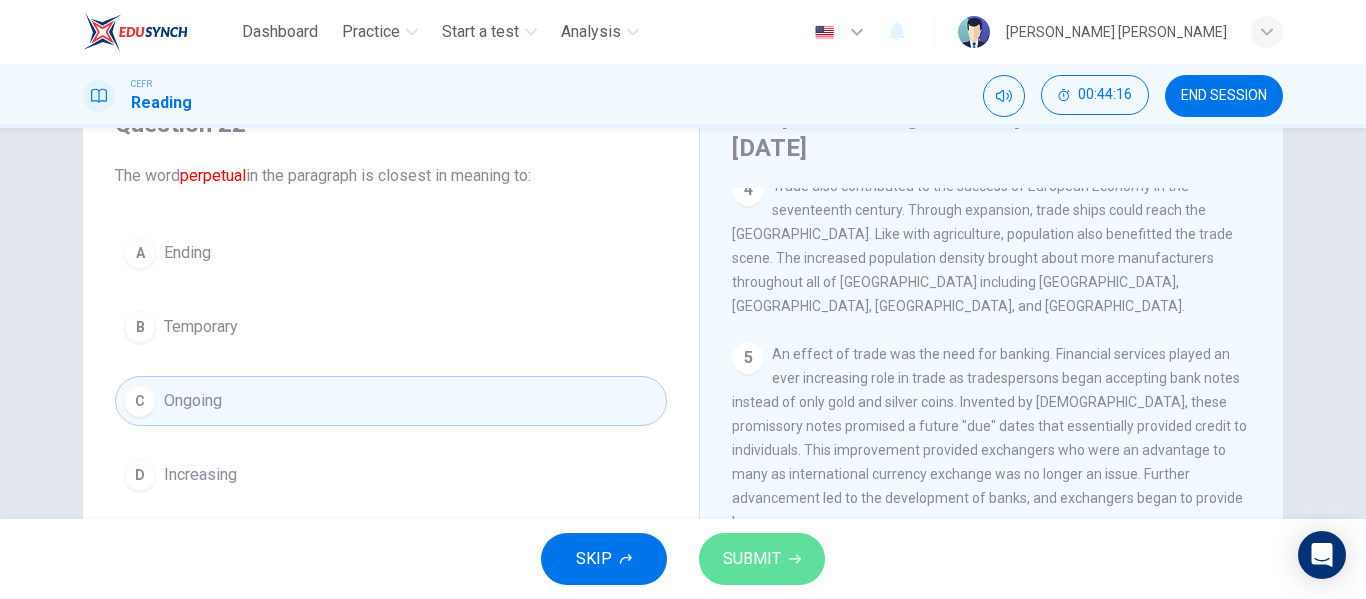click on "SUBMIT" at bounding box center (762, 559) 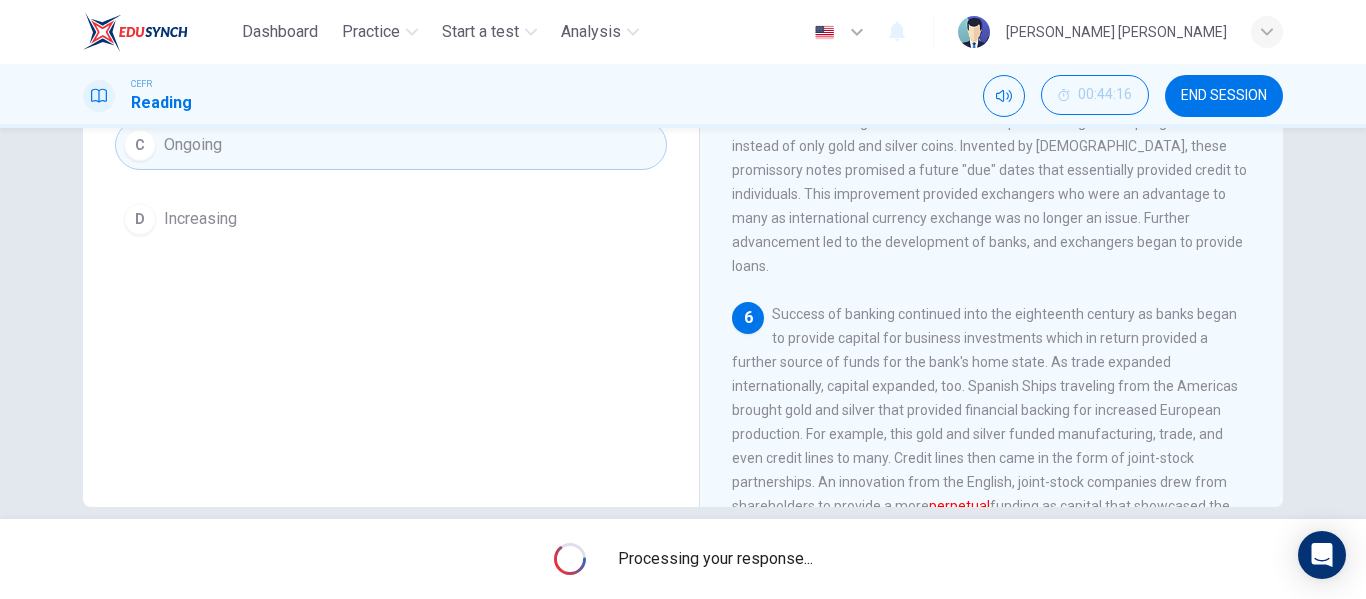 scroll, scrollTop: 384, scrollLeft: 0, axis: vertical 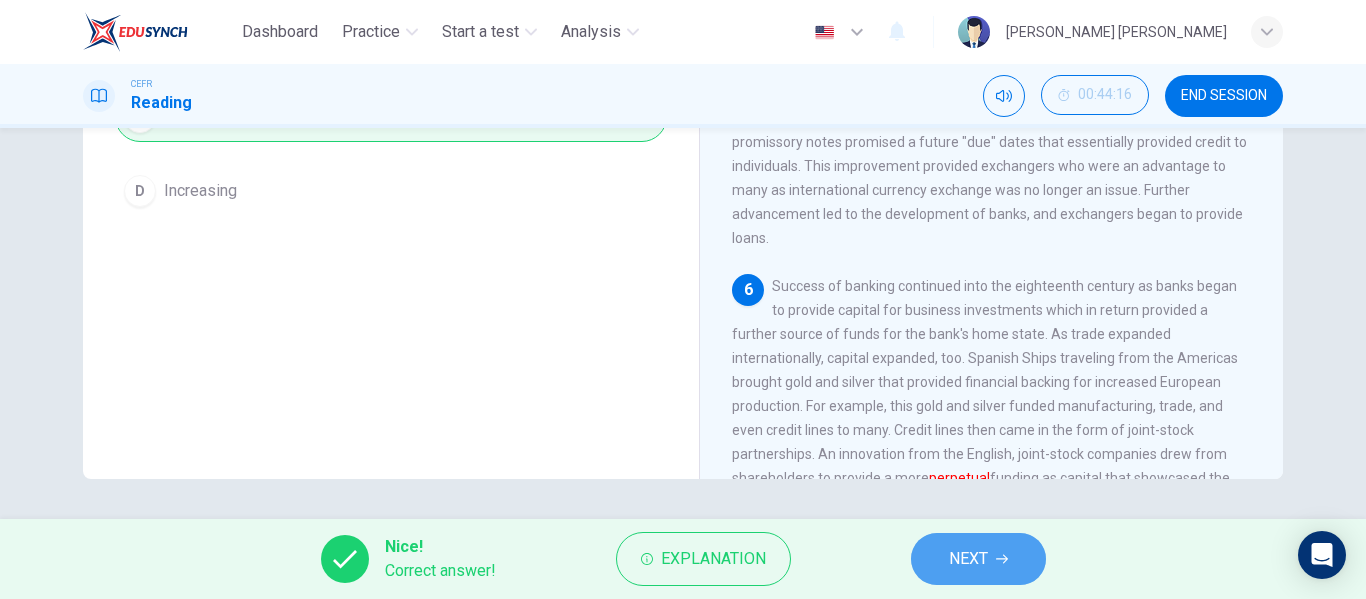 click on "NEXT" at bounding box center (978, 559) 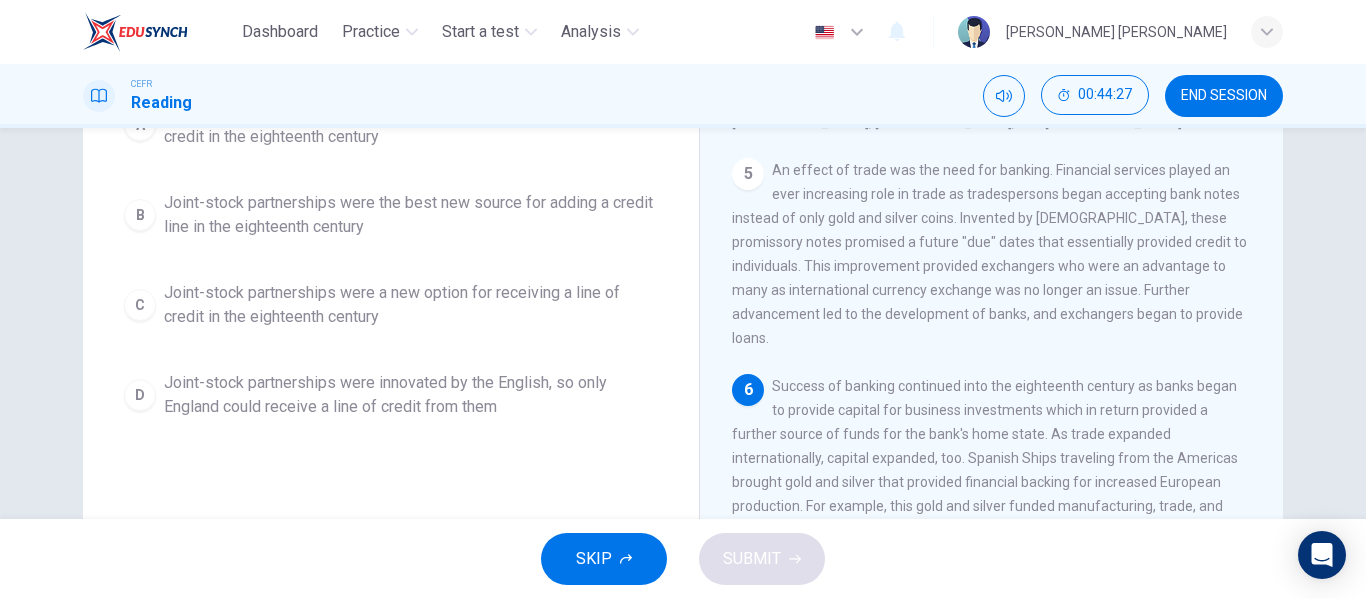 scroll, scrollTop: 384, scrollLeft: 0, axis: vertical 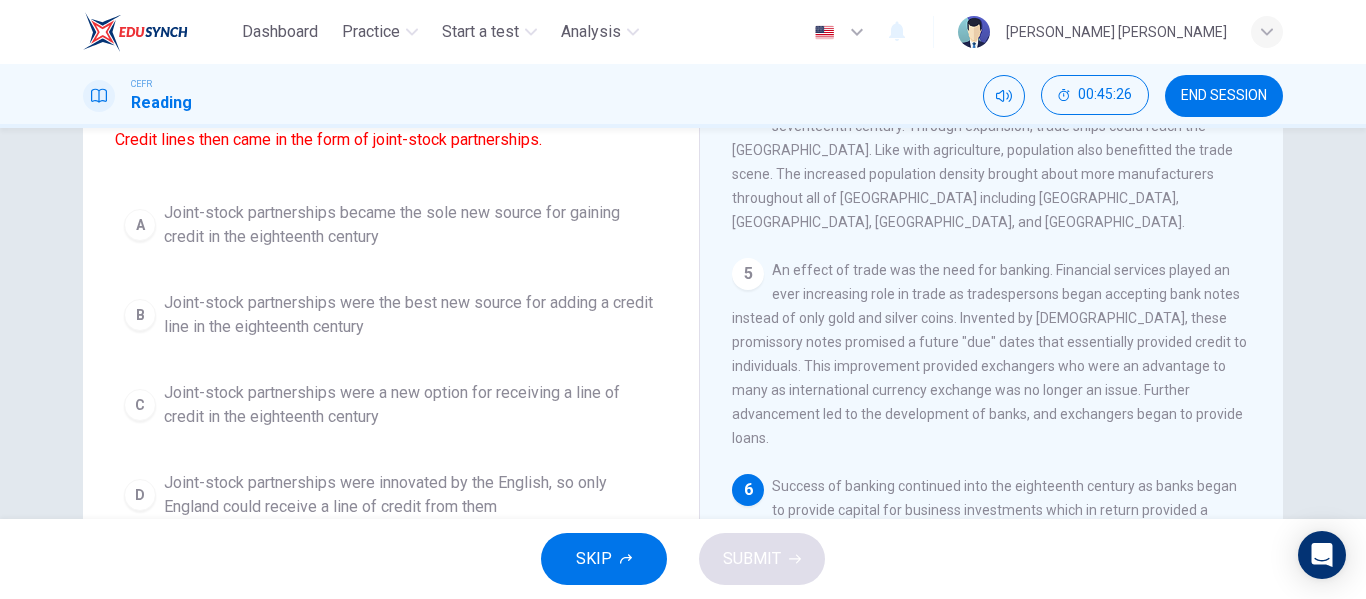 click on "Joint-stock partnerships became the sole new source for gaining credit in the eighteenth century" at bounding box center (411, 225) 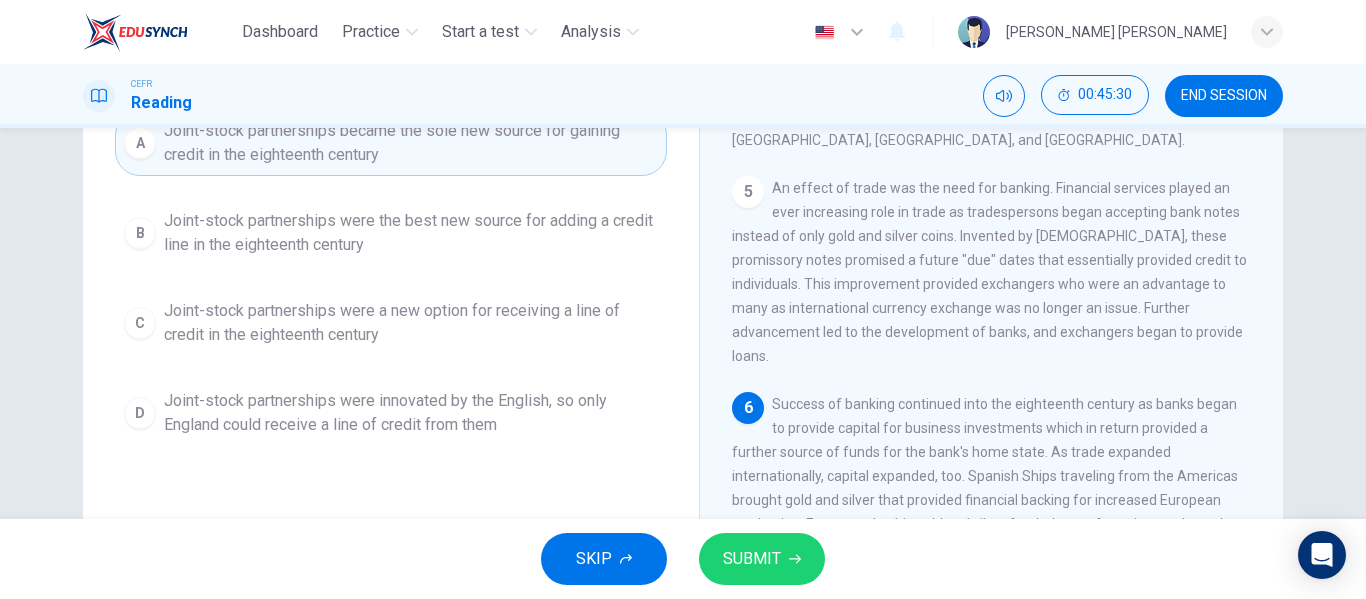 scroll, scrollTop: 284, scrollLeft: 0, axis: vertical 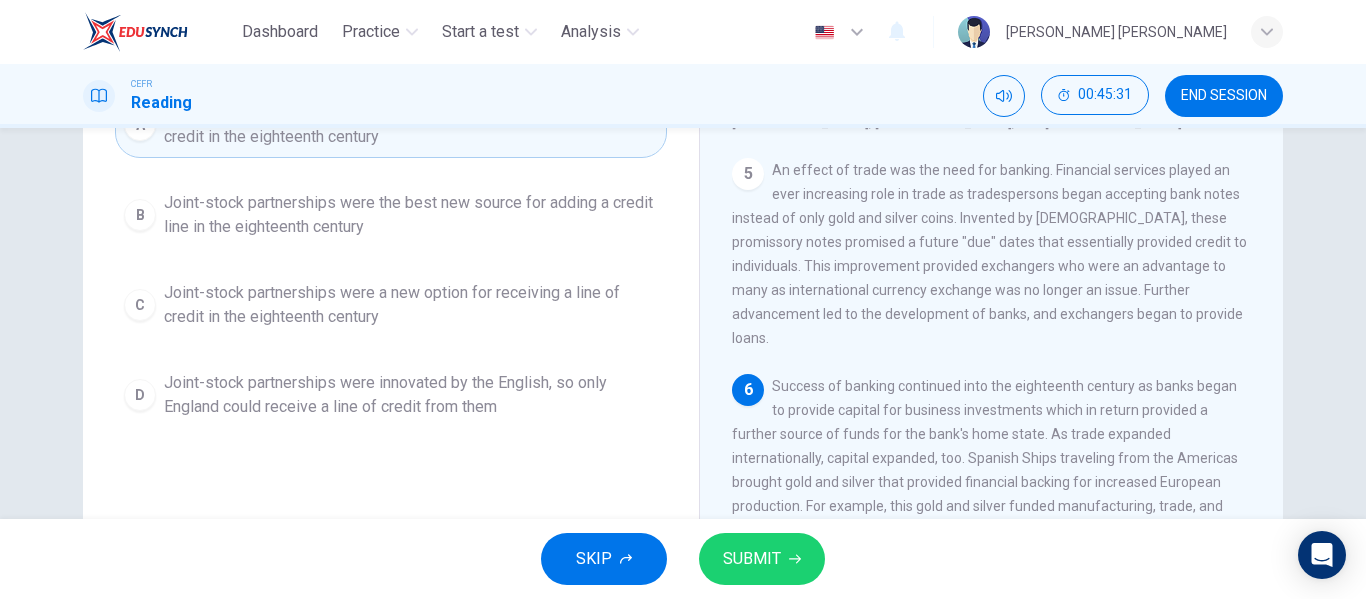 click on "SUBMIT" at bounding box center [752, 559] 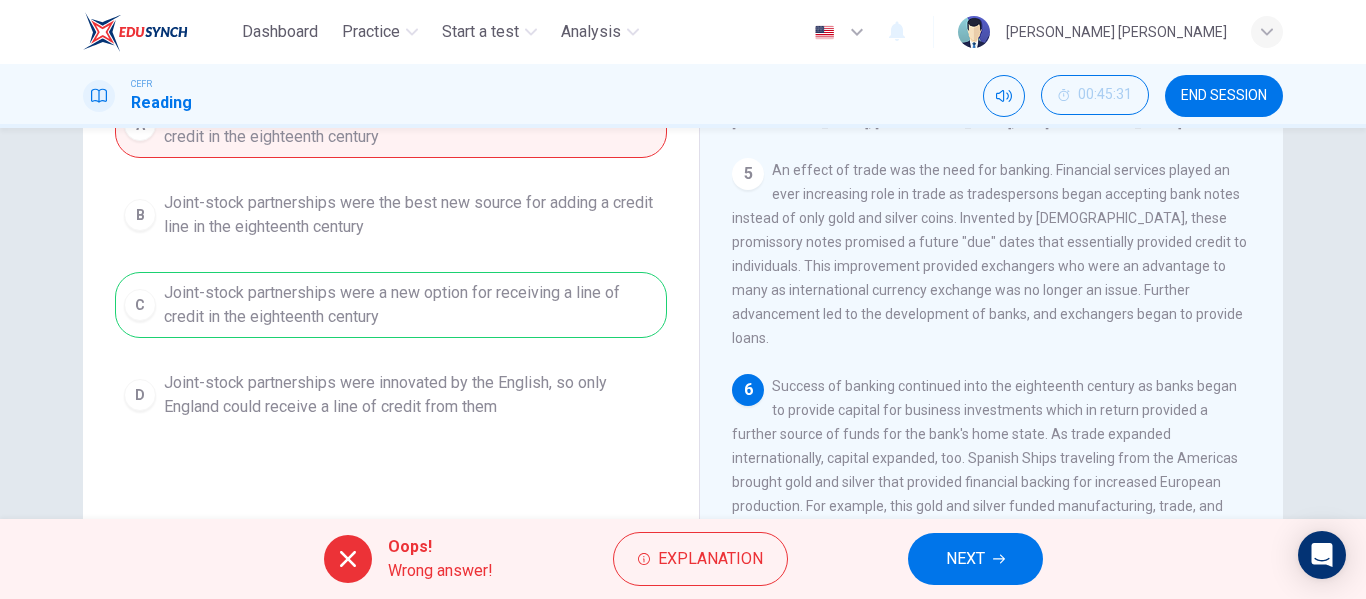click on "Oops! Wrong answer! Explanation NEXT" at bounding box center [683, 559] 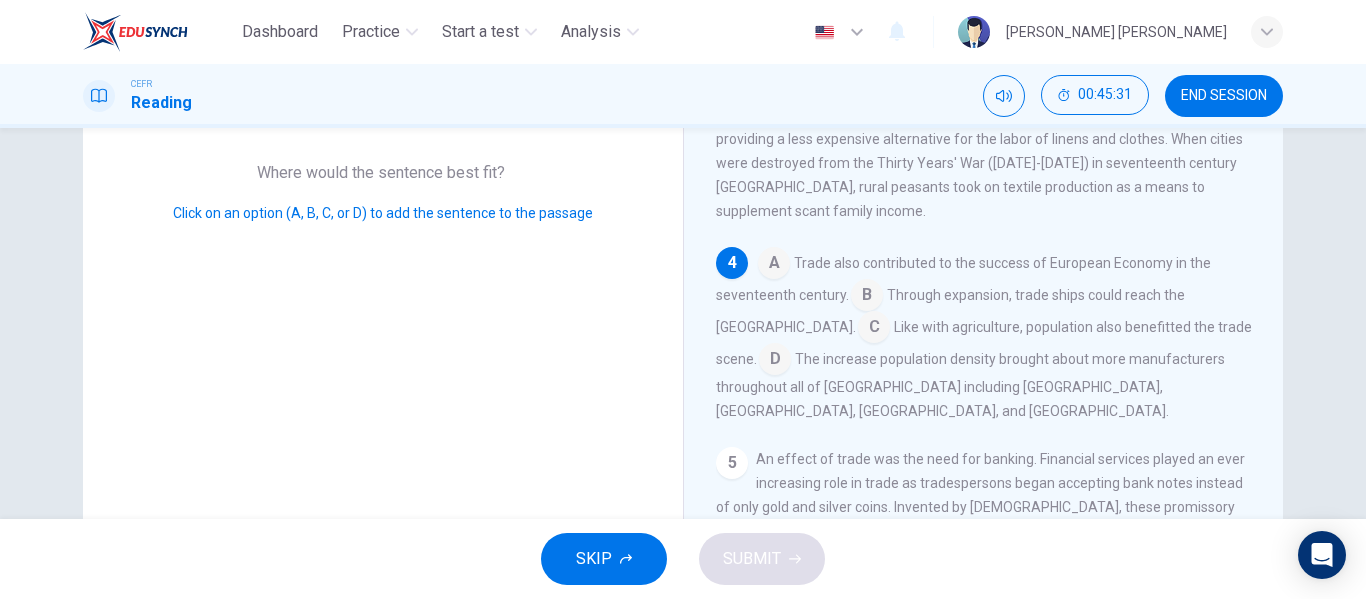 scroll, scrollTop: 424, scrollLeft: 0, axis: vertical 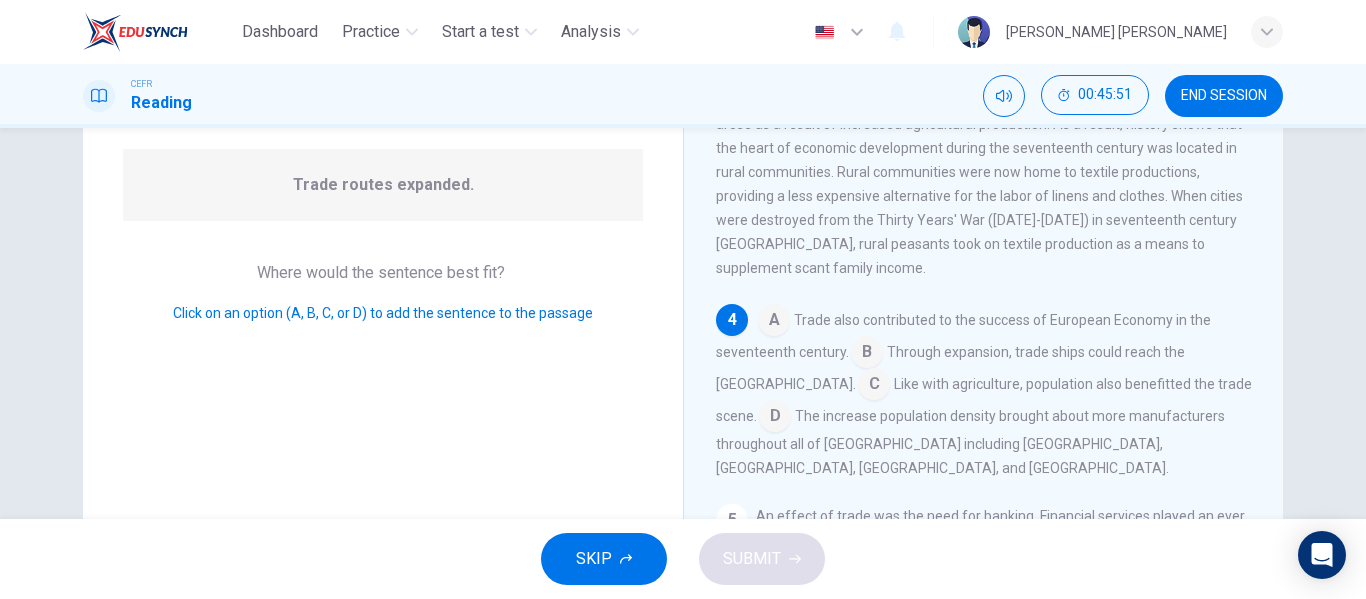 drag, startPoint x: 748, startPoint y: 395, endPoint x: 740, endPoint y: 402, distance: 10.630146 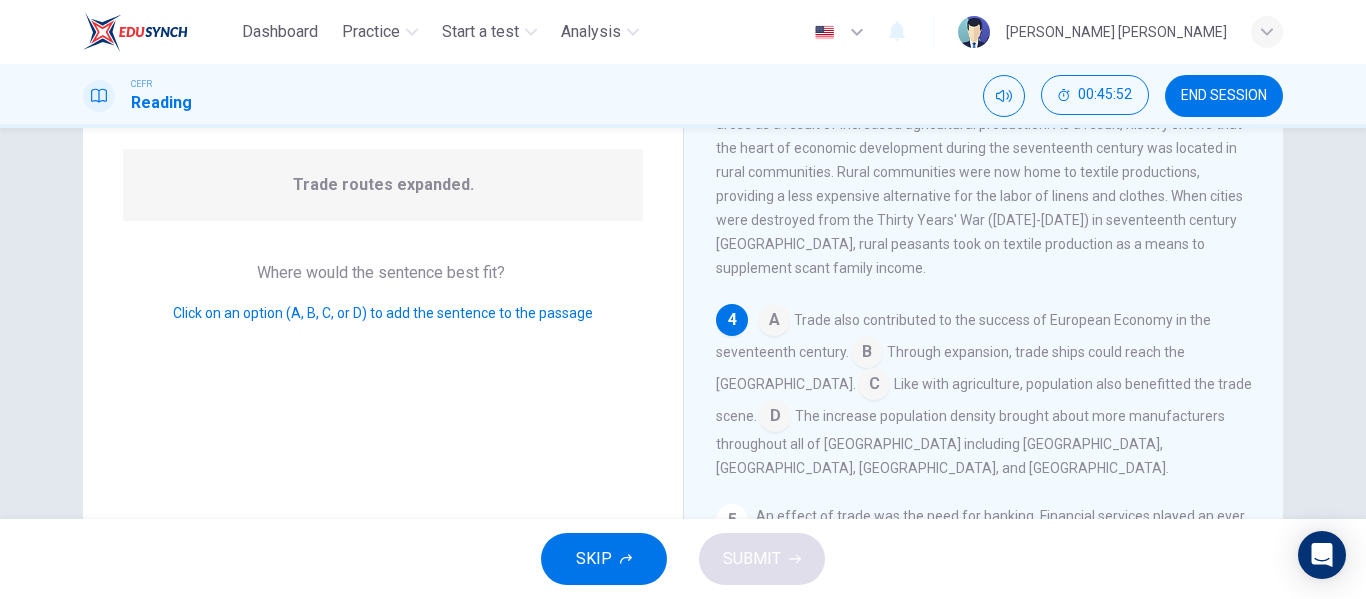 click at bounding box center (774, 322) 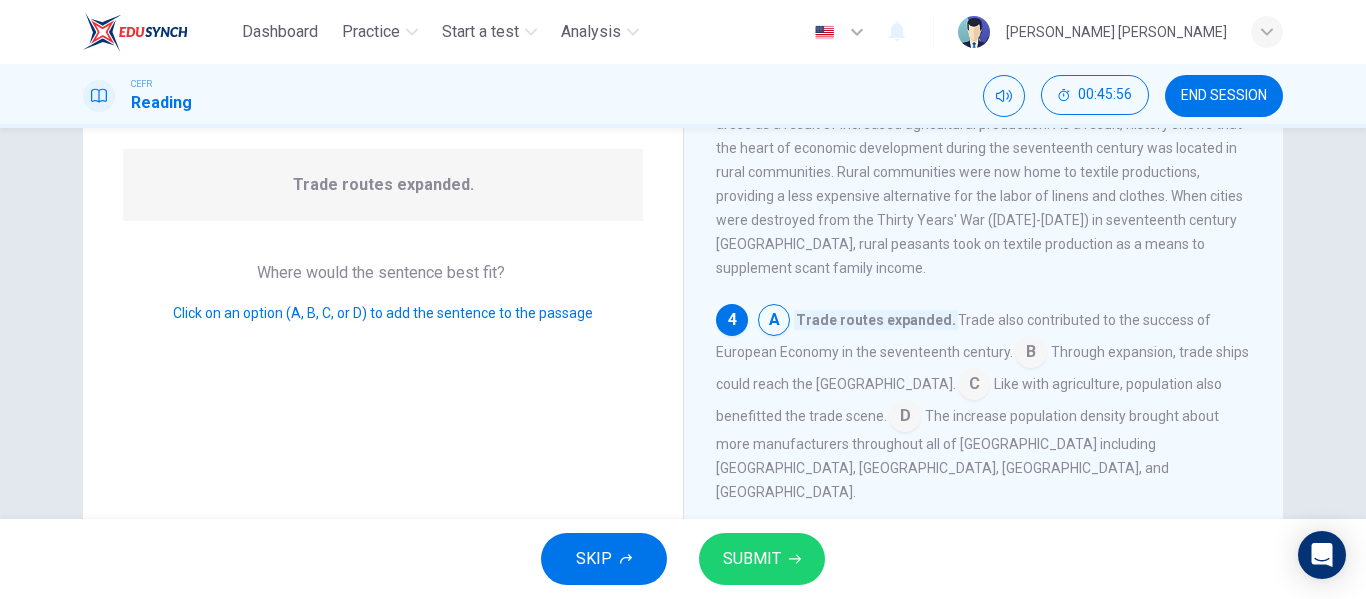 click at bounding box center [1031, 354] 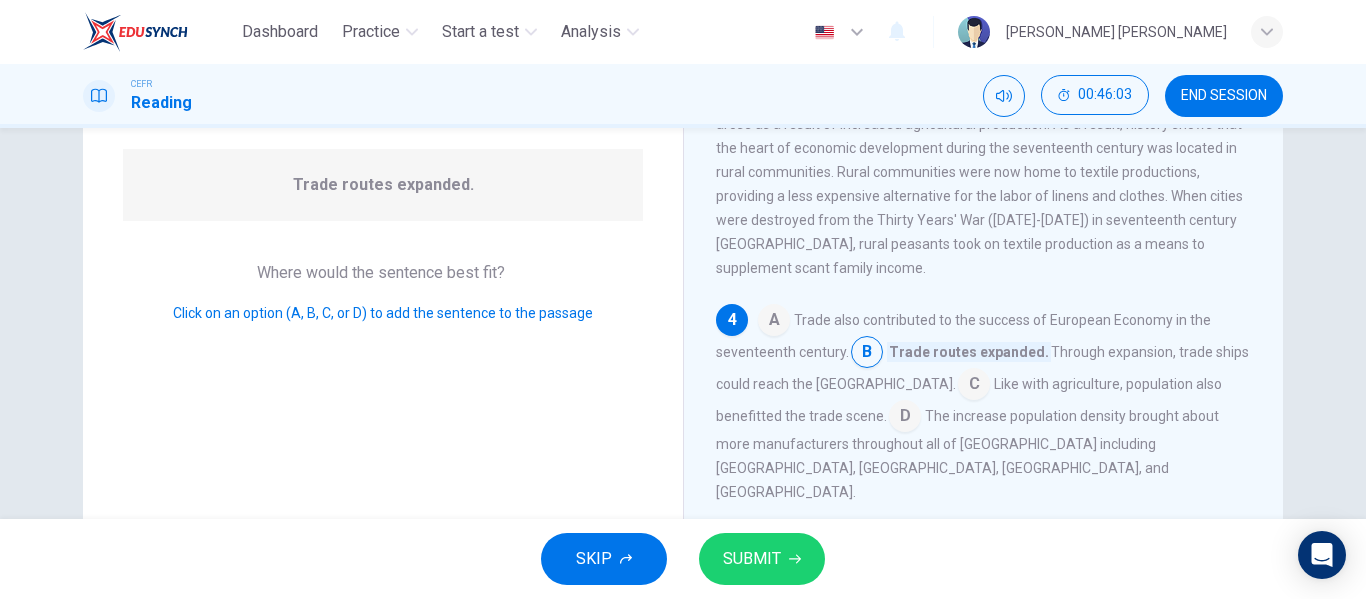 click on "SUBMIT" at bounding box center (752, 559) 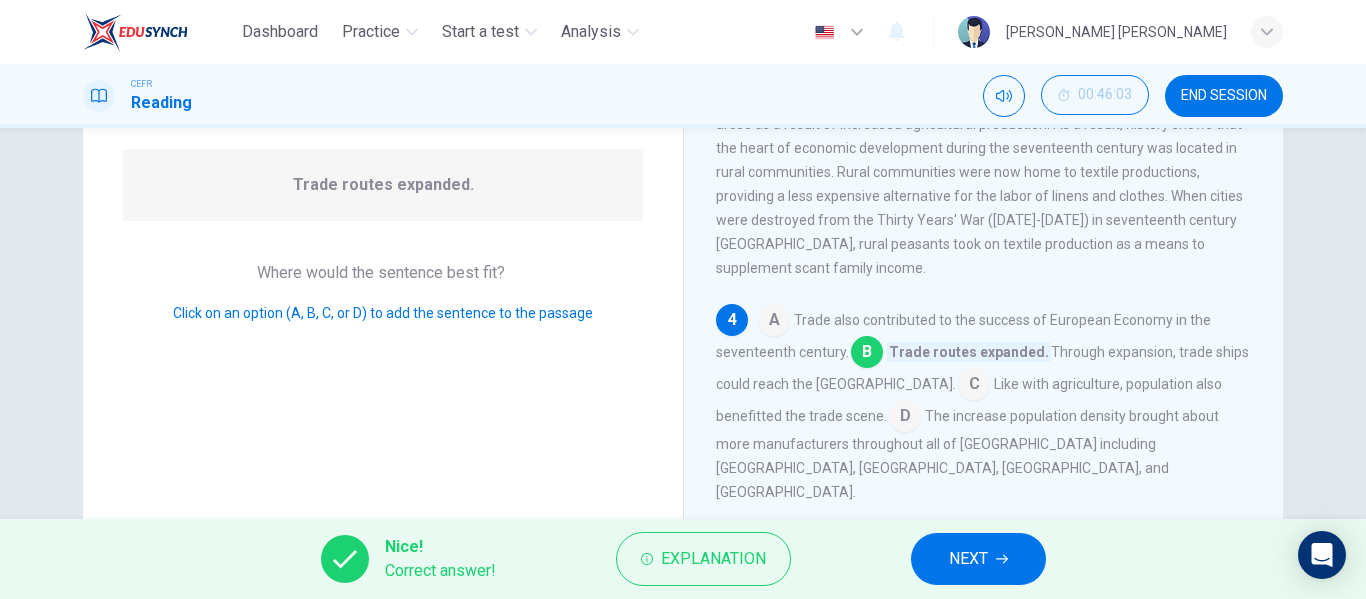 click on "NEXT" at bounding box center (978, 559) 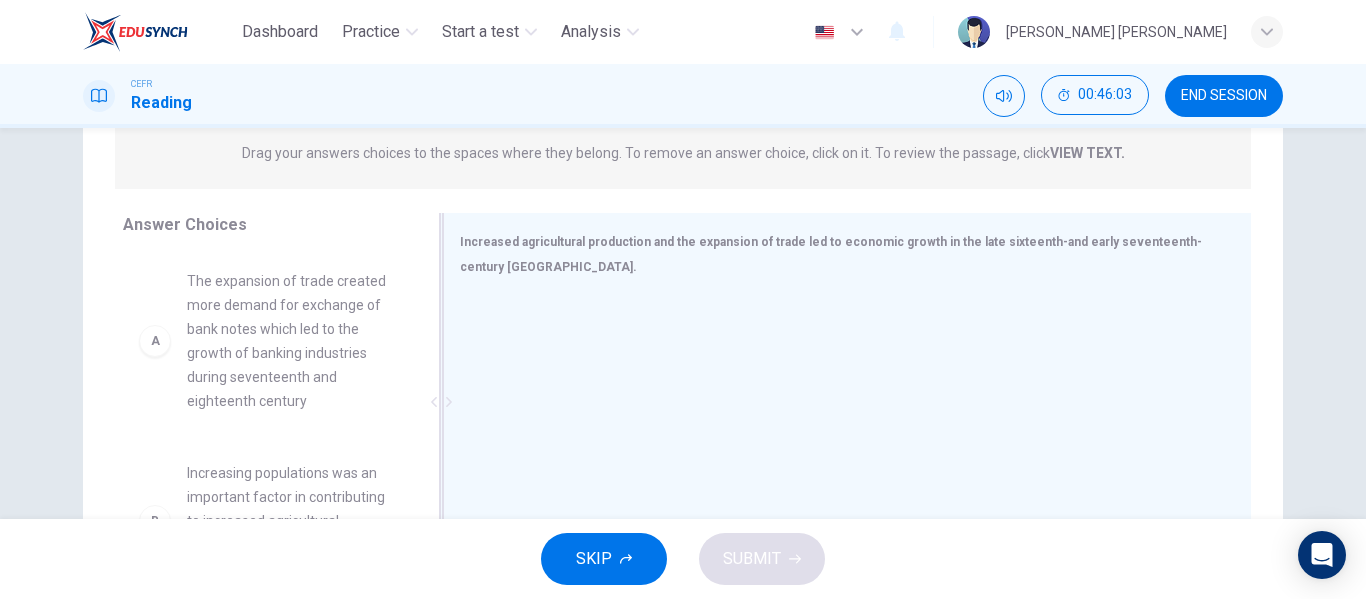 scroll, scrollTop: 384, scrollLeft: 0, axis: vertical 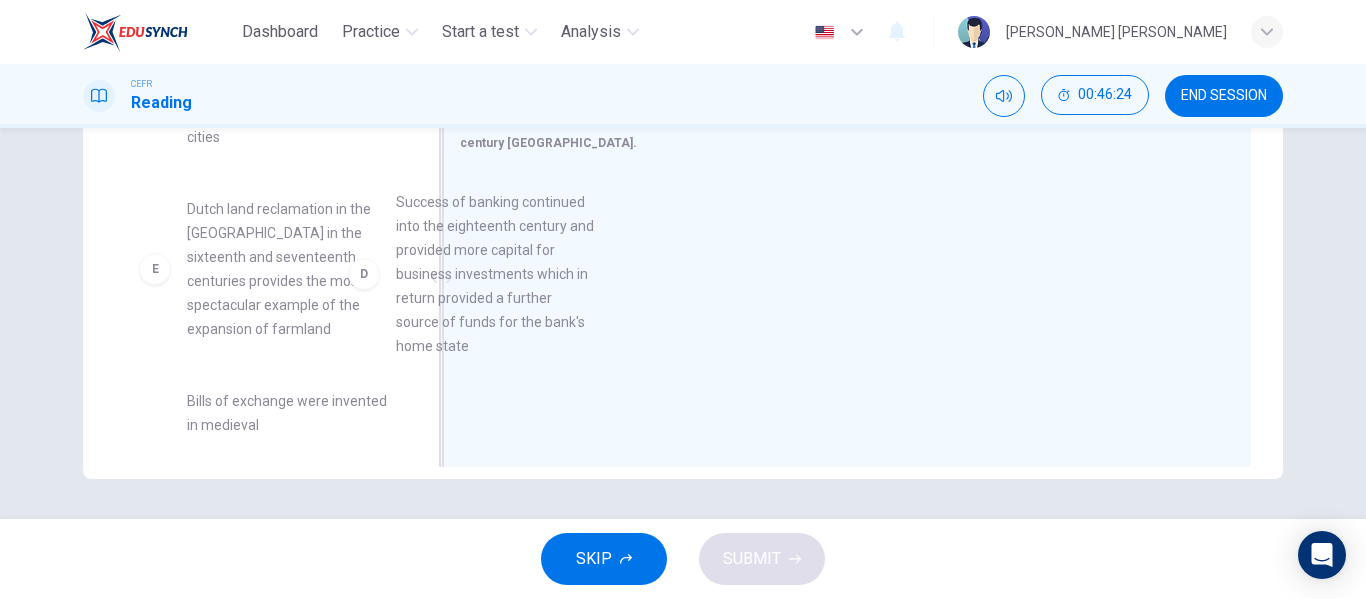 drag, startPoint x: 328, startPoint y: 340, endPoint x: 624, endPoint y: 285, distance: 301.06644 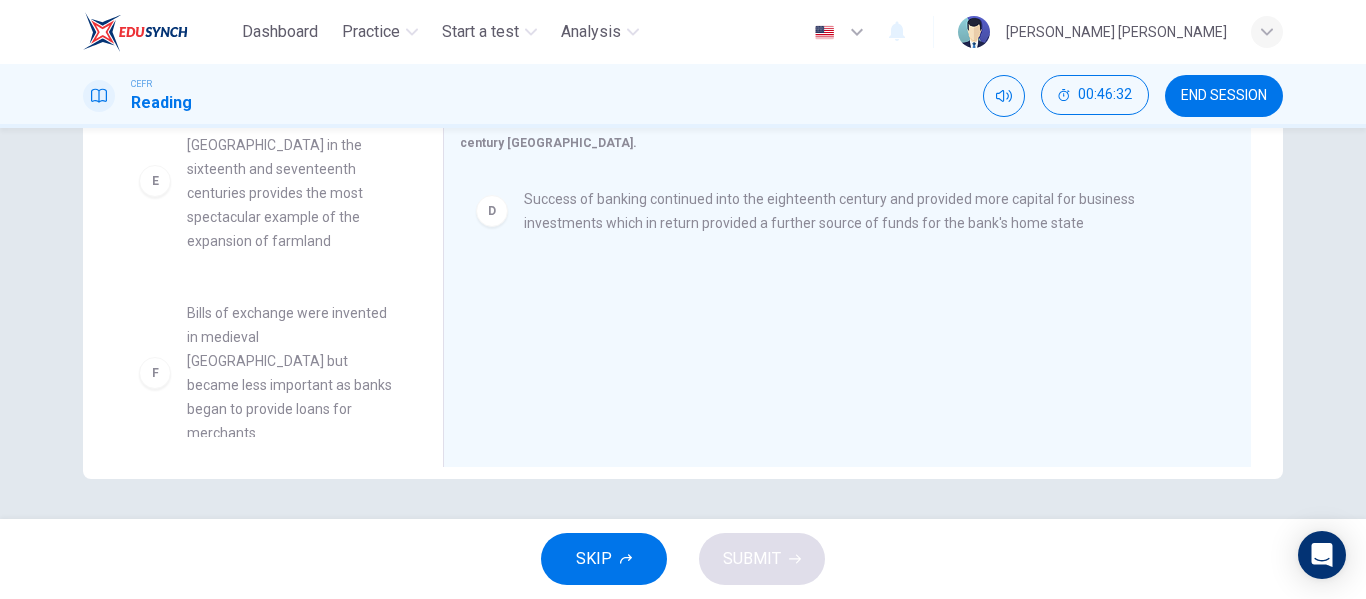 scroll, scrollTop: 488, scrollLeft: 0, axis: vertical 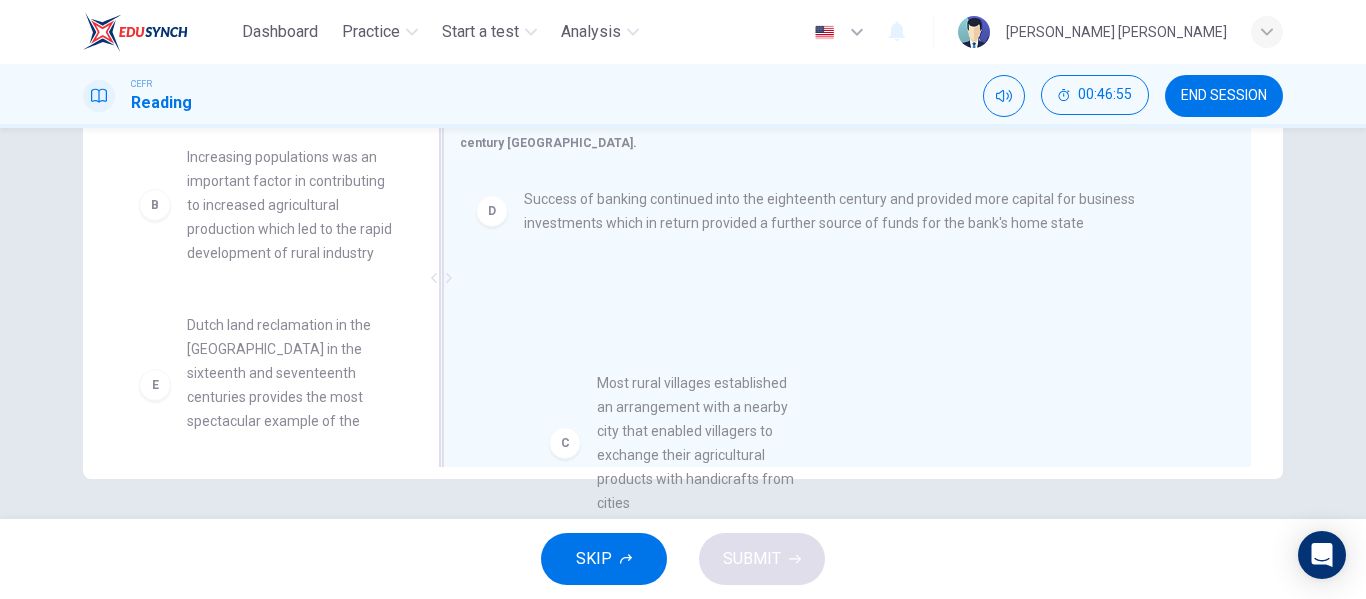 drag, startPoint x: 280, startPoint y: 373, endPoint x: 707, endPoint y: 404, distance: 428.1238 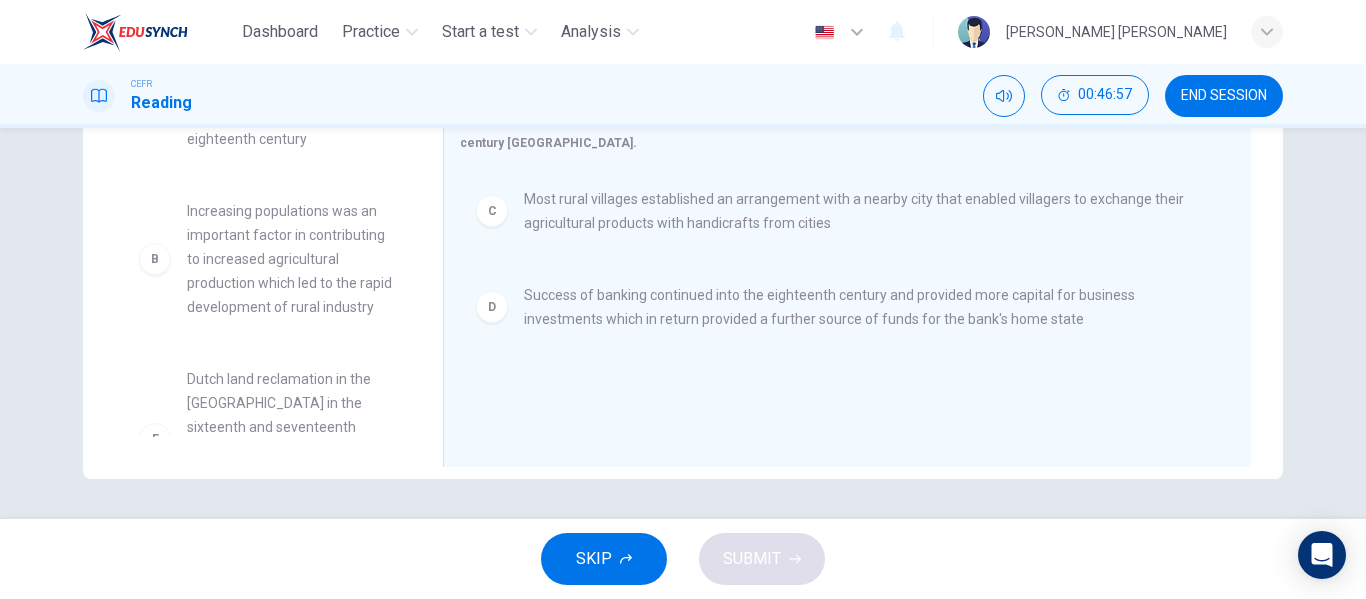 scroll, scrollTop: 0, scrollLeft: 0, axis: both 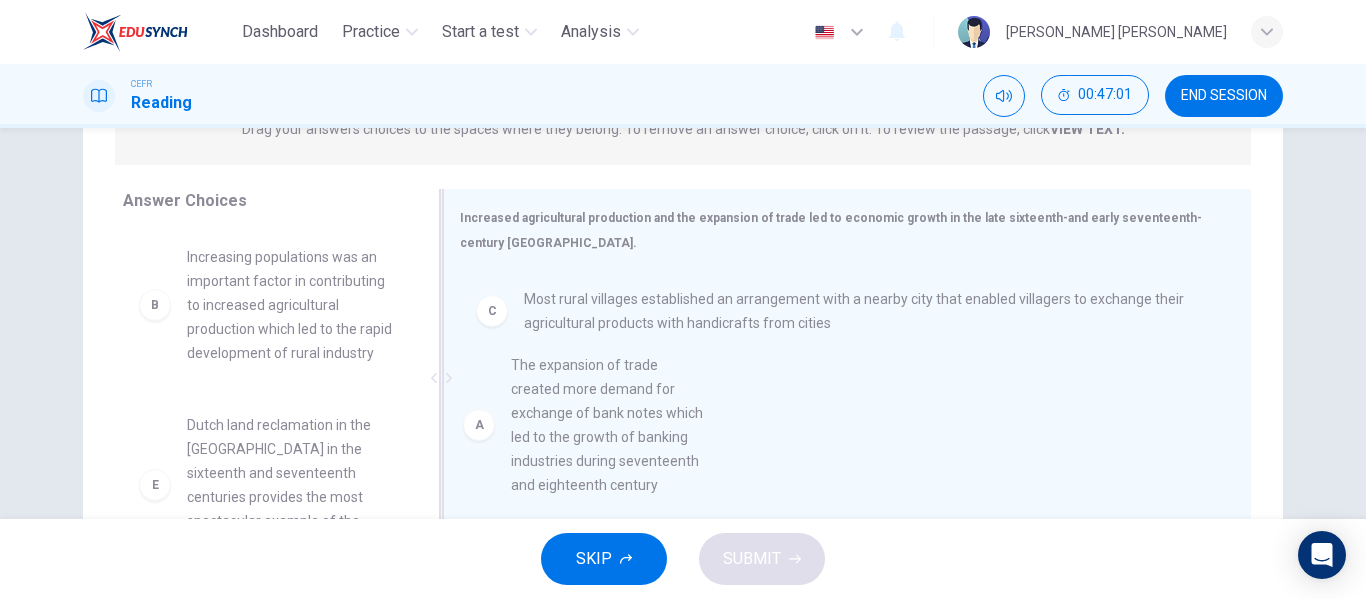 drag, startPoint x: 318, startPoint y: 323, endPoint x: 656, endPoint y: 431, distance: 354.83517 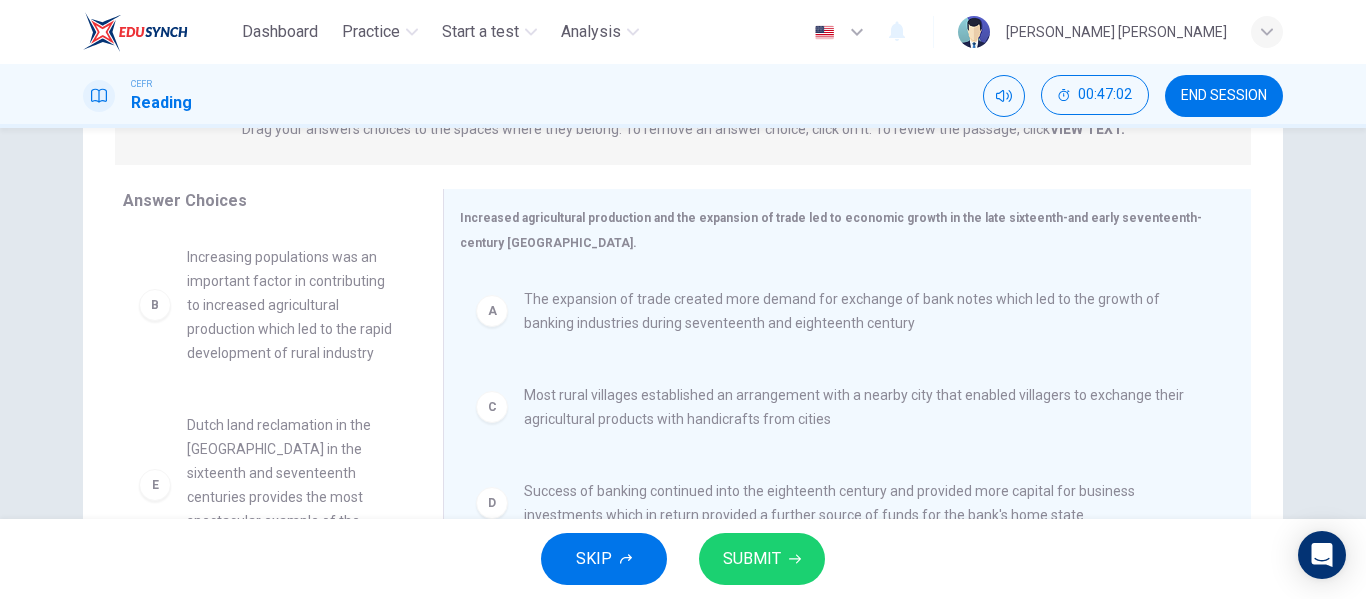click on "SKIP SUBMIT" at bounding box center (683, 559) 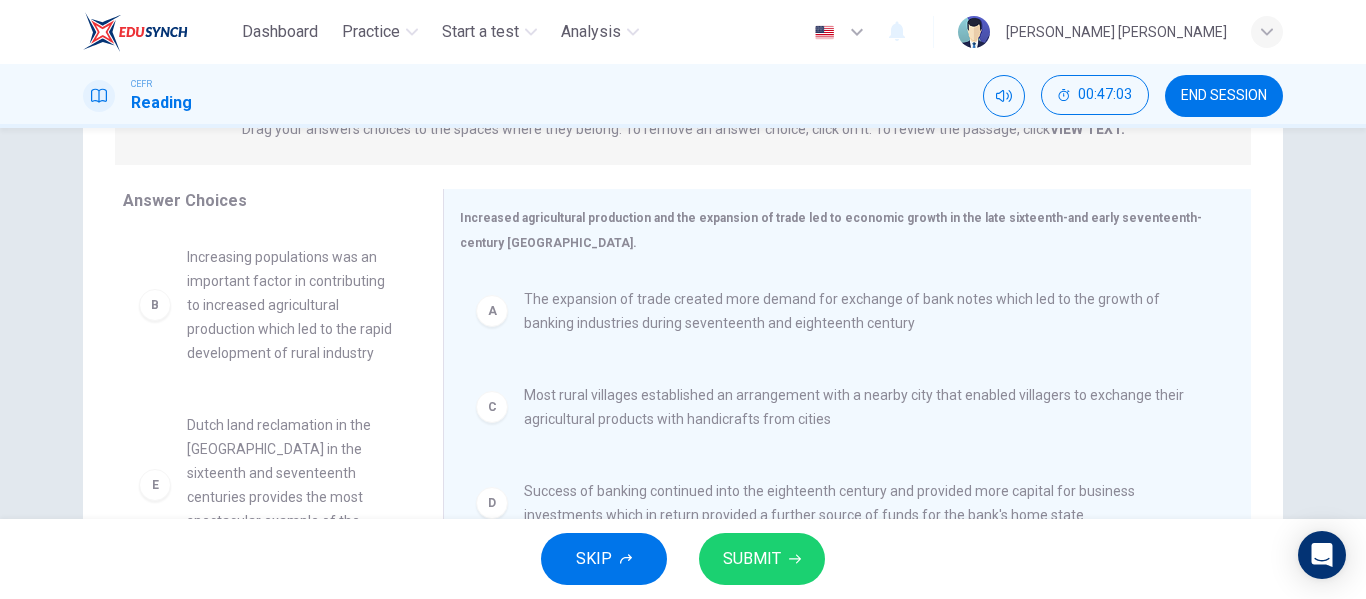 click on "SUBMIT" at bounding box center (762, 559) 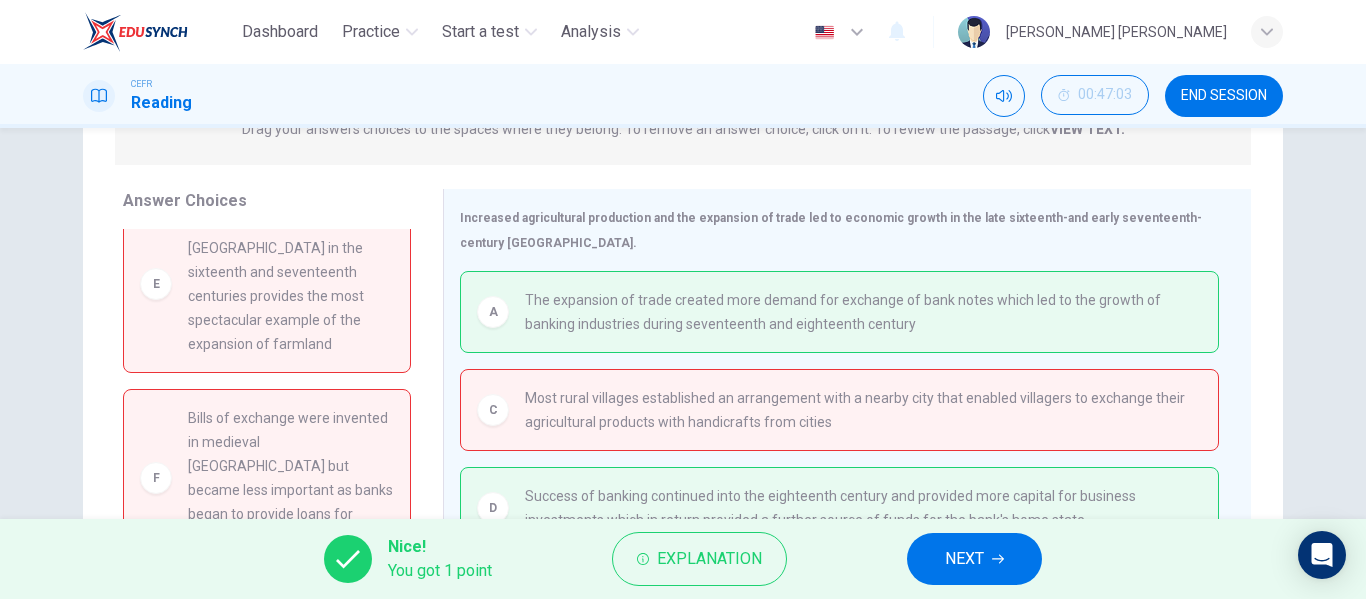 scroll, scrollTop: 210, scrollLeft: 0, axis: vertical 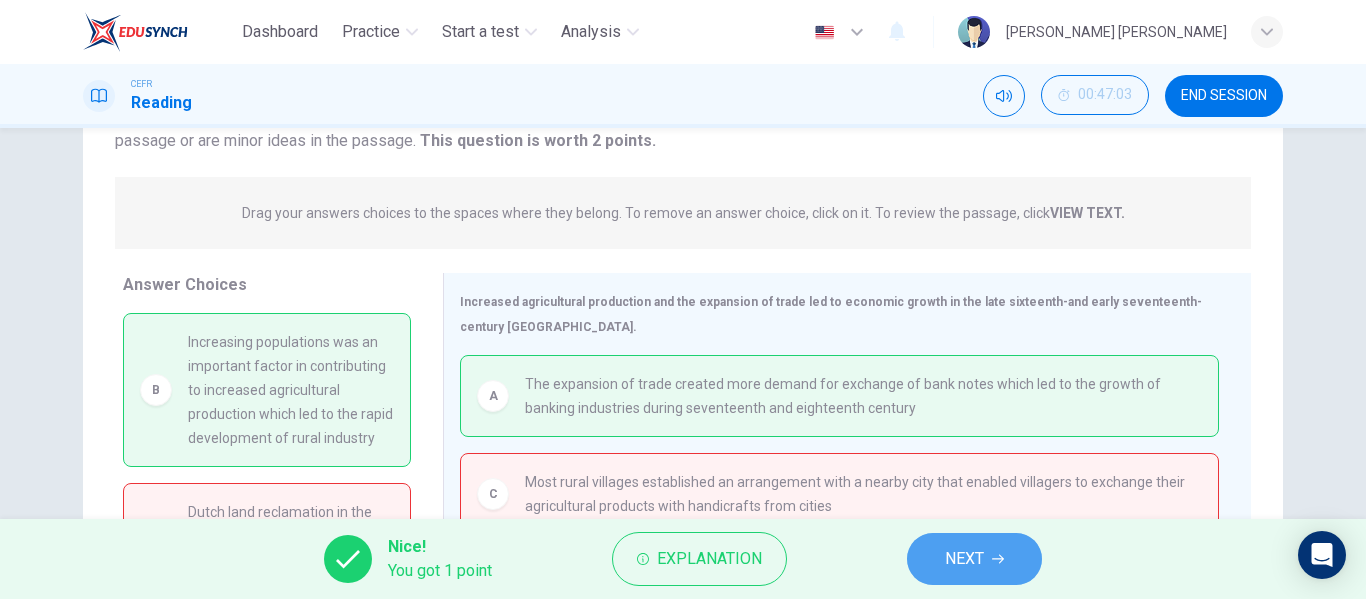 click on "NEXT" at bounding box center (974, 559) 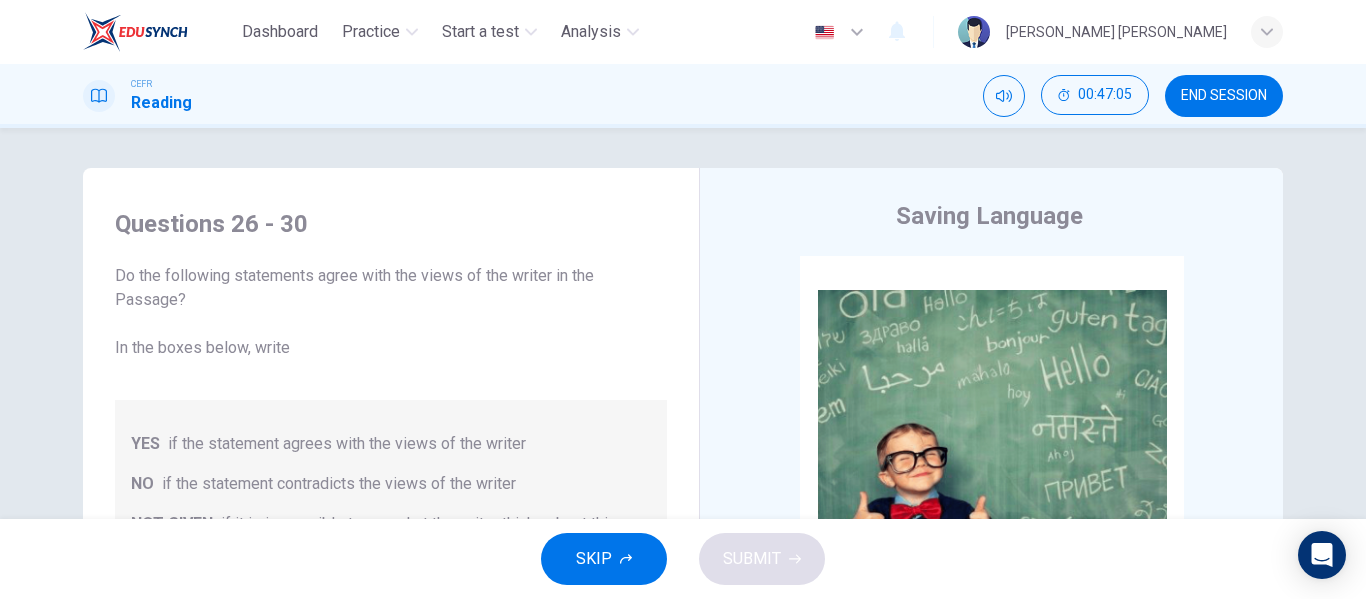 click on "END SESSION" at bounding box center (1224, 96) 